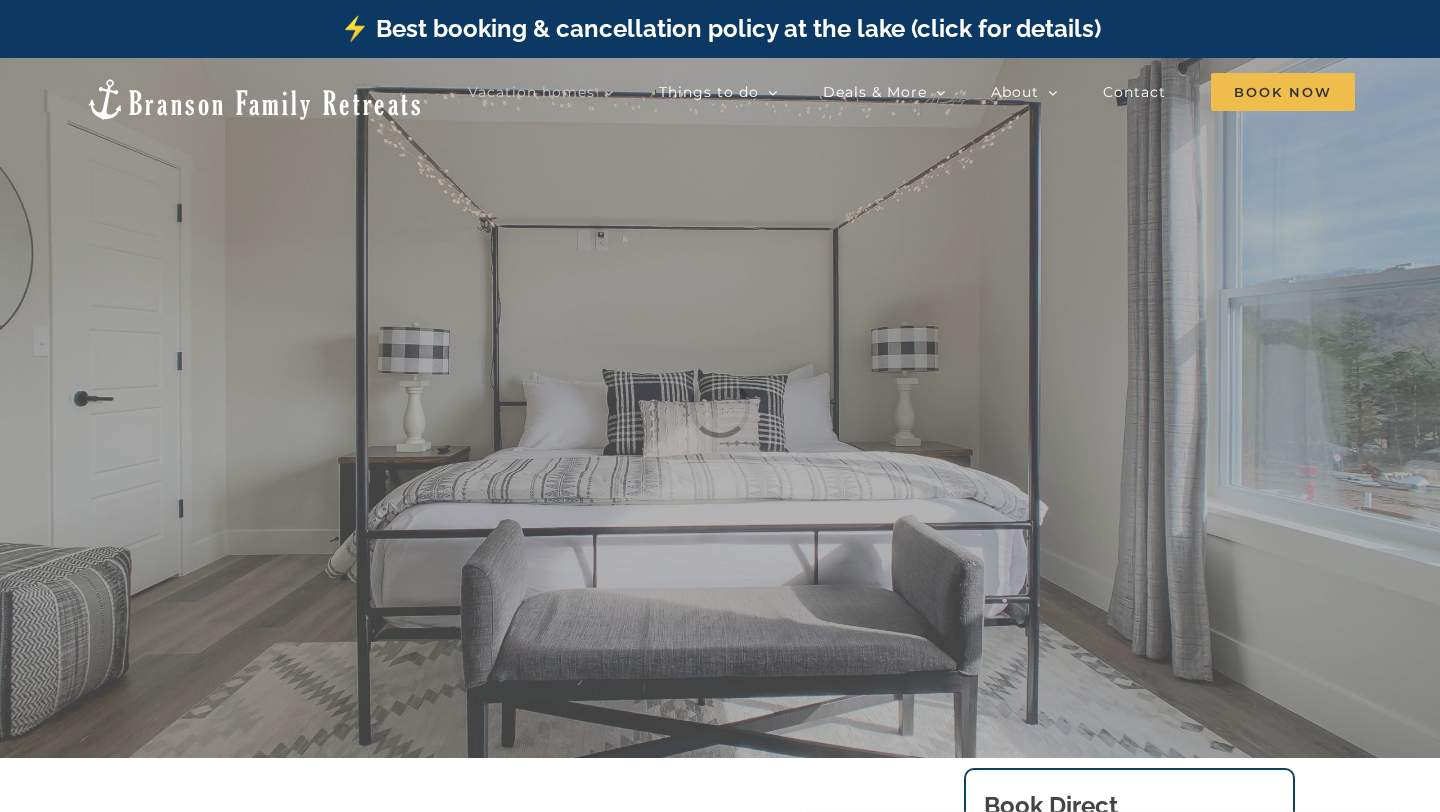 scroll, scrollTop: 0, scrollLeft: 0, axis: both 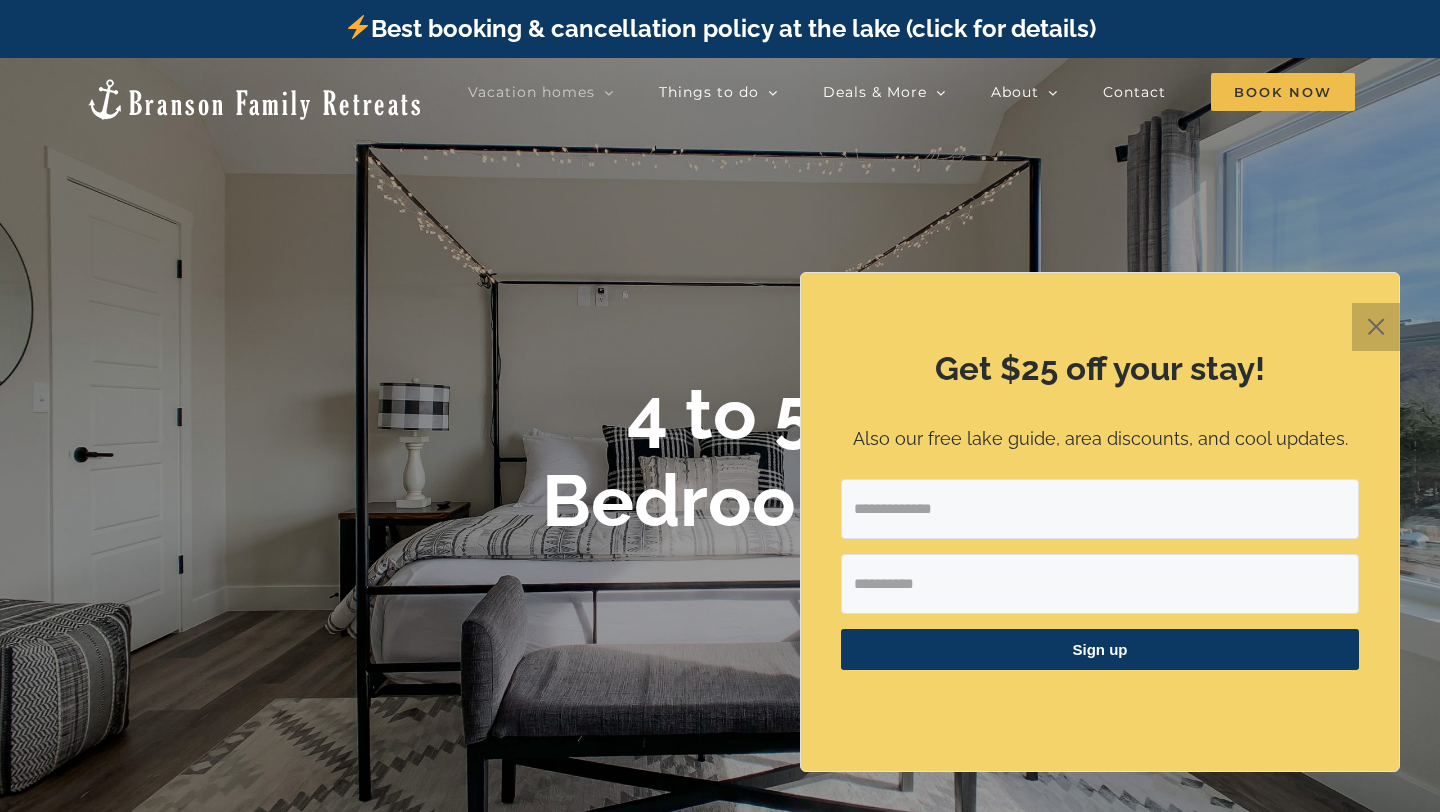 click on "✕" at bounding box center [1376, 327] 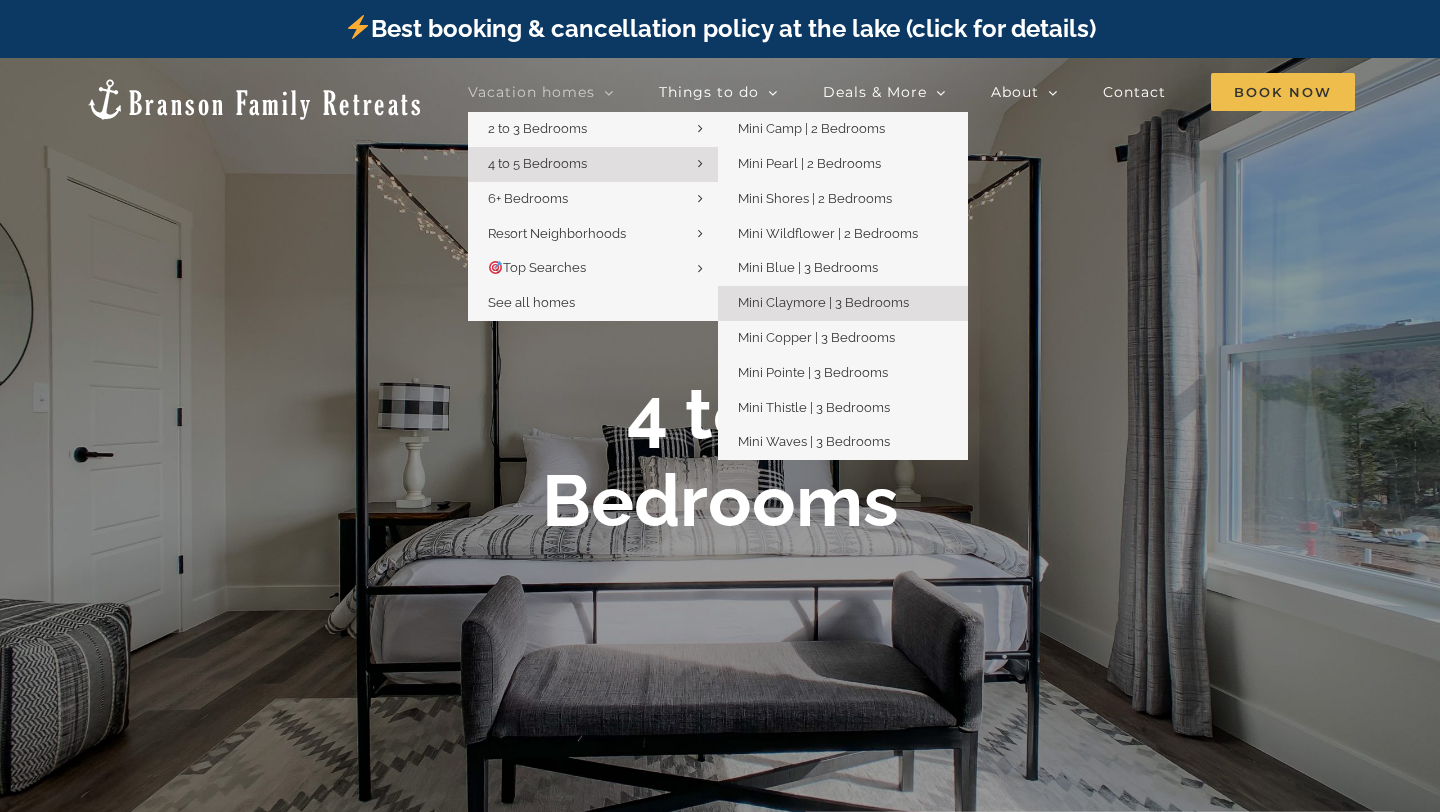click on "Mini Claymore | 3 Bedrooms" at bounding box center (823, 302) 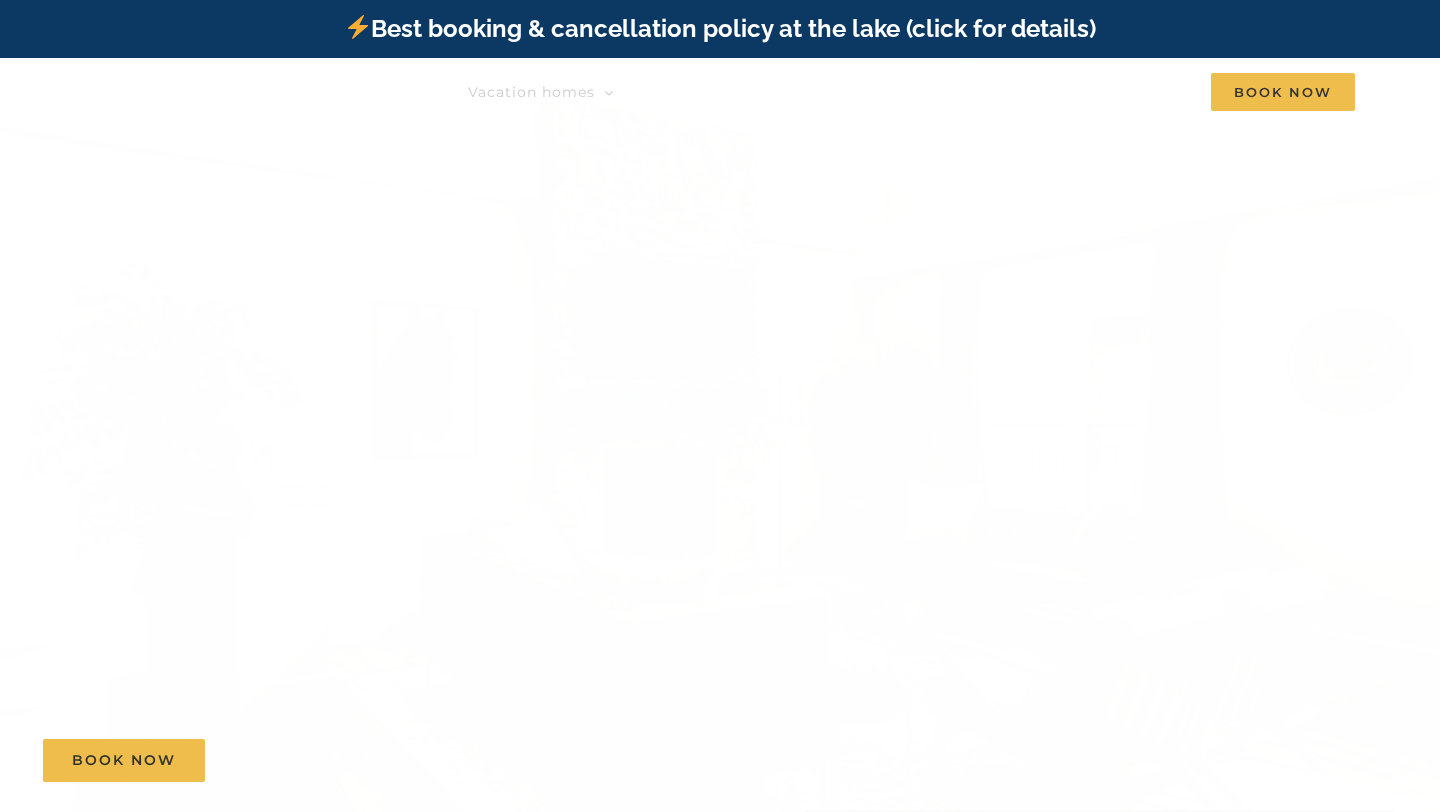 scroll, scrollTop: 0, scrollLeft: 0, axis: both 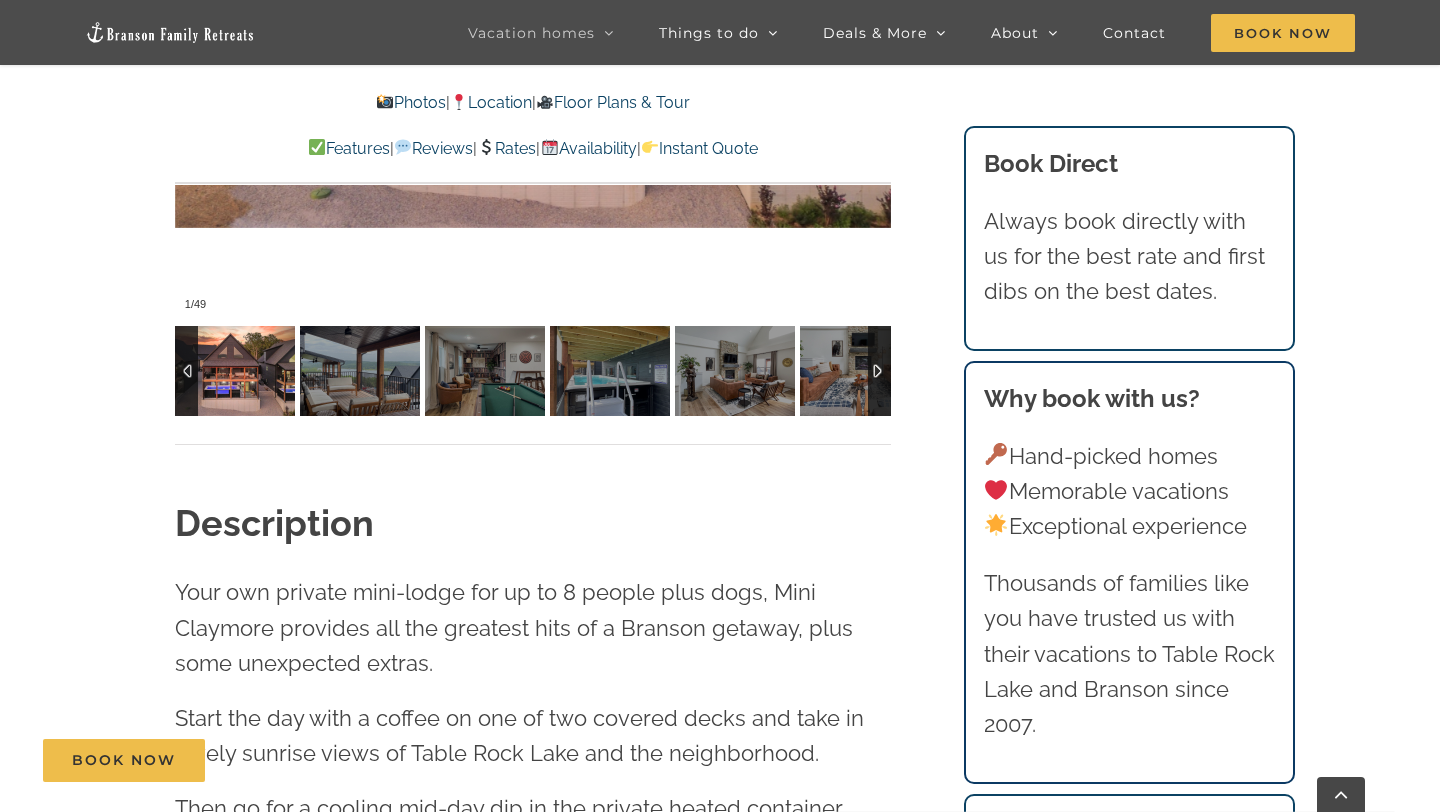 click at bounding box center (235, 371) 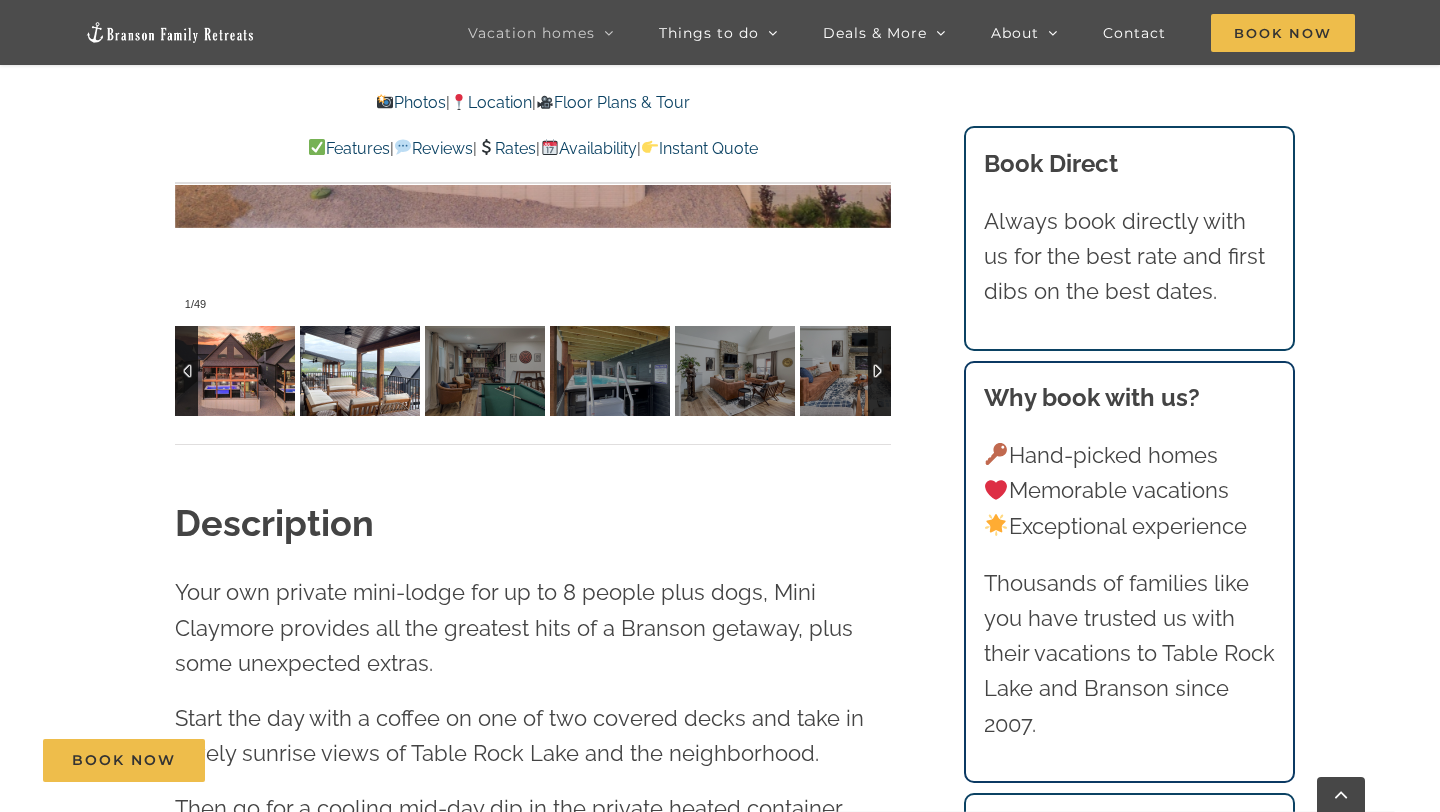 click at bounding box center [360, 371] 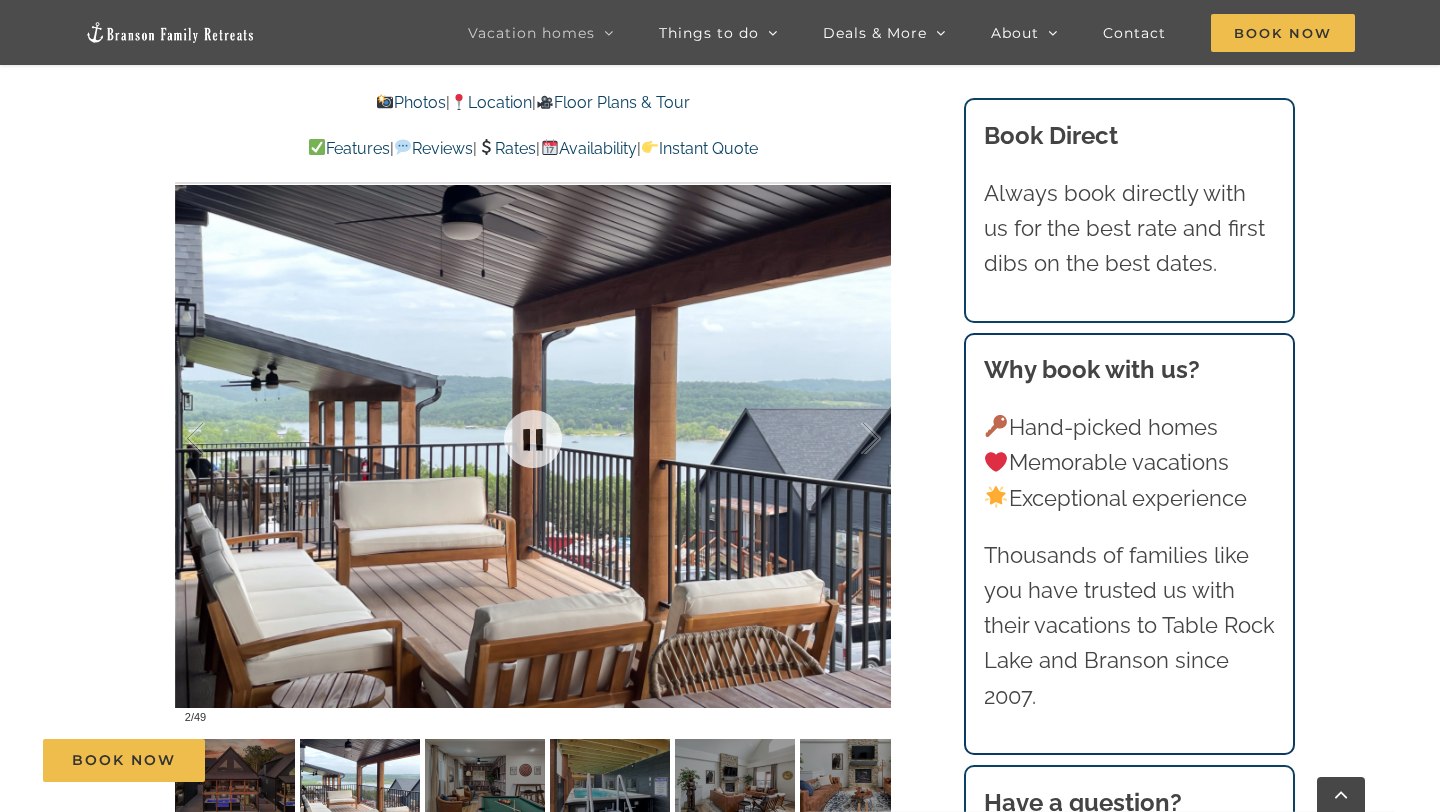 scroll, scrollTop: 1348, scrollLeft: 0, axis: vertical 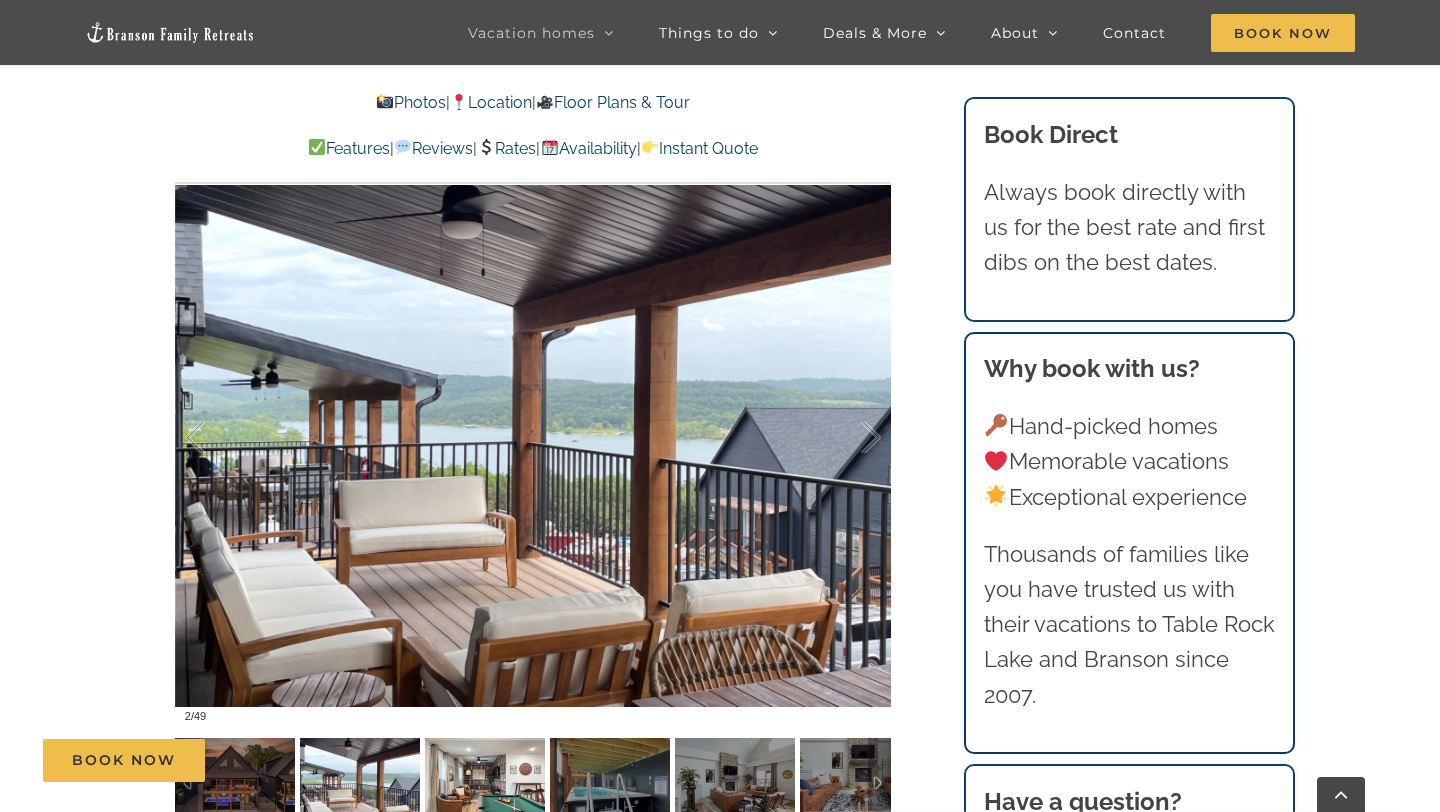 click at bounding box center [485, 783] 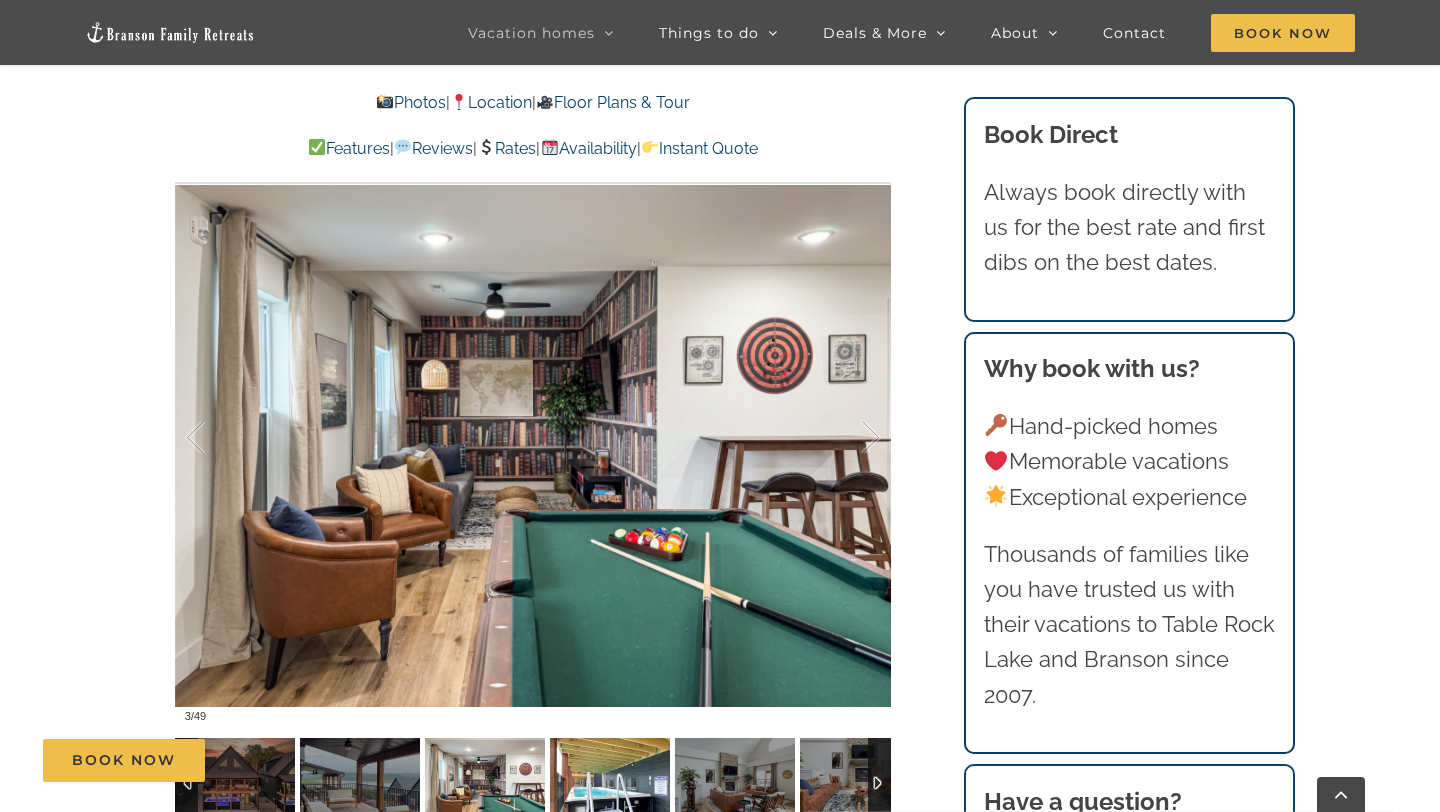 click at bounding box center [610, 783] 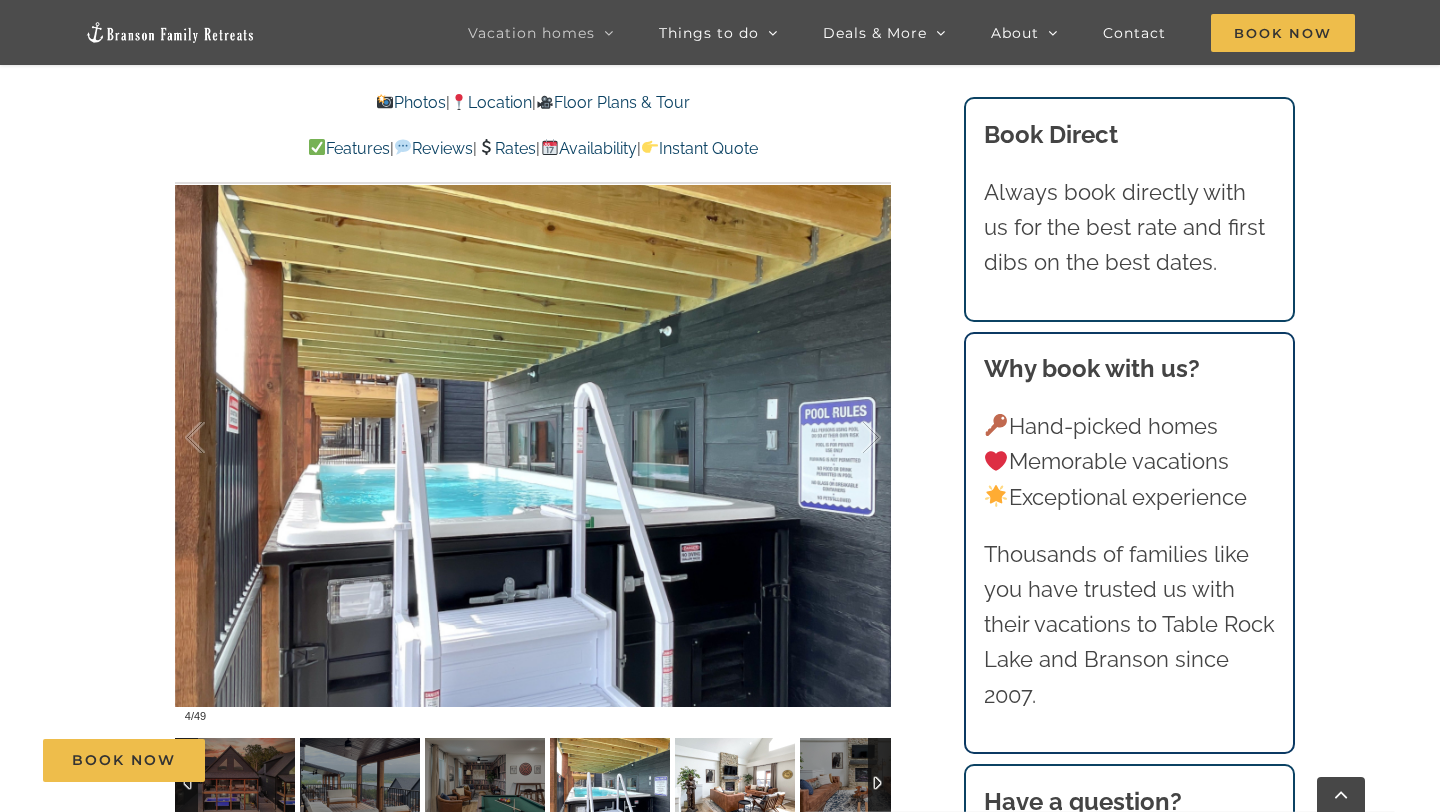 click at bounding box center [735, 783] 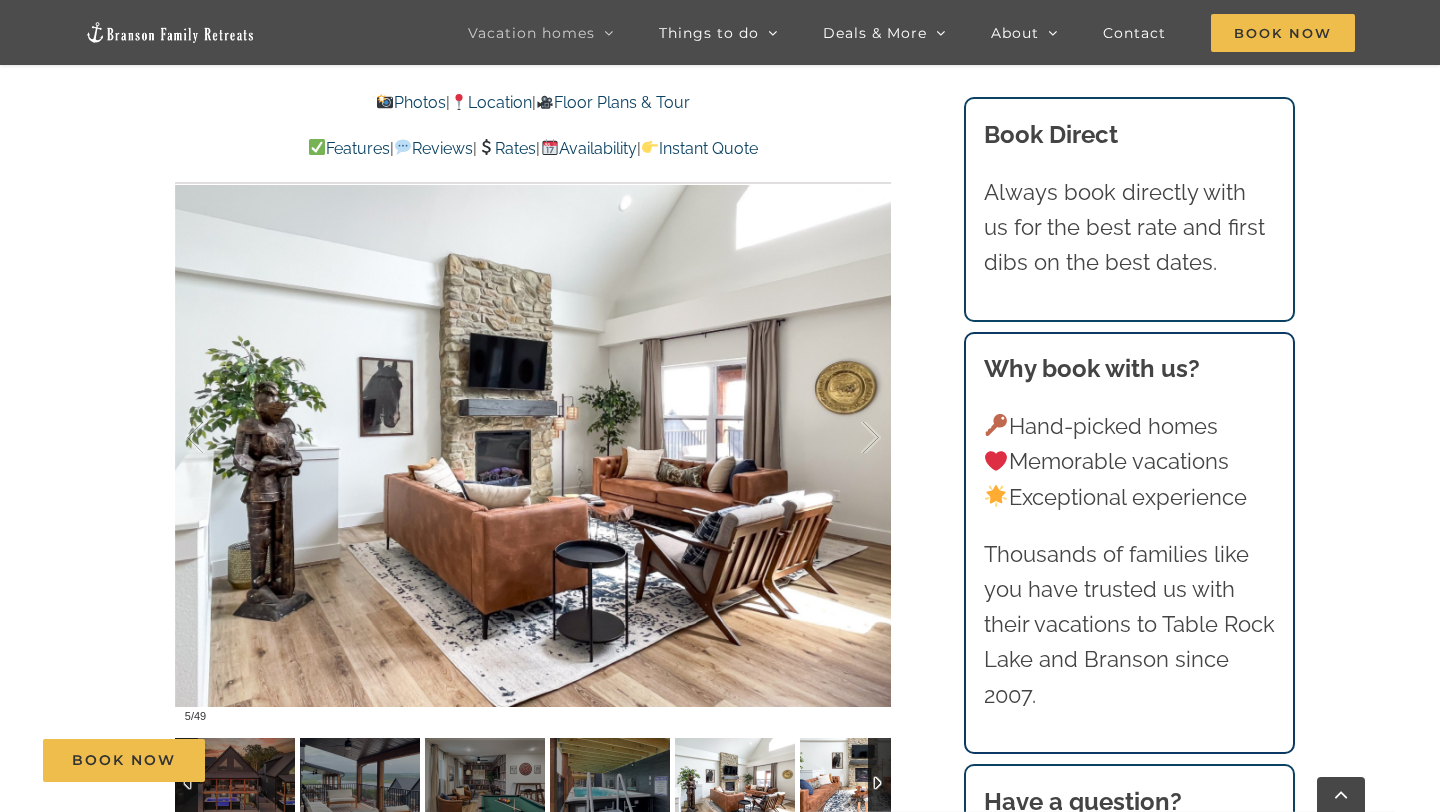 click at bounding box center (860, 783) 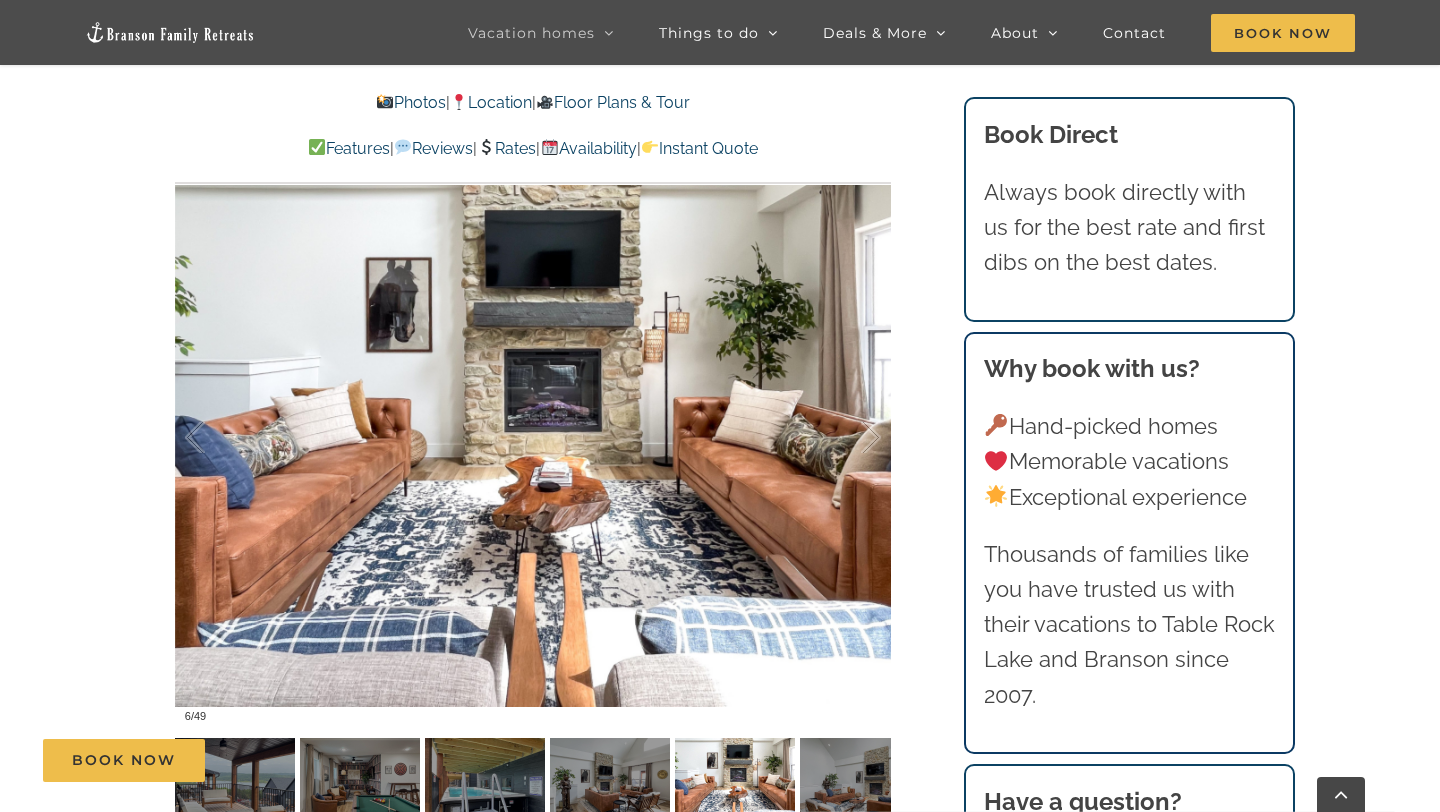 click on "Book Now" at bounding box center [735, 760] 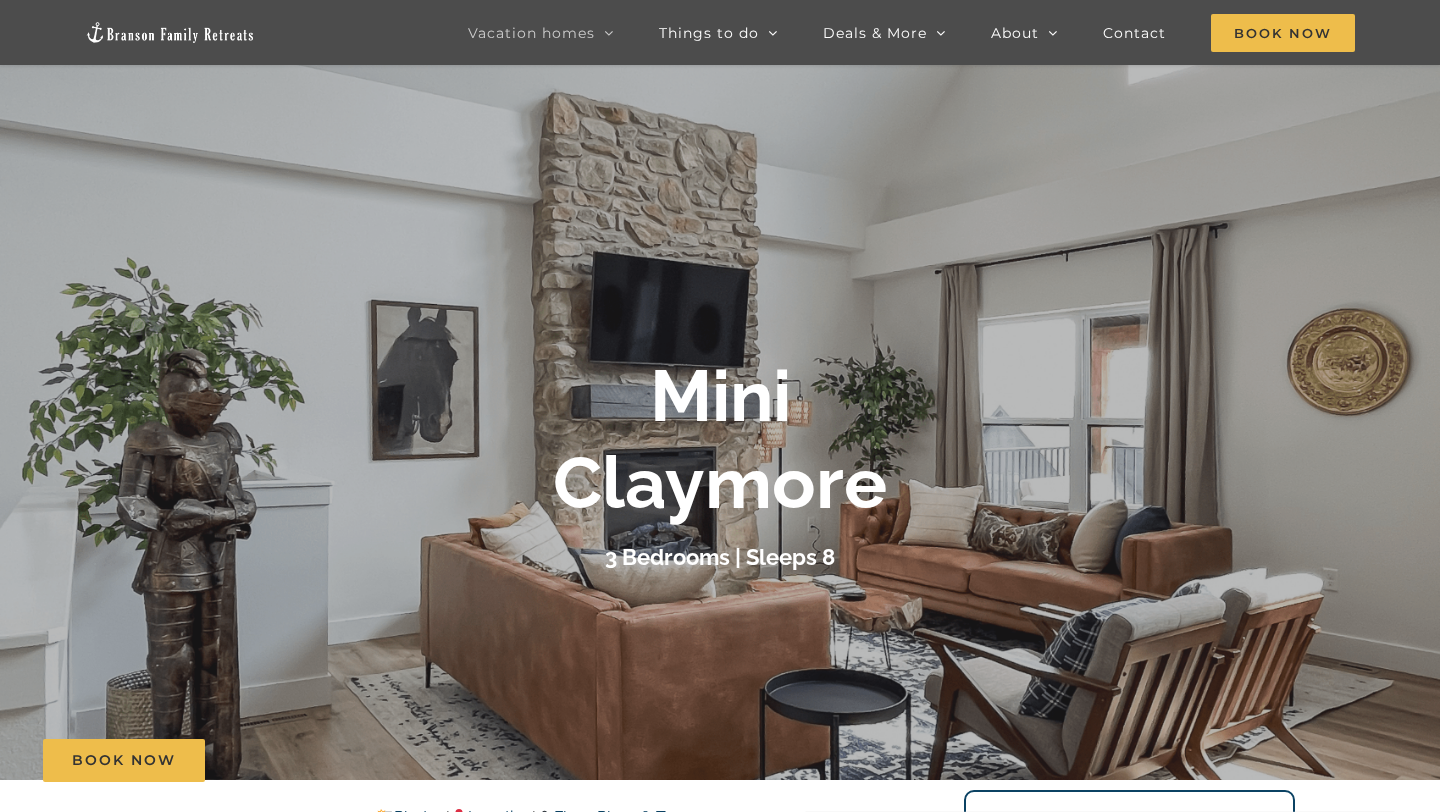 scroll, scrollTop: 0, scrollLeft: 0, axis: both 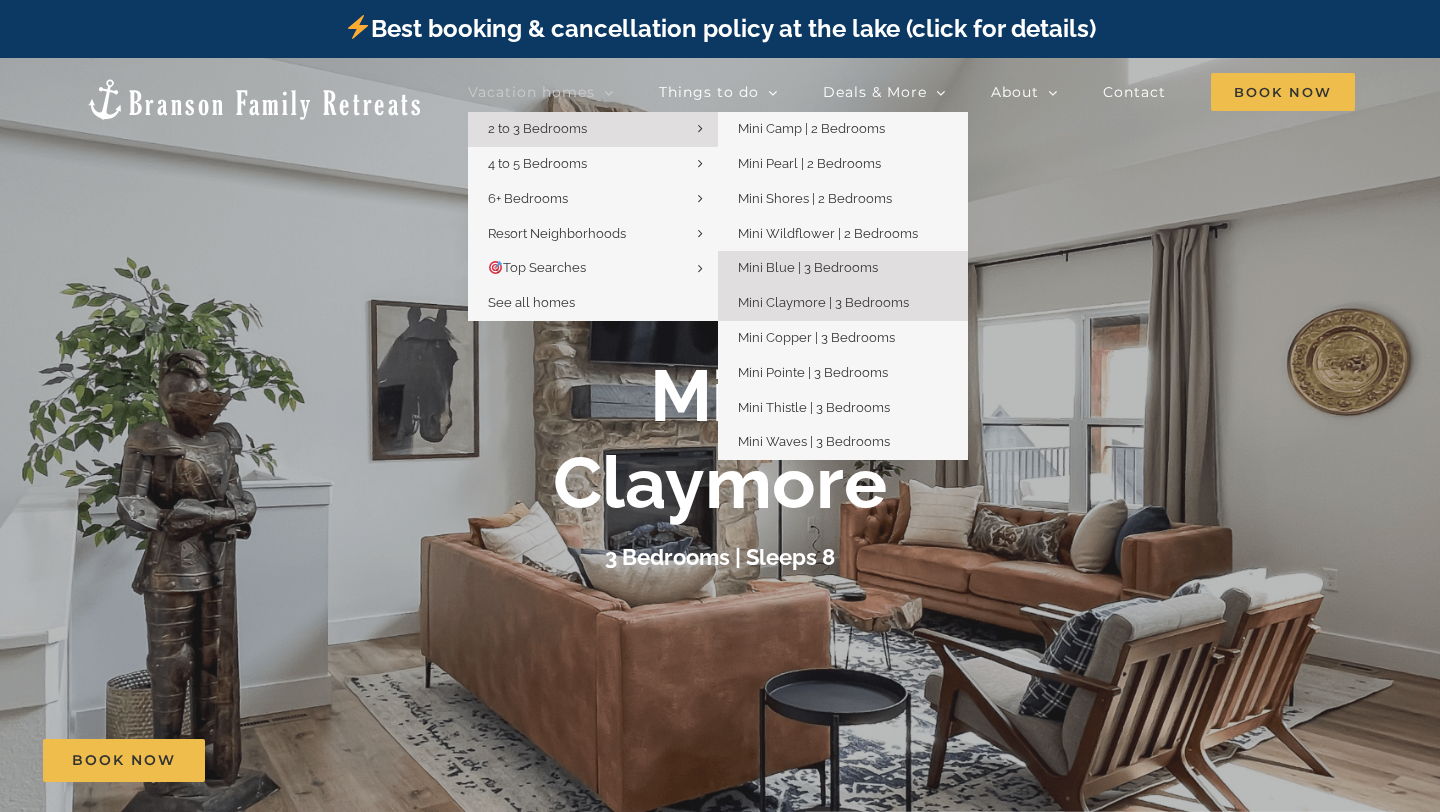 click on "Mini Blue | 3 Bedrooms" at bounding box center (808, 267) 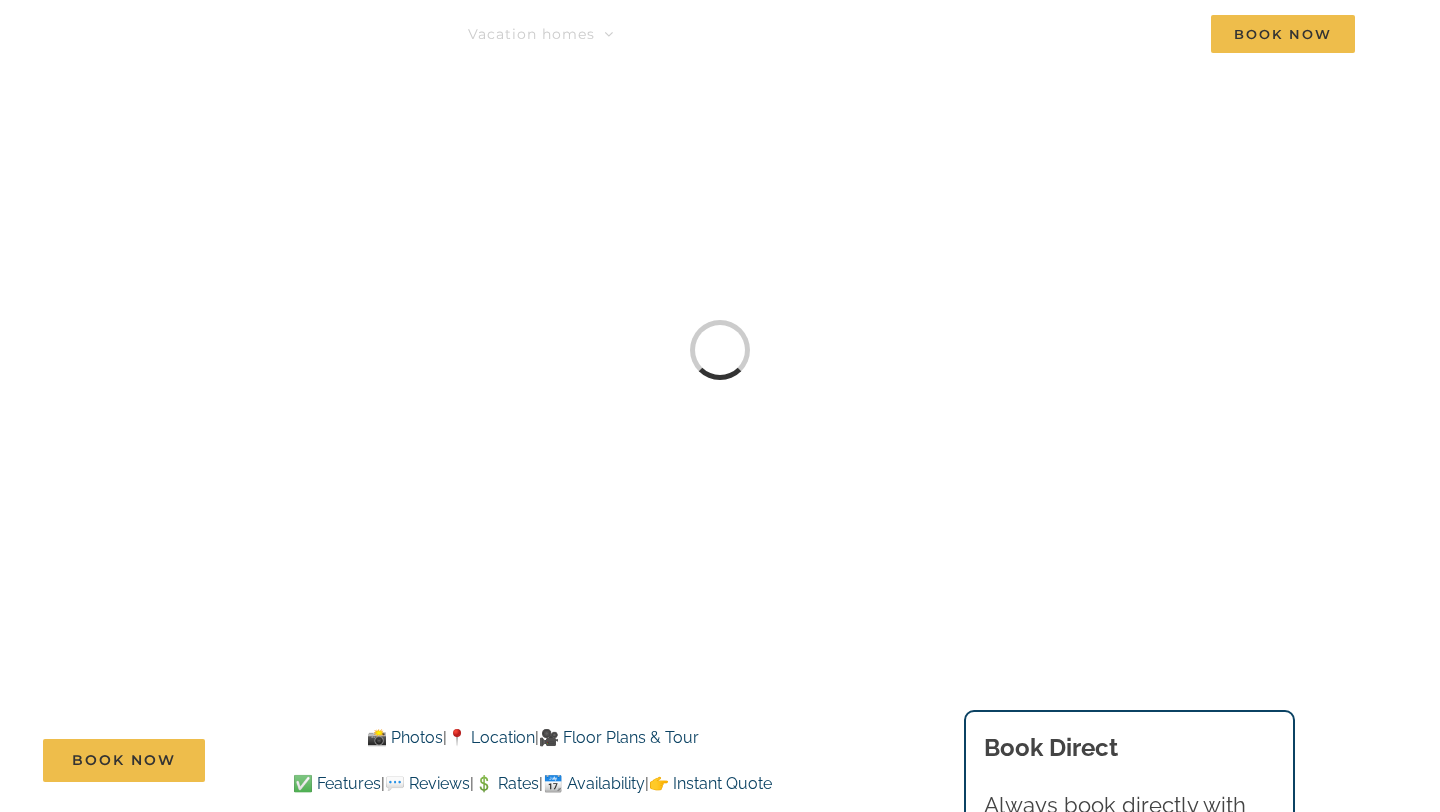scroll, scrollTop: 0, scrollLeft: 0, axis: both 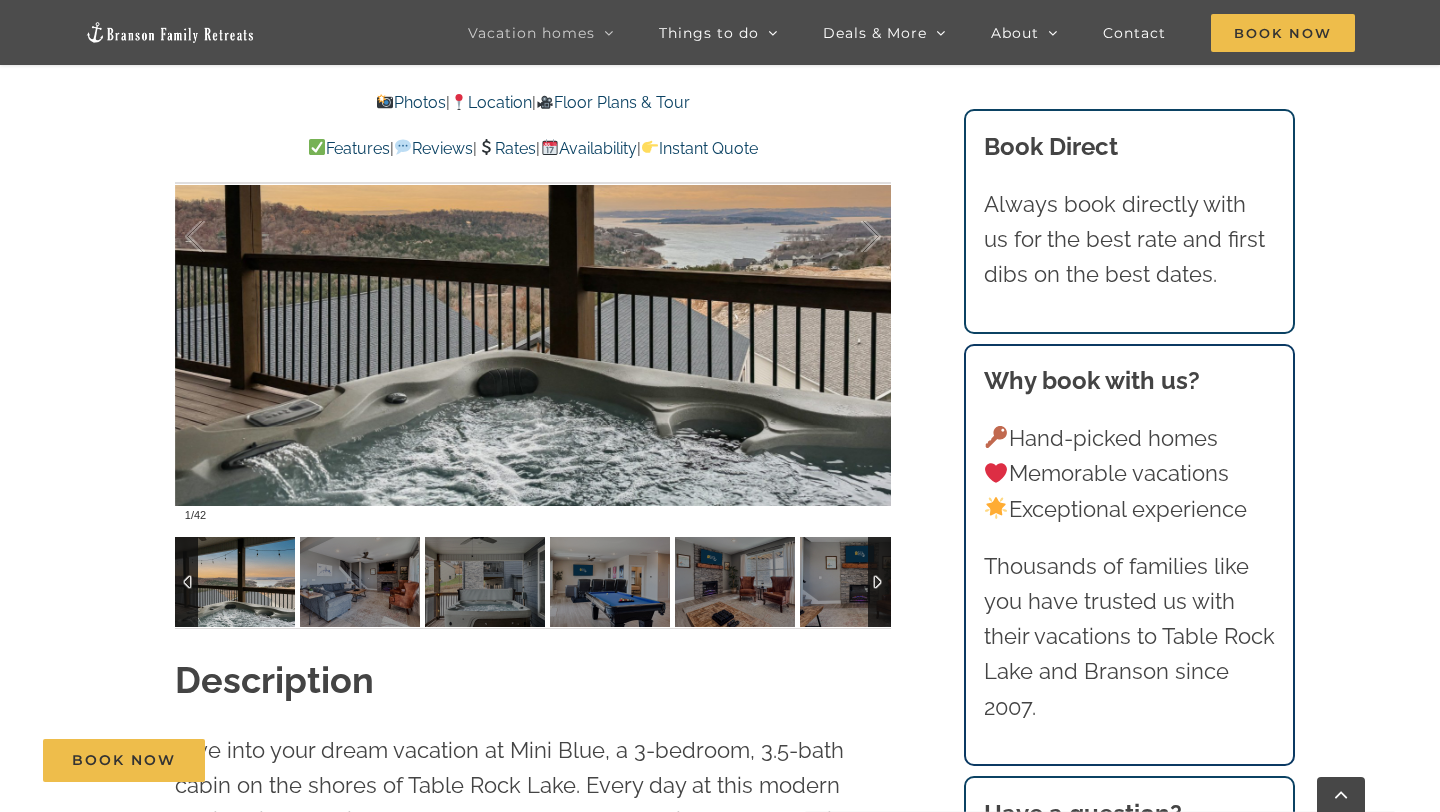 click at bounding box center (879, 582) 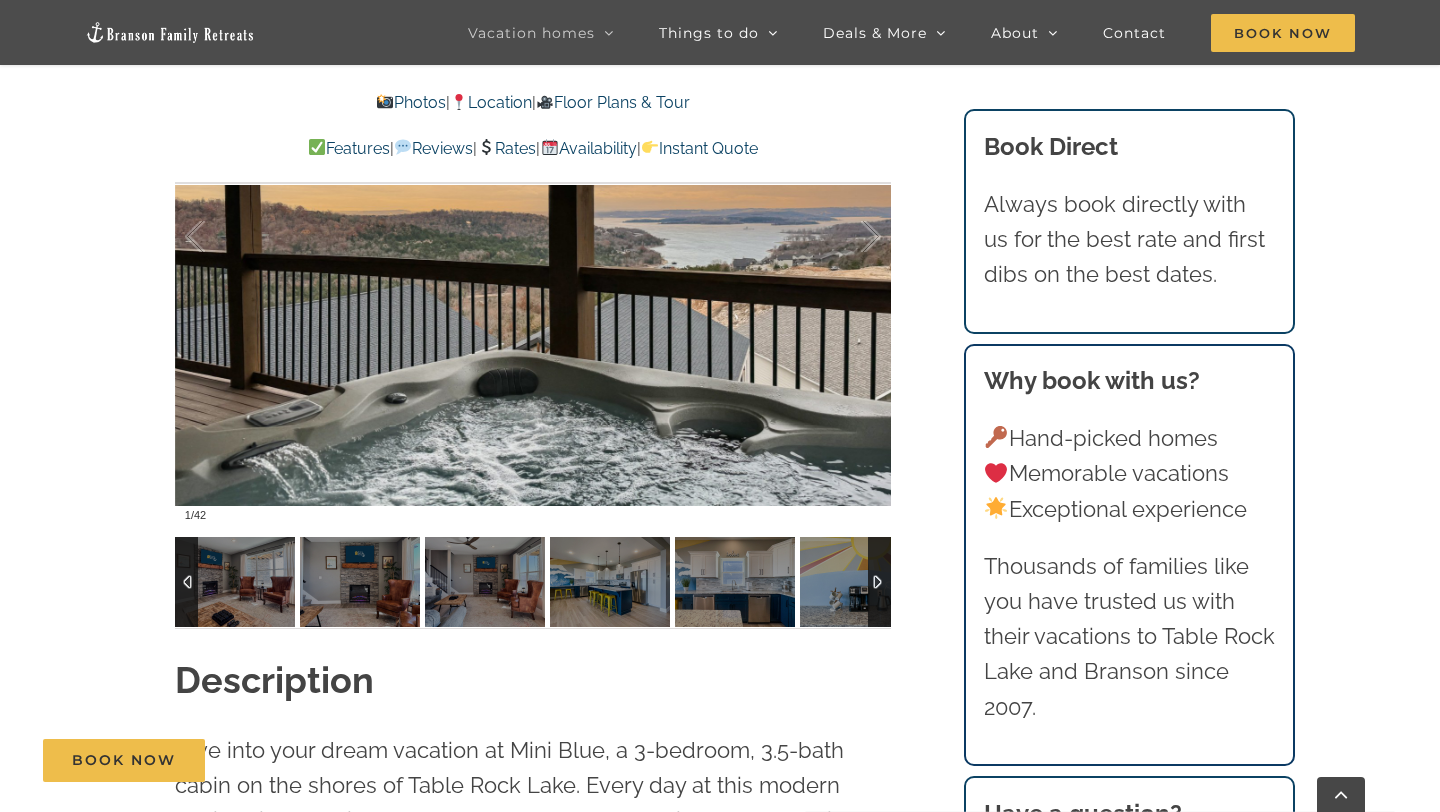 click at bounding box center [879, 582] 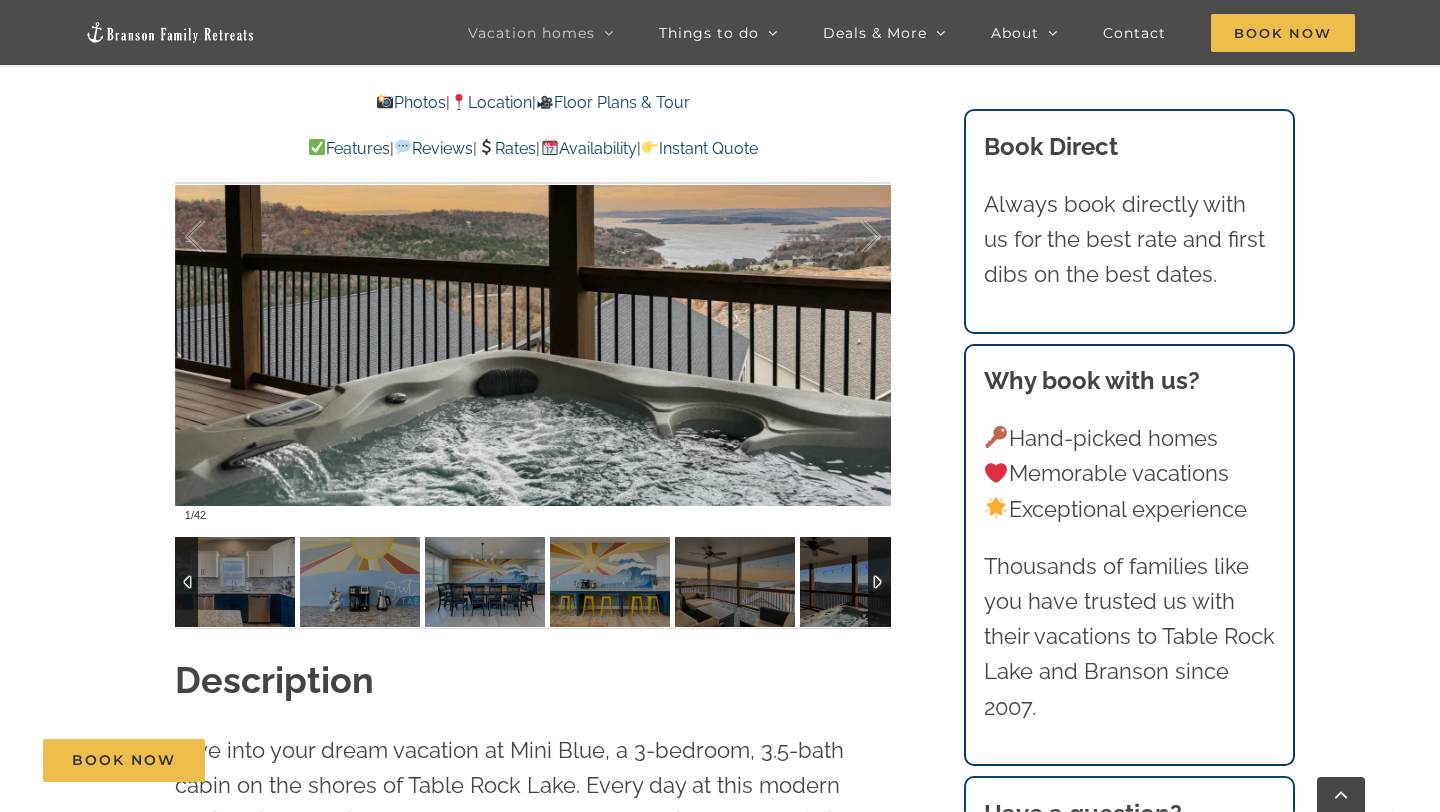 click at bounding box center [879, 582] 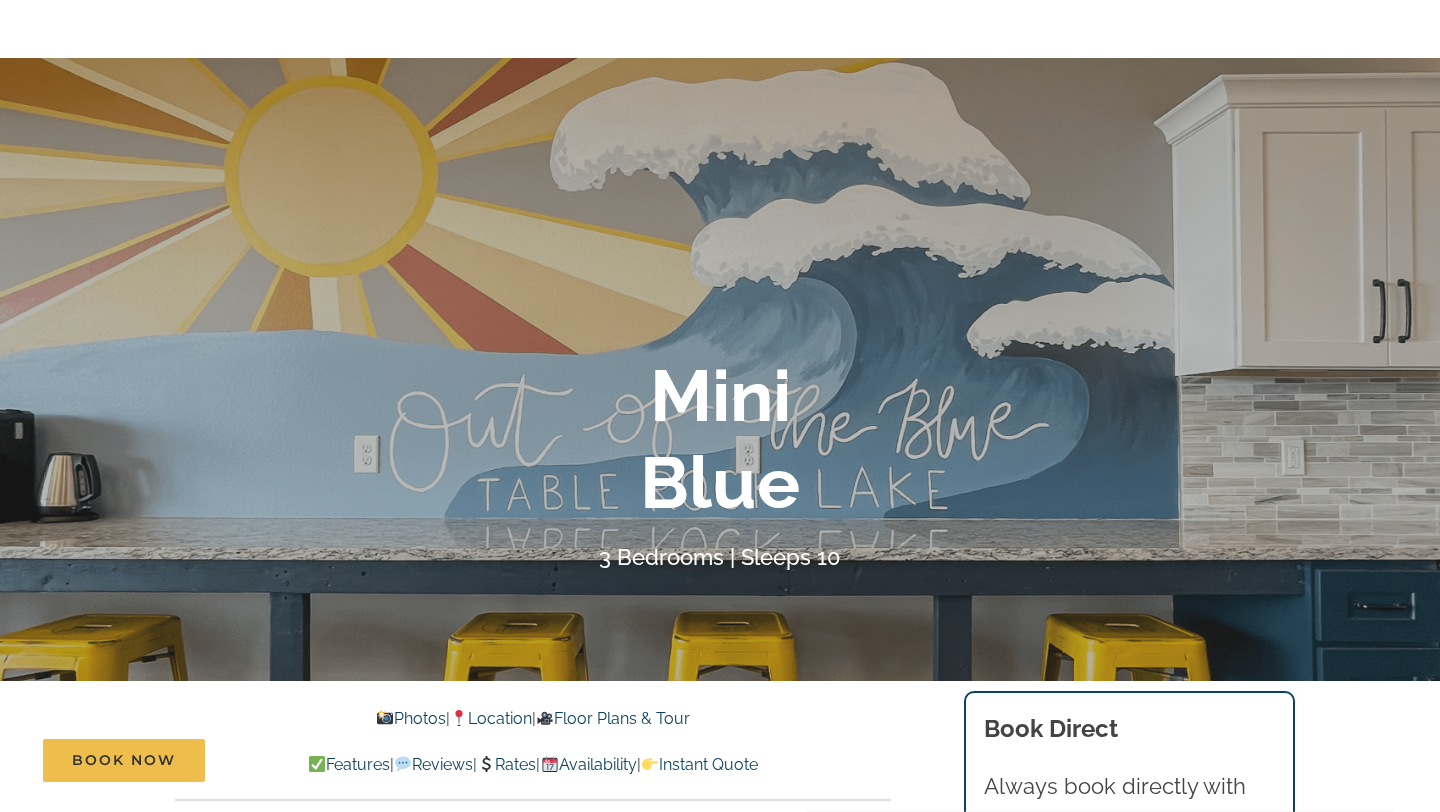 scroll, scrollTop: 0, scrollLeft: 0, axis: both 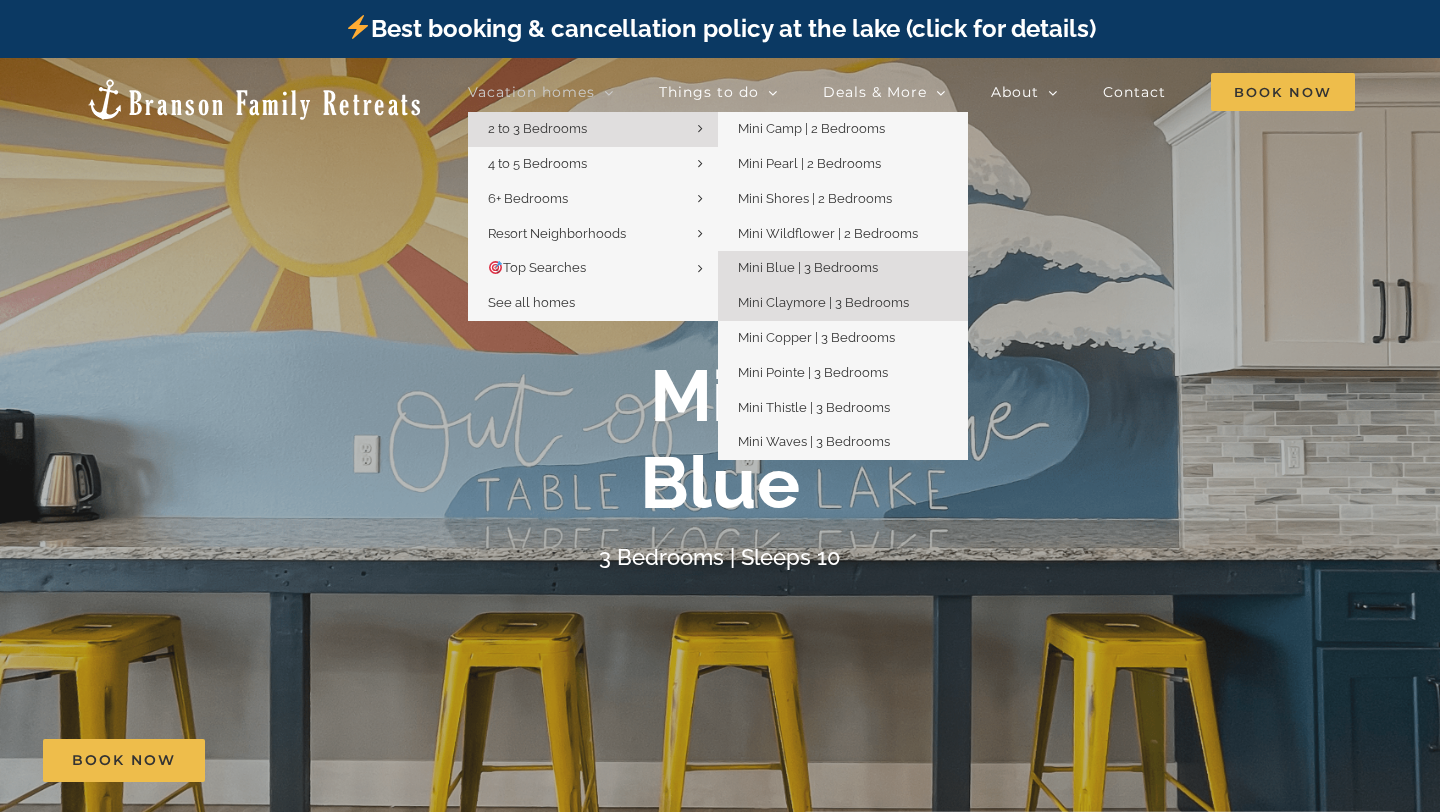 click on "Mini Claymore | 3 Bedrooms" at bounding box center (823, 302) 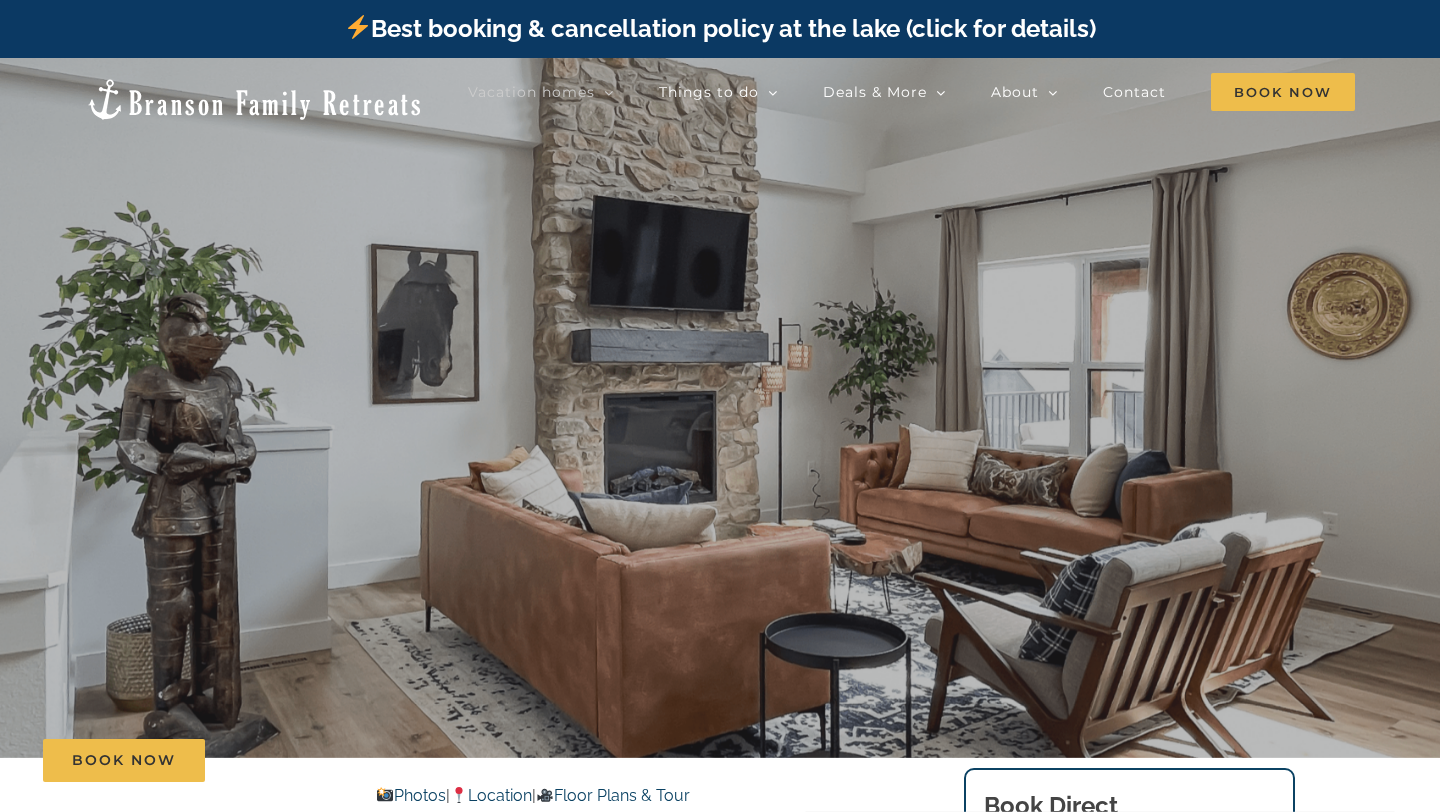 scroll, scrollTop: 50, scrollLeft: 0, axis: vertical 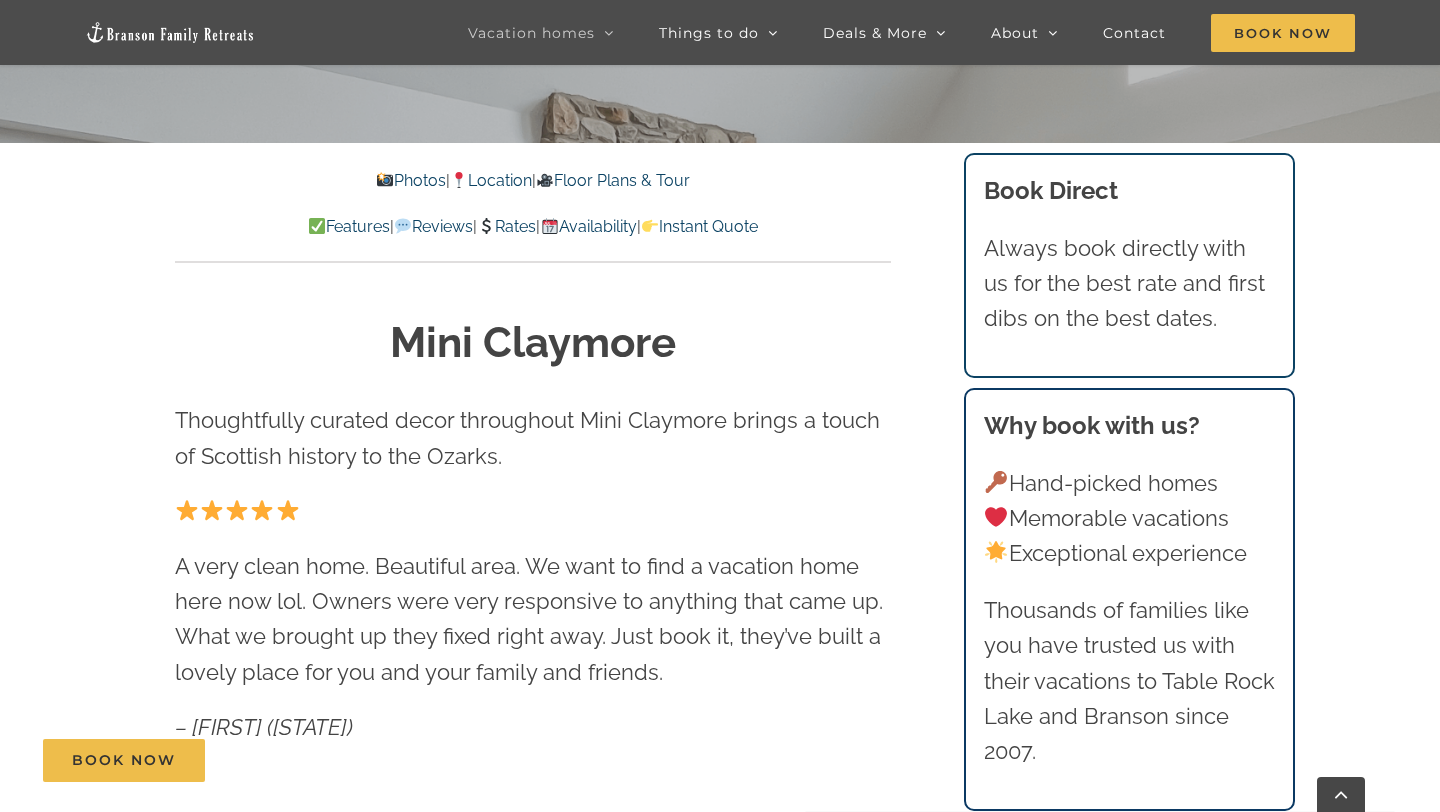click on "Location" at bounding box center [491, 180] 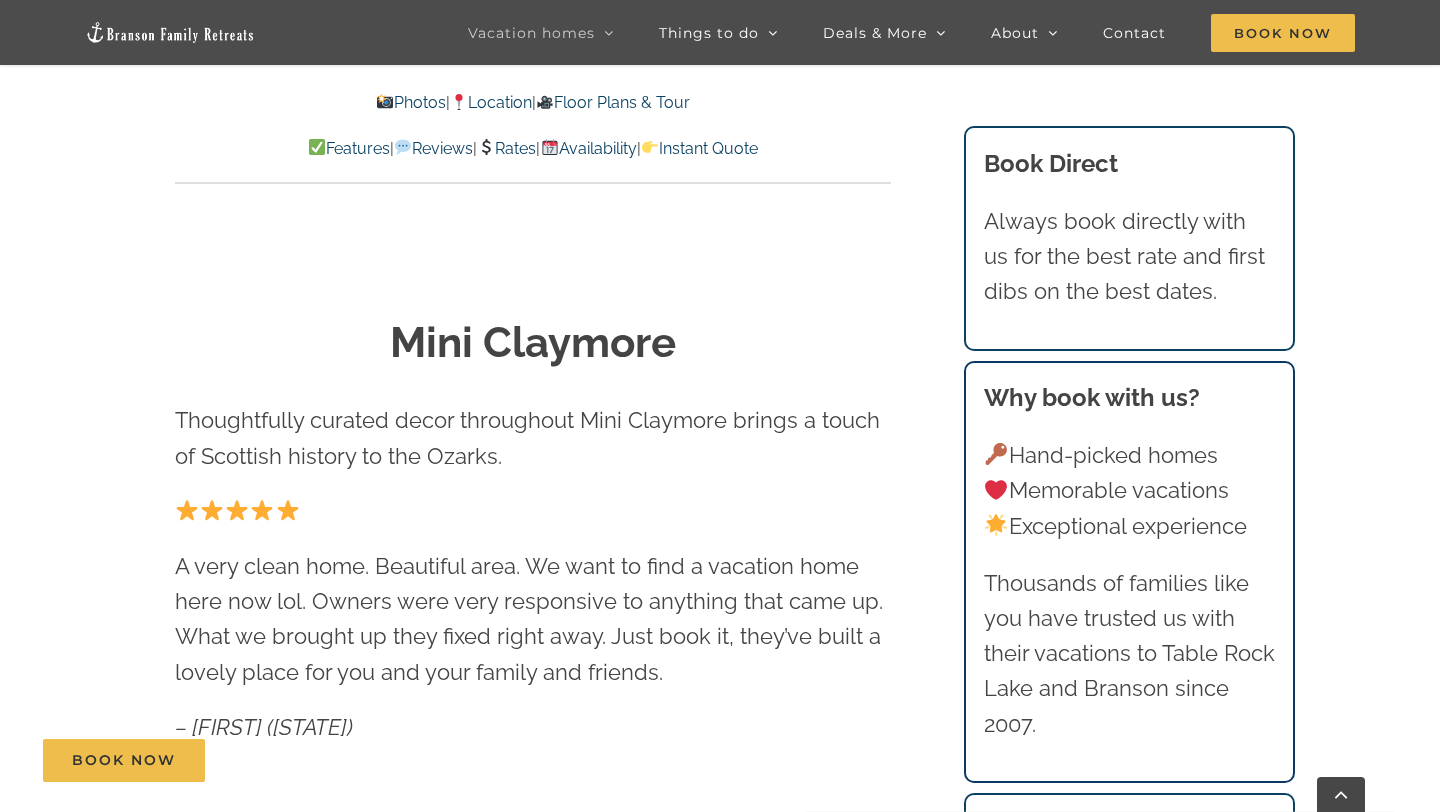 scroll, scrollTop: 4705, scrollLeft: 0, axis: vertical 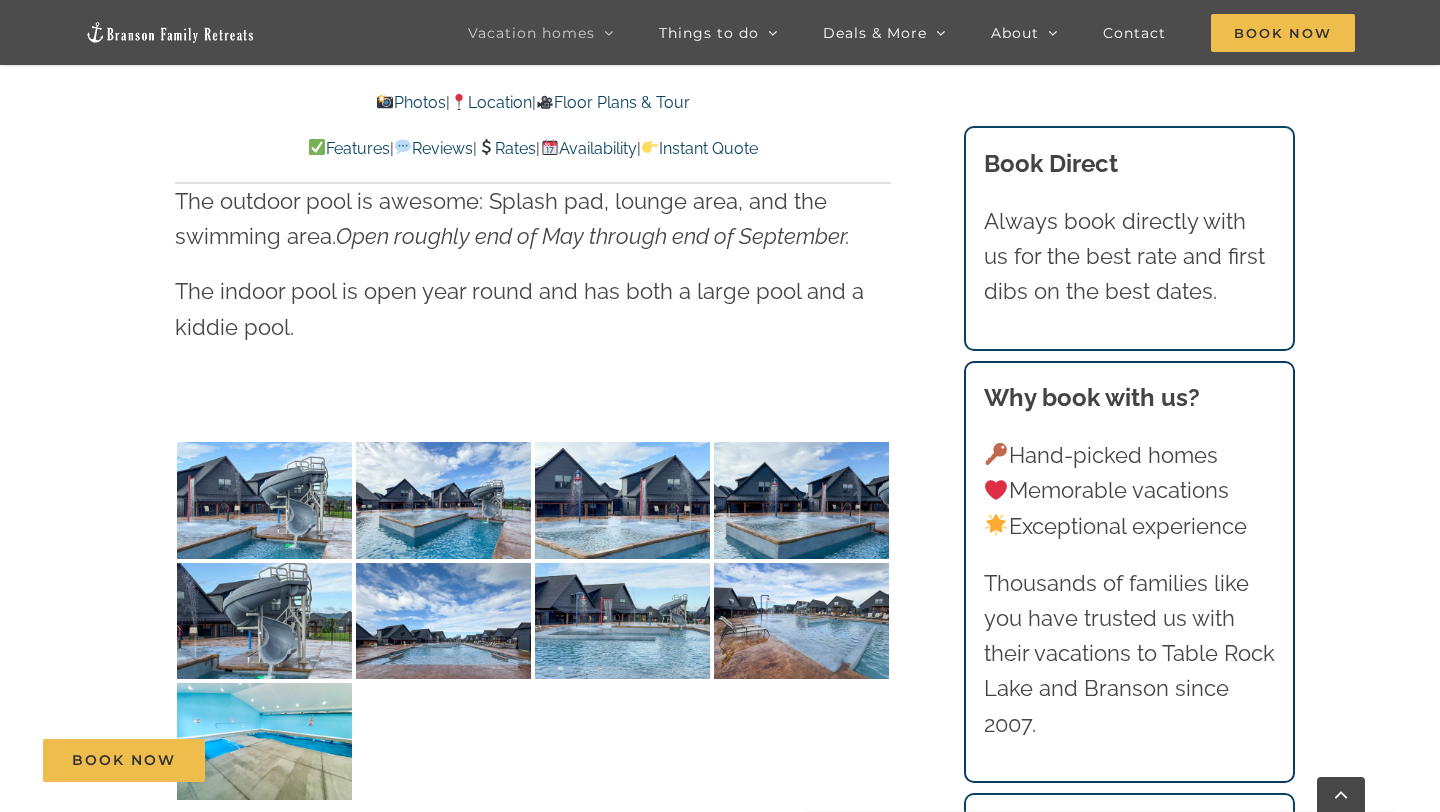click on "Location" at bounding box center [491, 102] 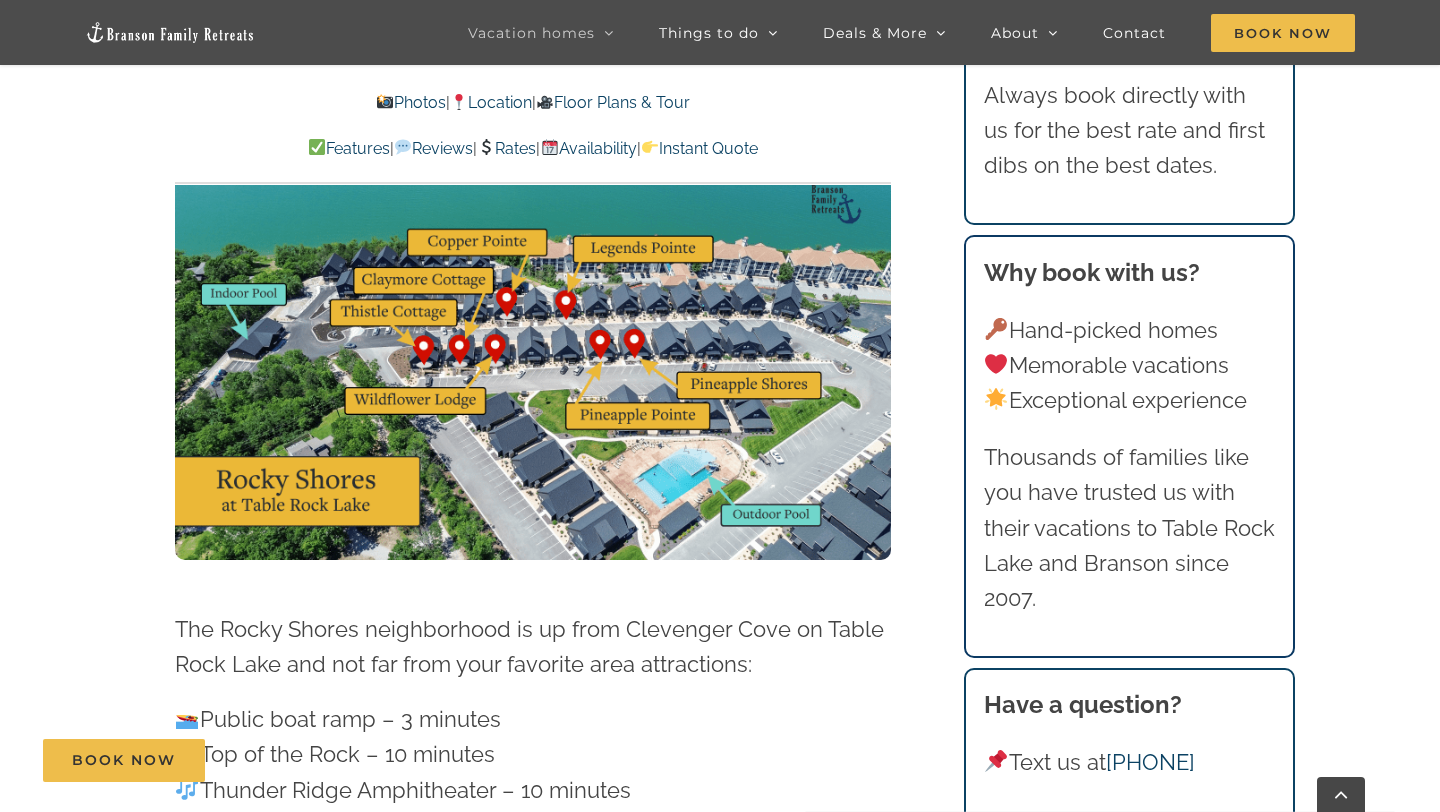 scroll, scrollTop: 5466, scrollLeft: 0, axis: vertical 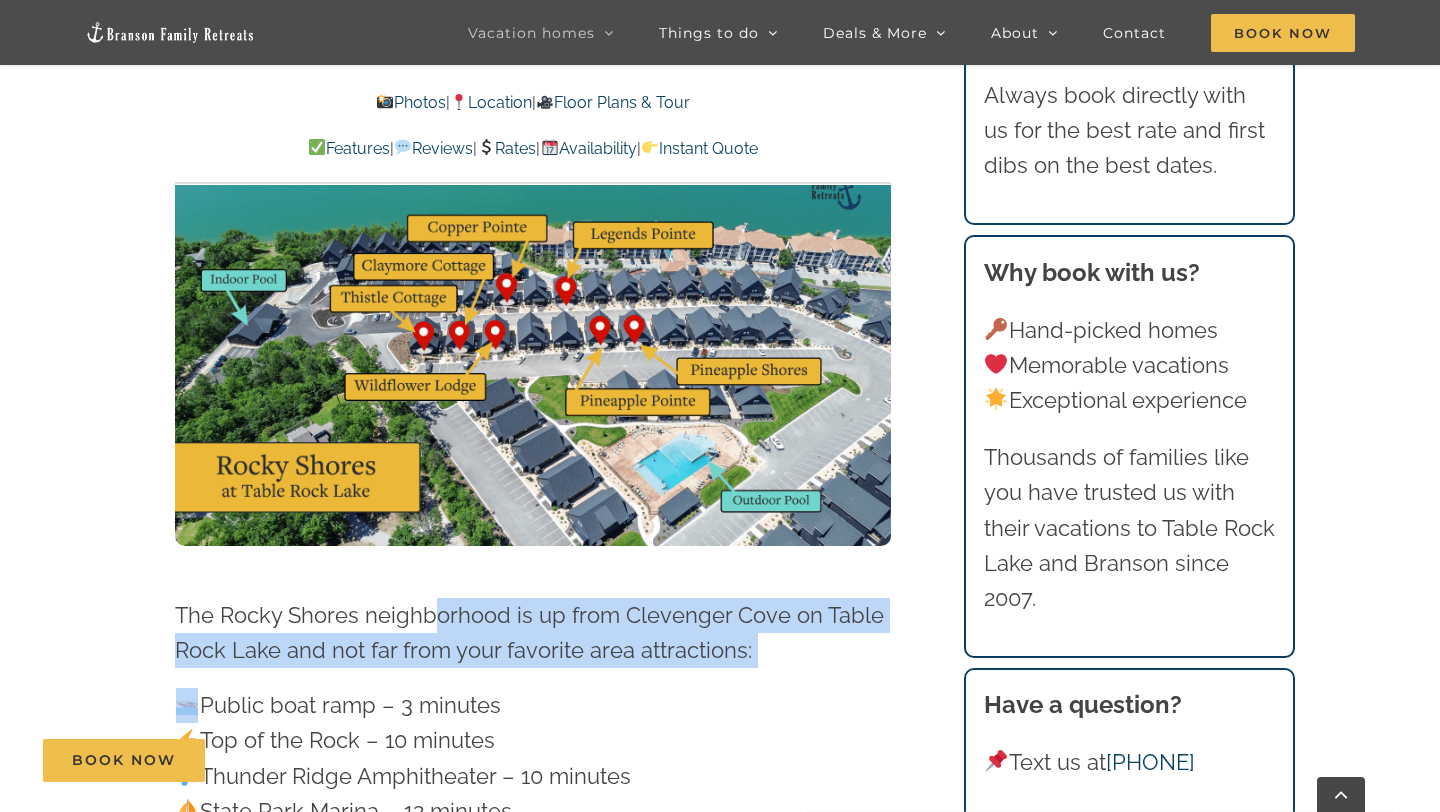 drag, startPoint x: 435, startPoint y: 620, endPoint x: 553, endPoint y: 674, distance: 129.76903 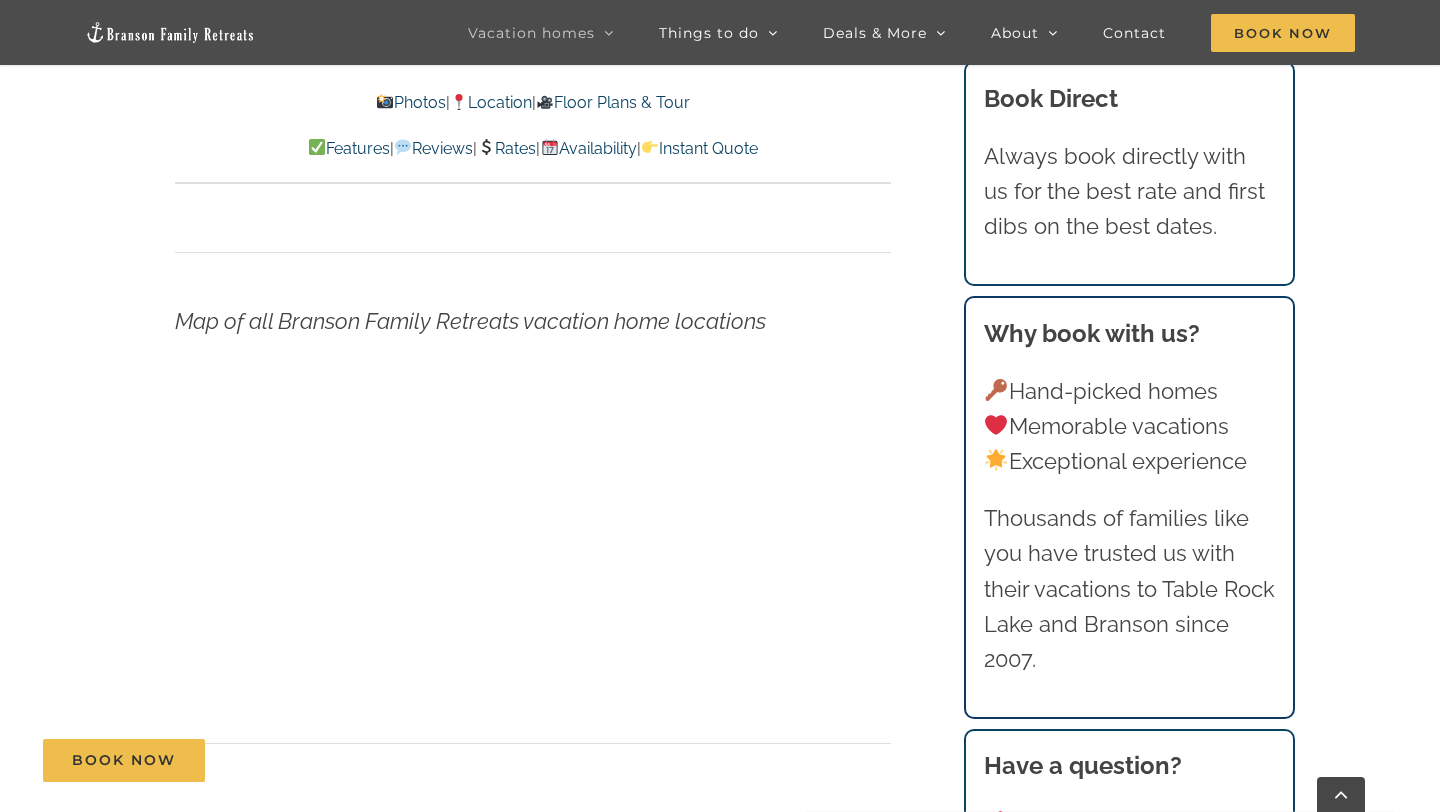 scroll, scrollTop: 6563, scrollLeft: 0, axis: vertical 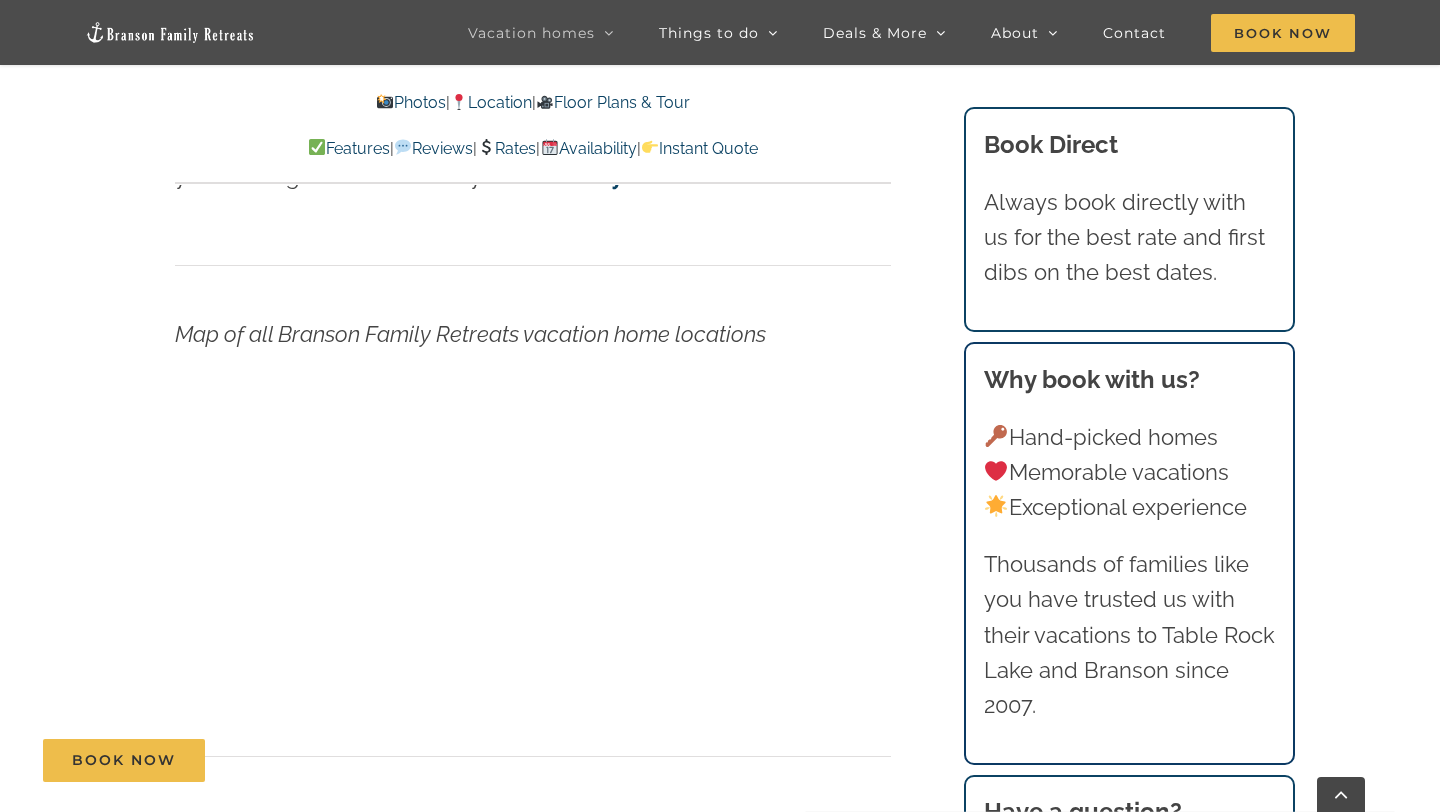 click at bounding box center [533, 554] 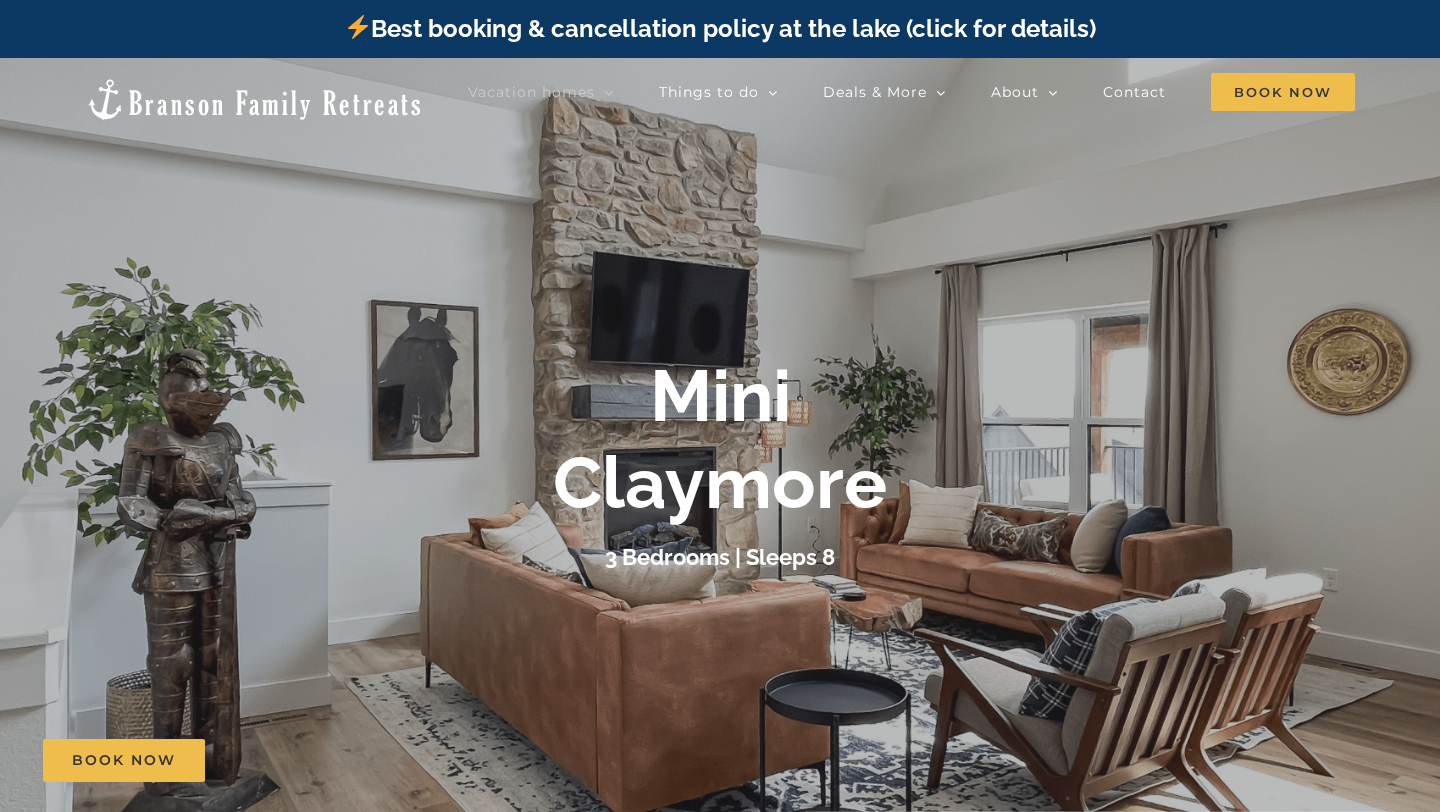 scroll, scrollTop: 18, scrollLeft: 0, axis: vertical 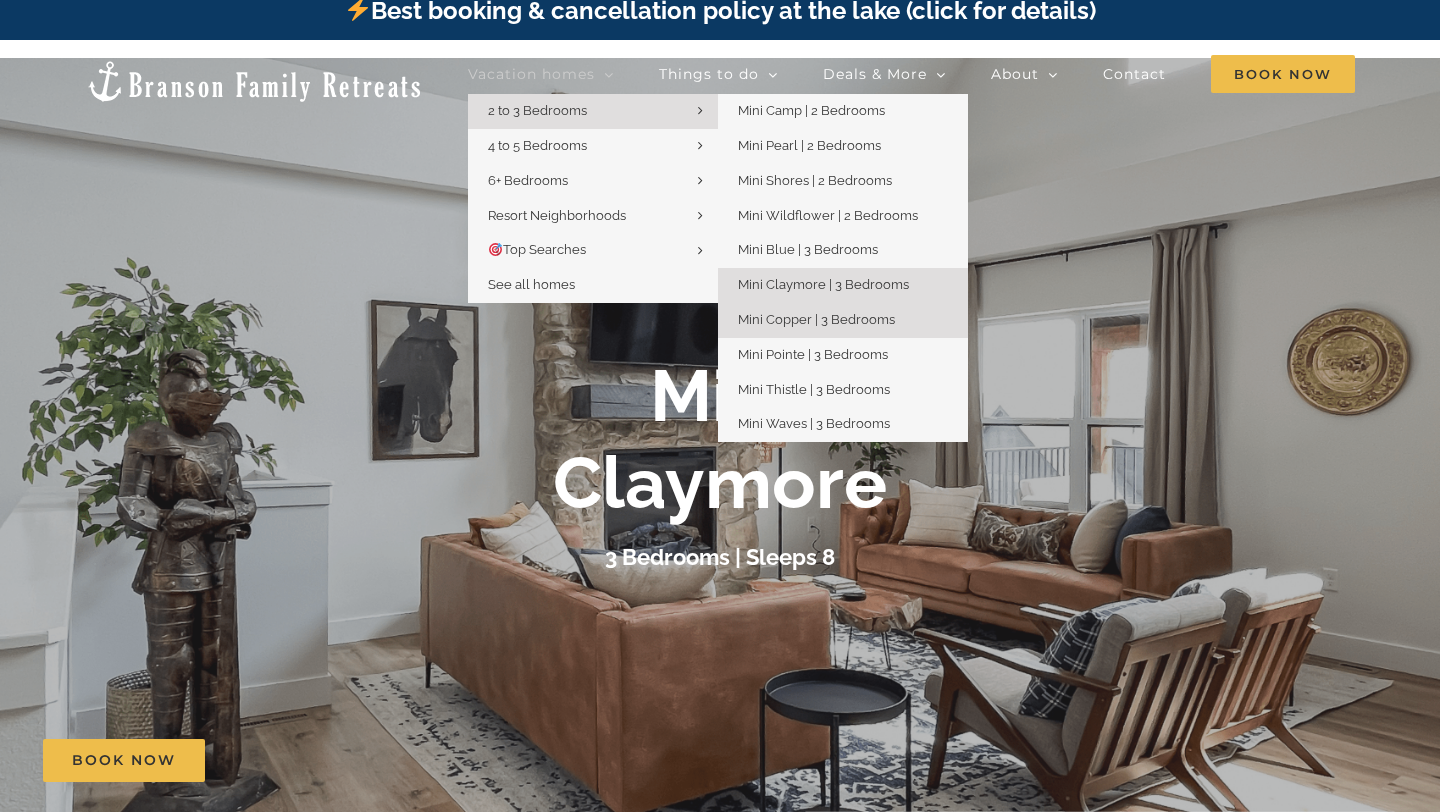 click on "Mini Copper | 3 Bedrooms" at bounding box center [843, 320] 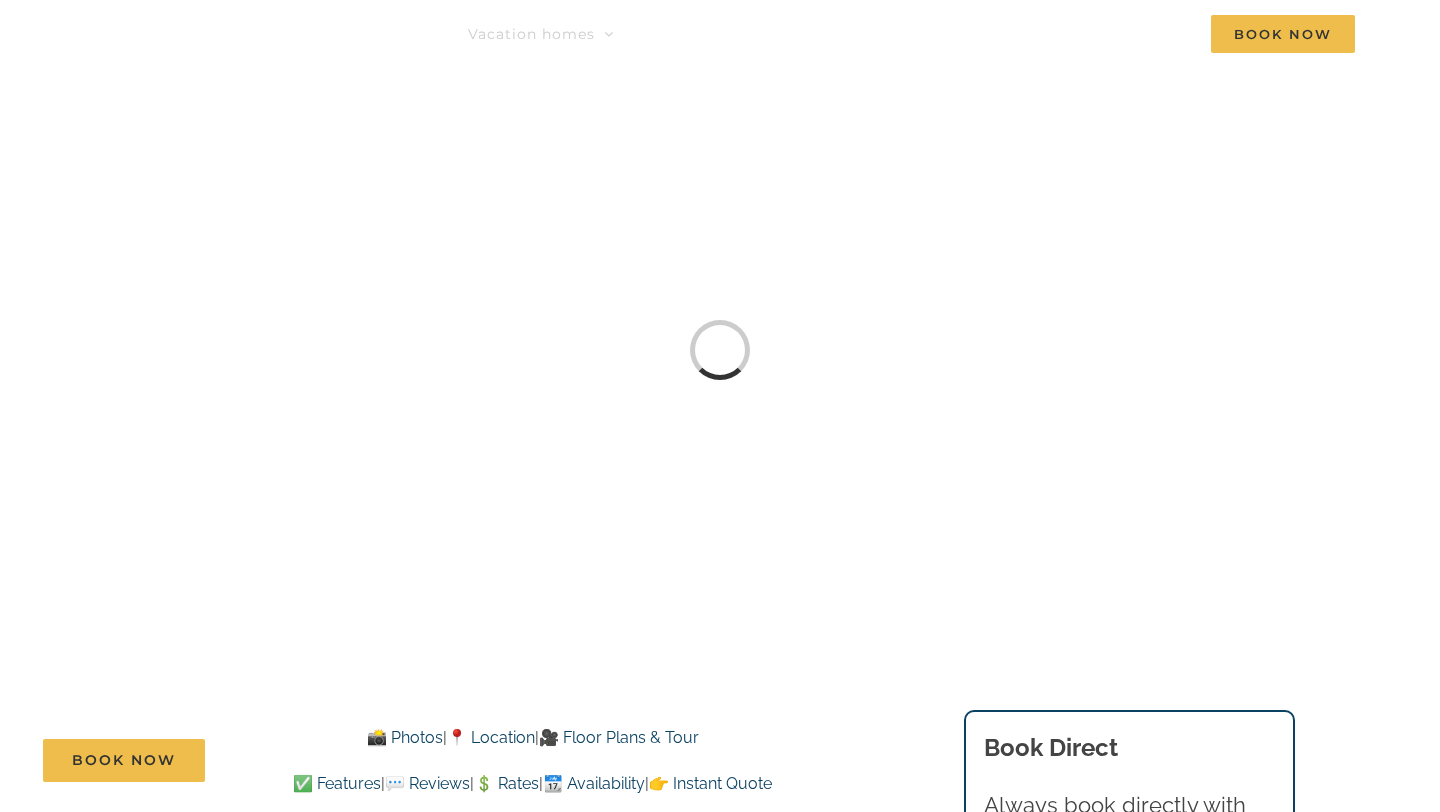 scroll, scrollTop: 0, scrollLeft: 0, axis: both 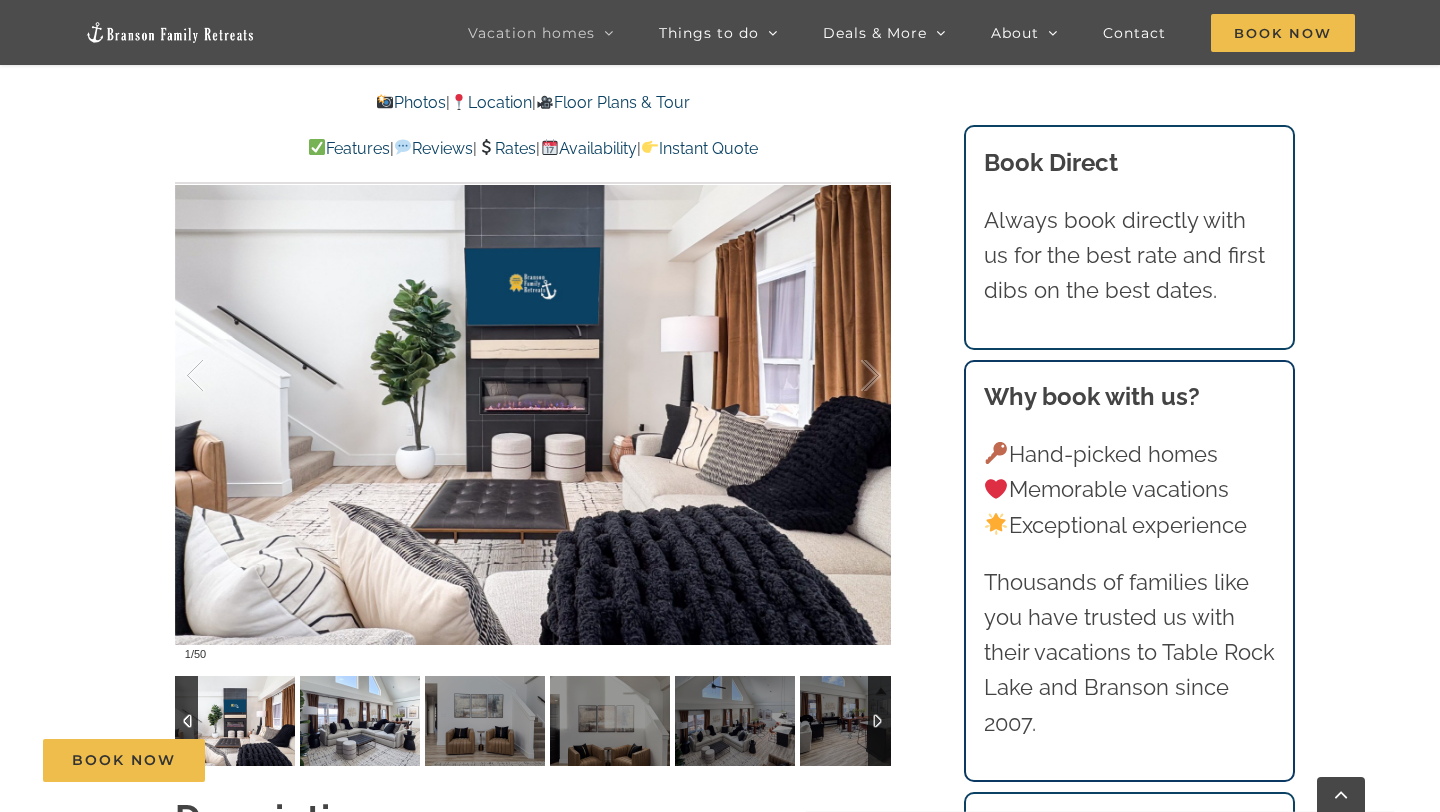 click at bounding box center (360, 721) 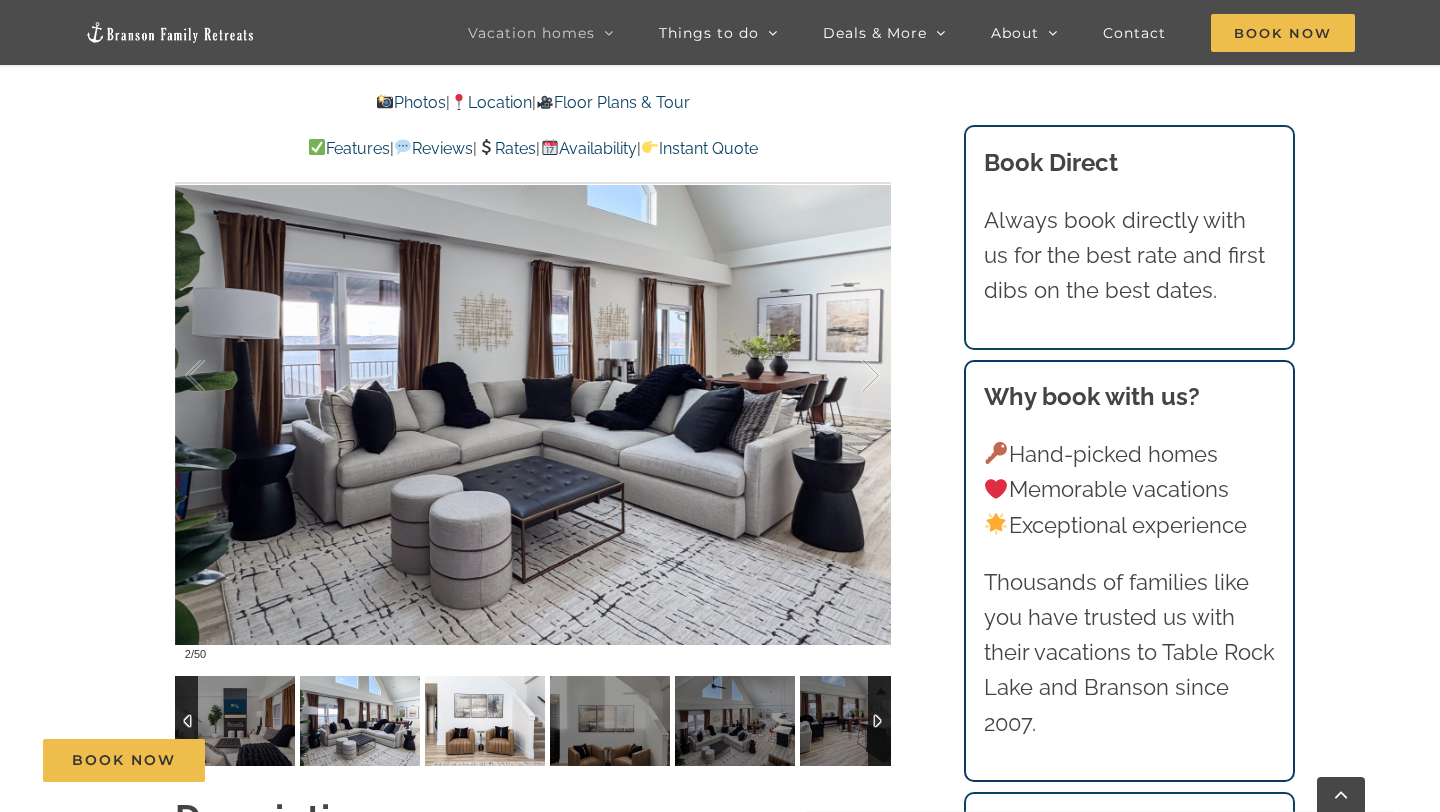 click at bounding box center [485, 721] 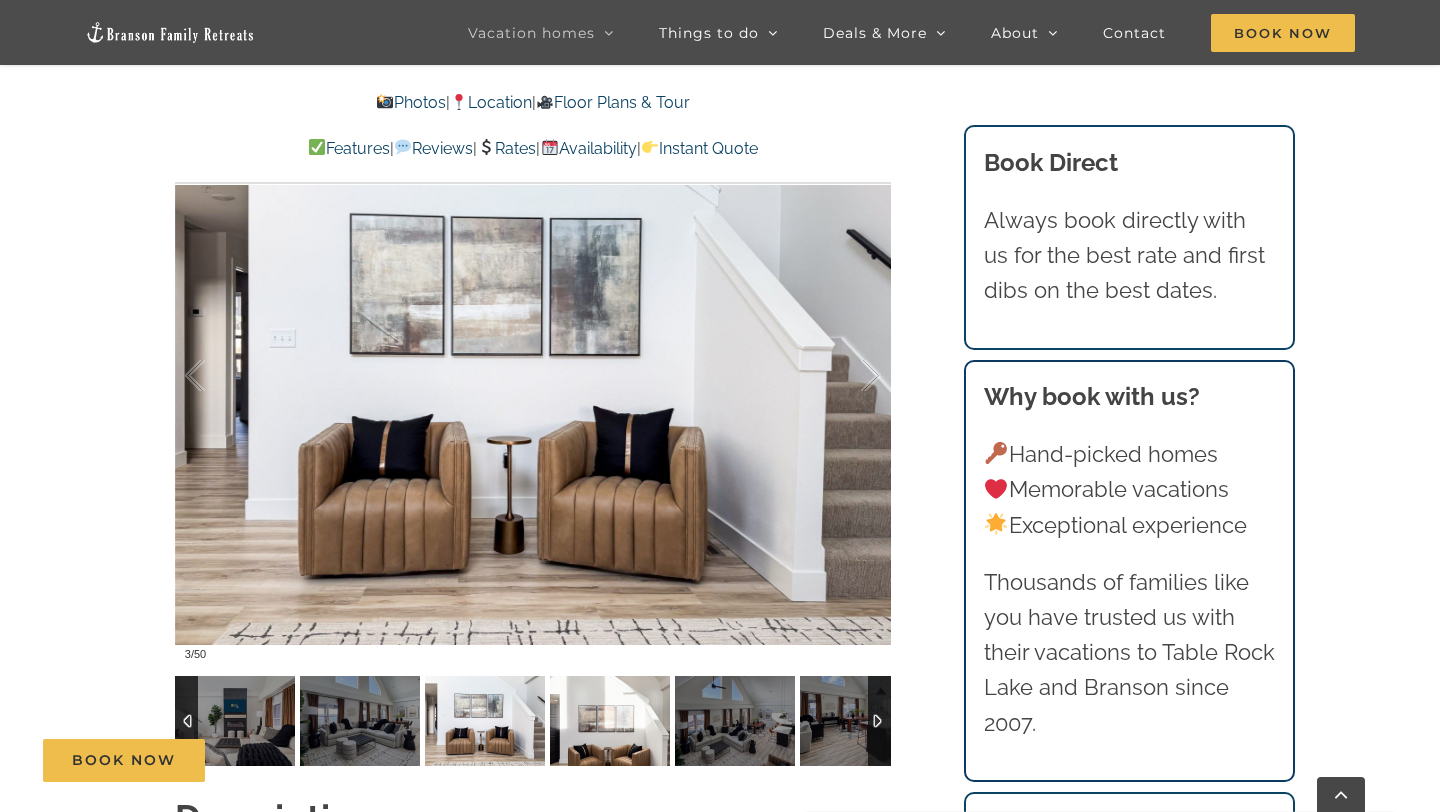 click at bounding box center [610, 721] 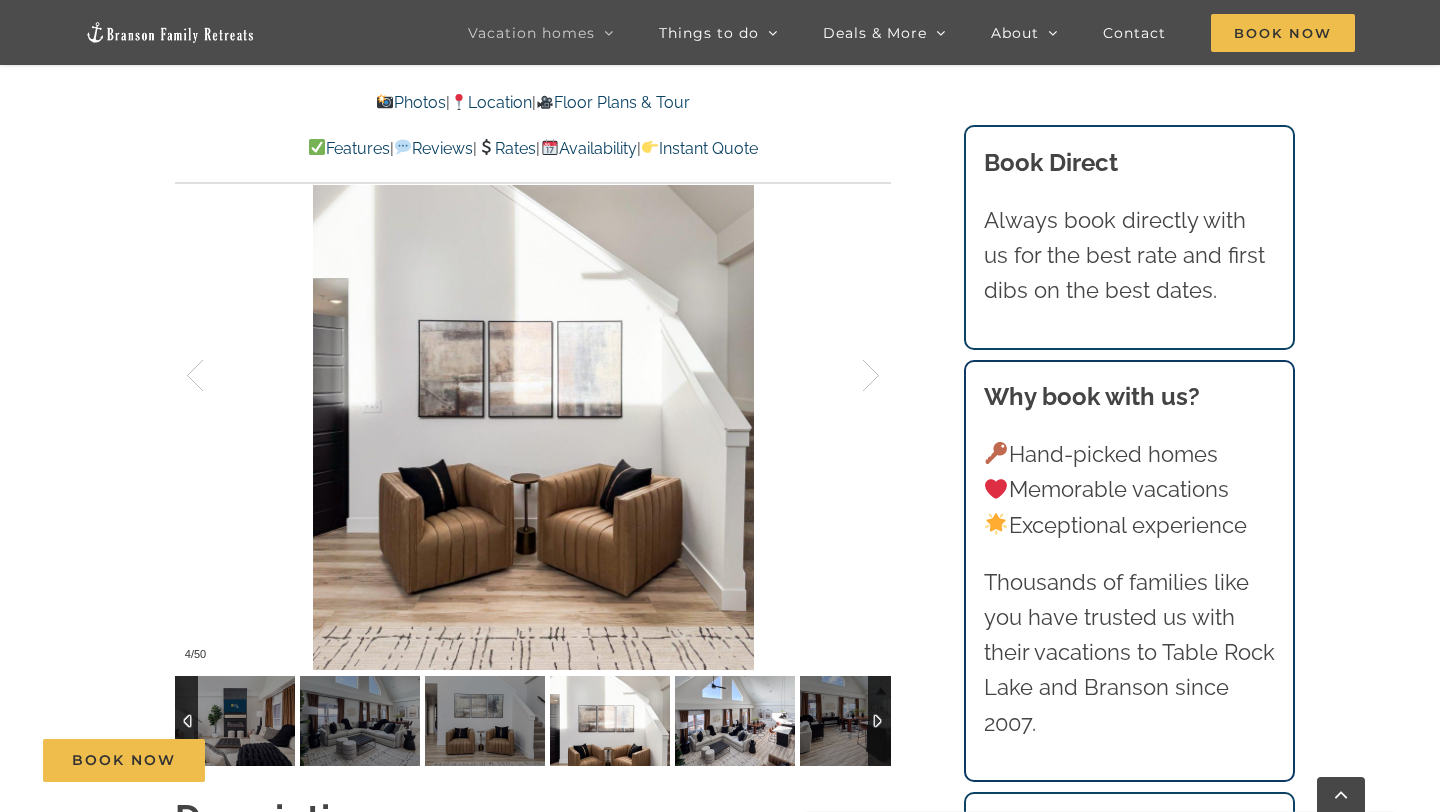 click at bounding box center [735, 721] 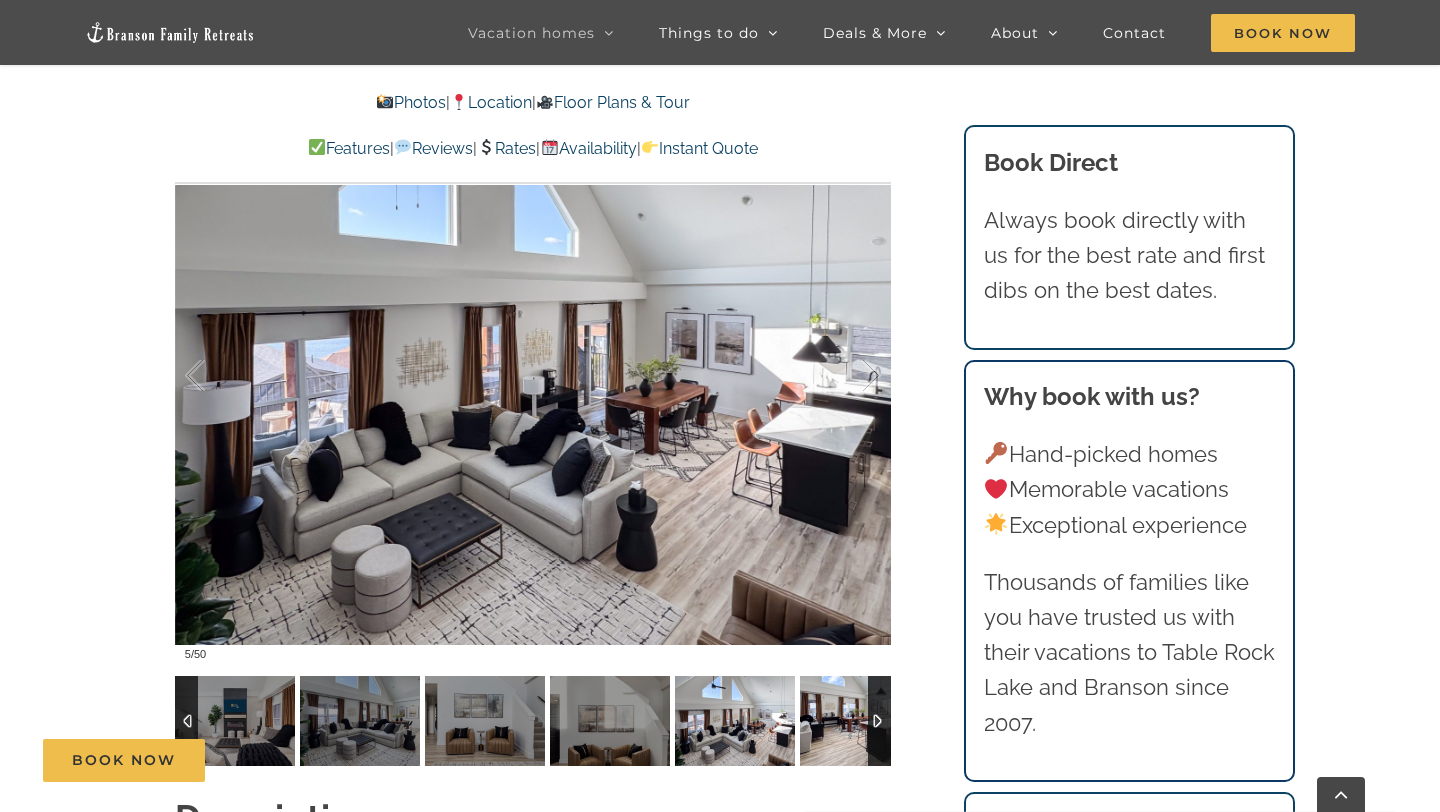 click at bounding box center (860, 721) 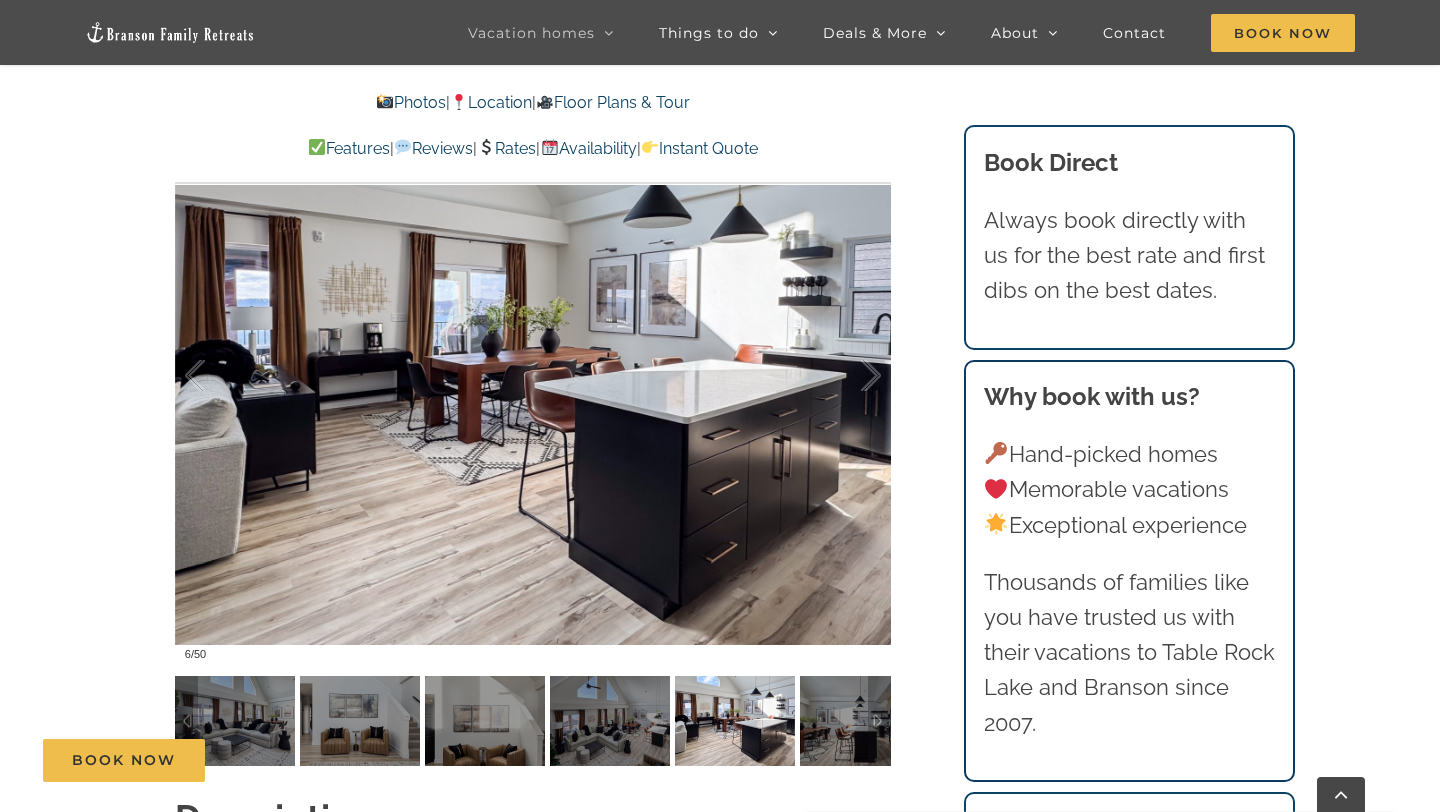 click at bounding box center [879, 721] 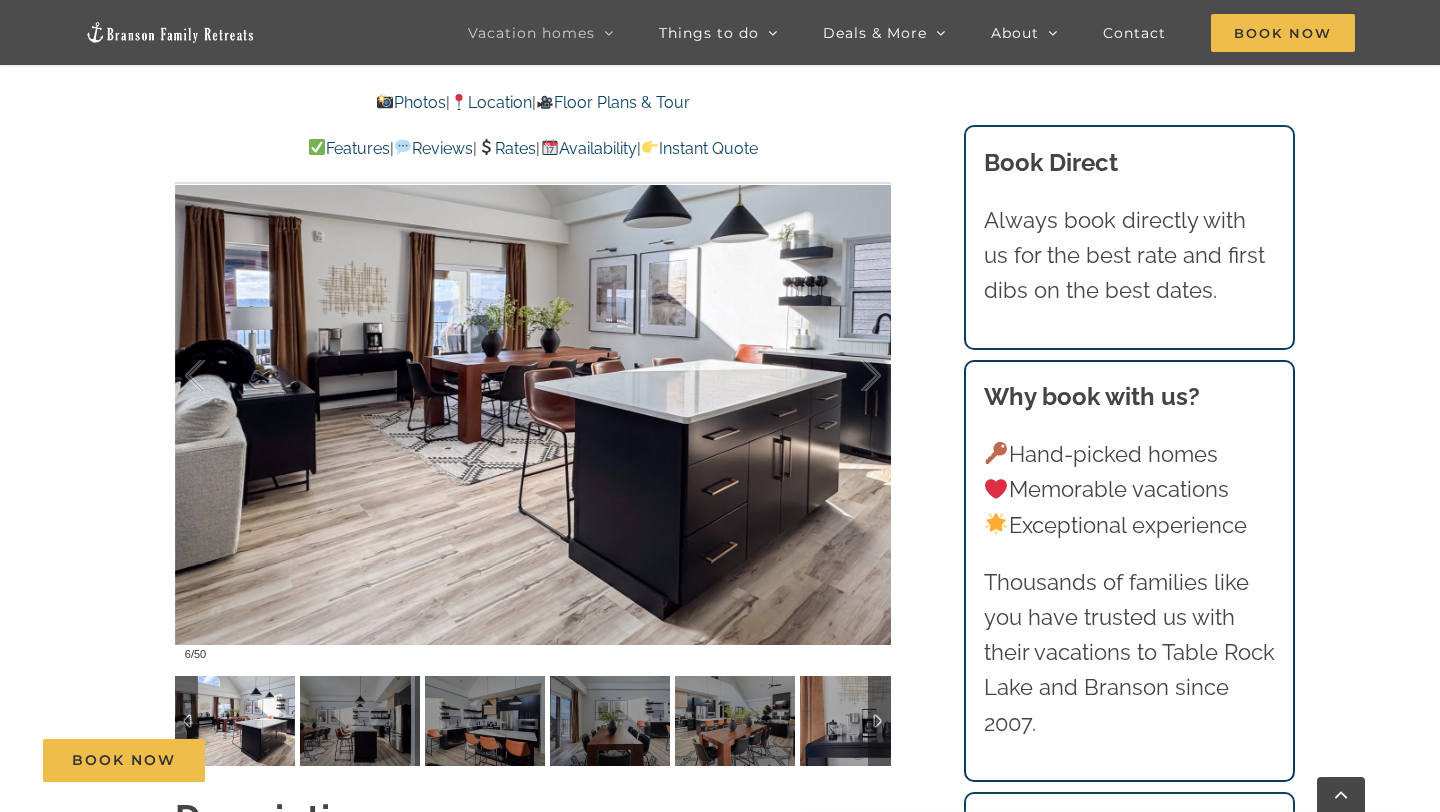 click on "Book Now" at bounding box center [735, 760] 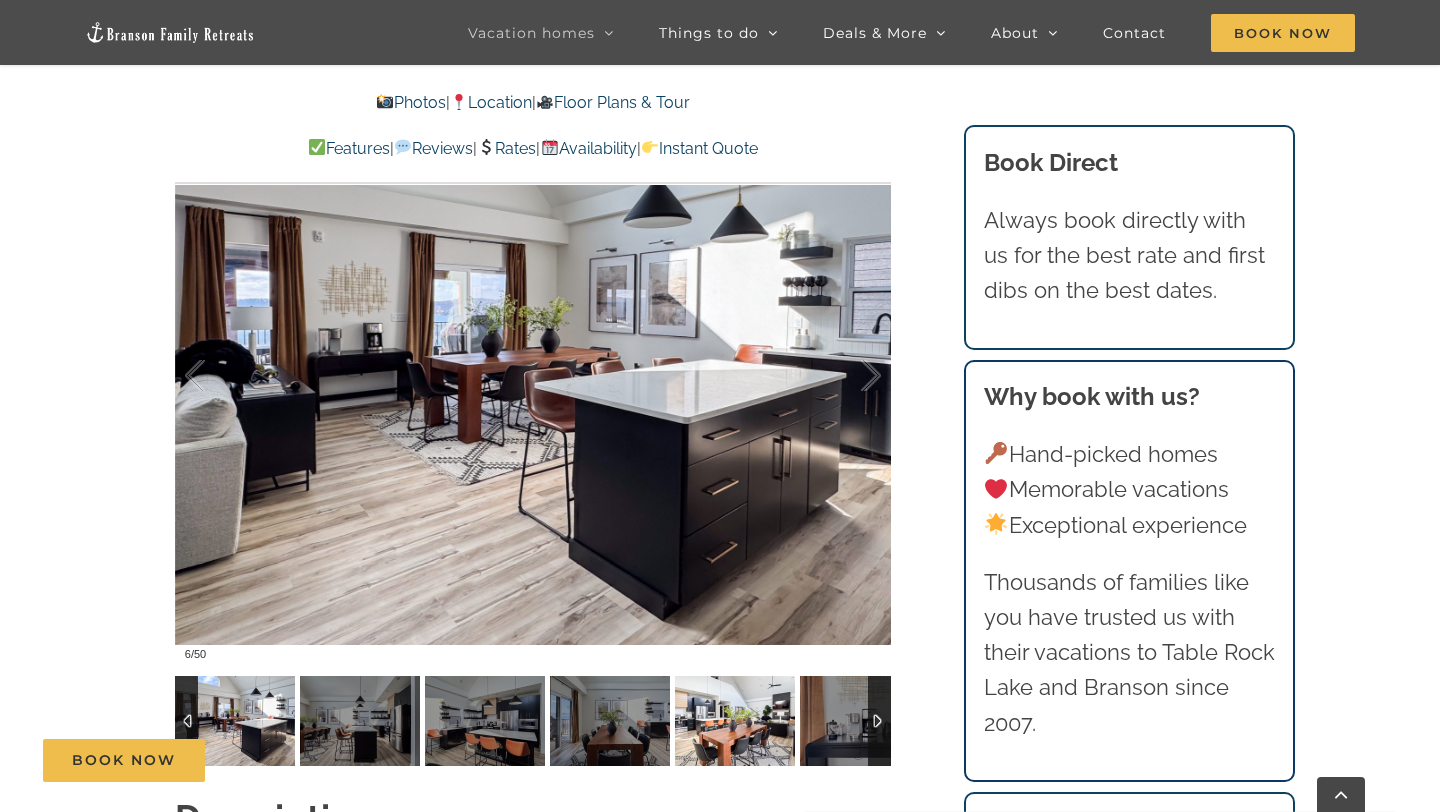 click at bounding box center (735, 721) 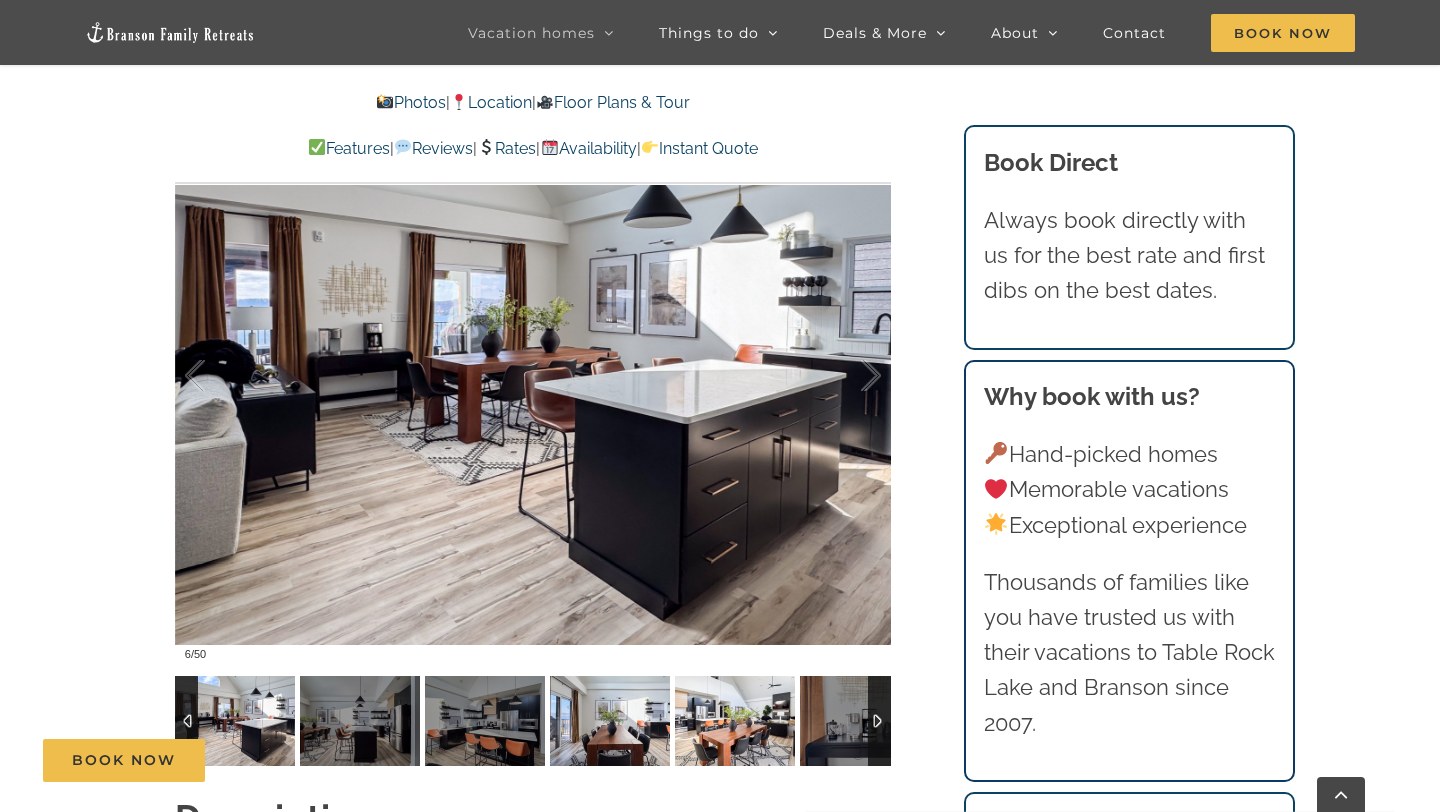 click at bounding box center (610, 721) 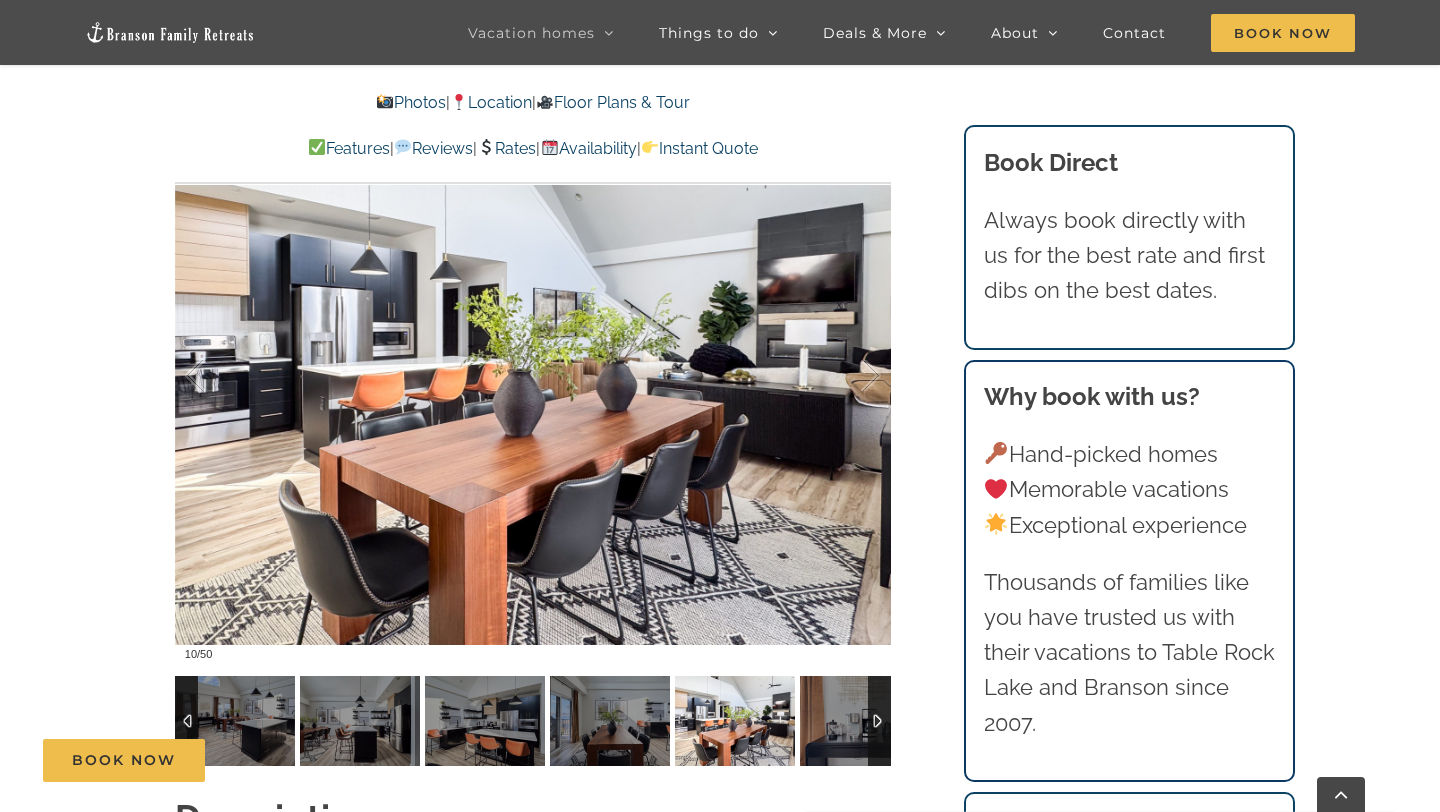 click at bounding box center (735, 721) 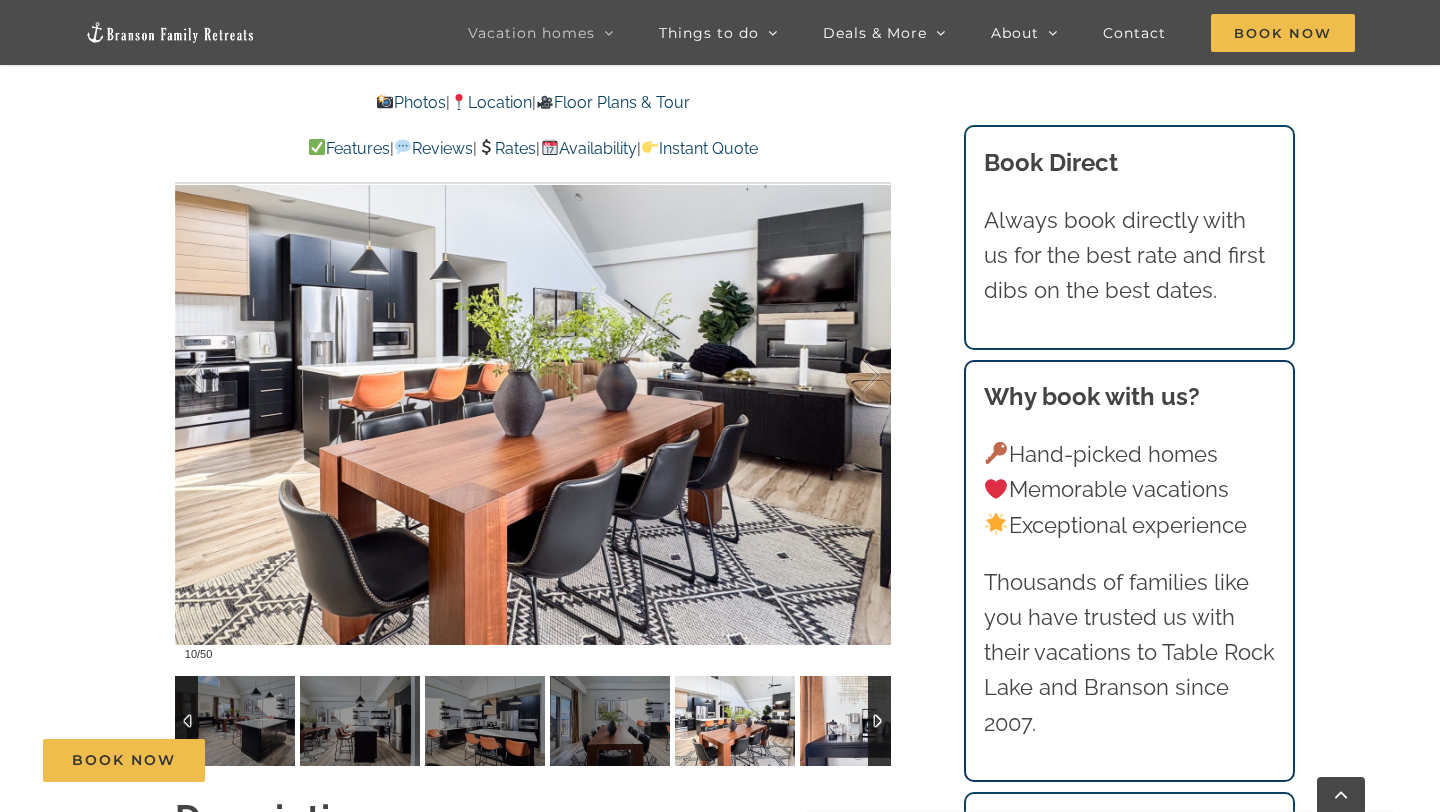 click at bounding box center [860, 721] 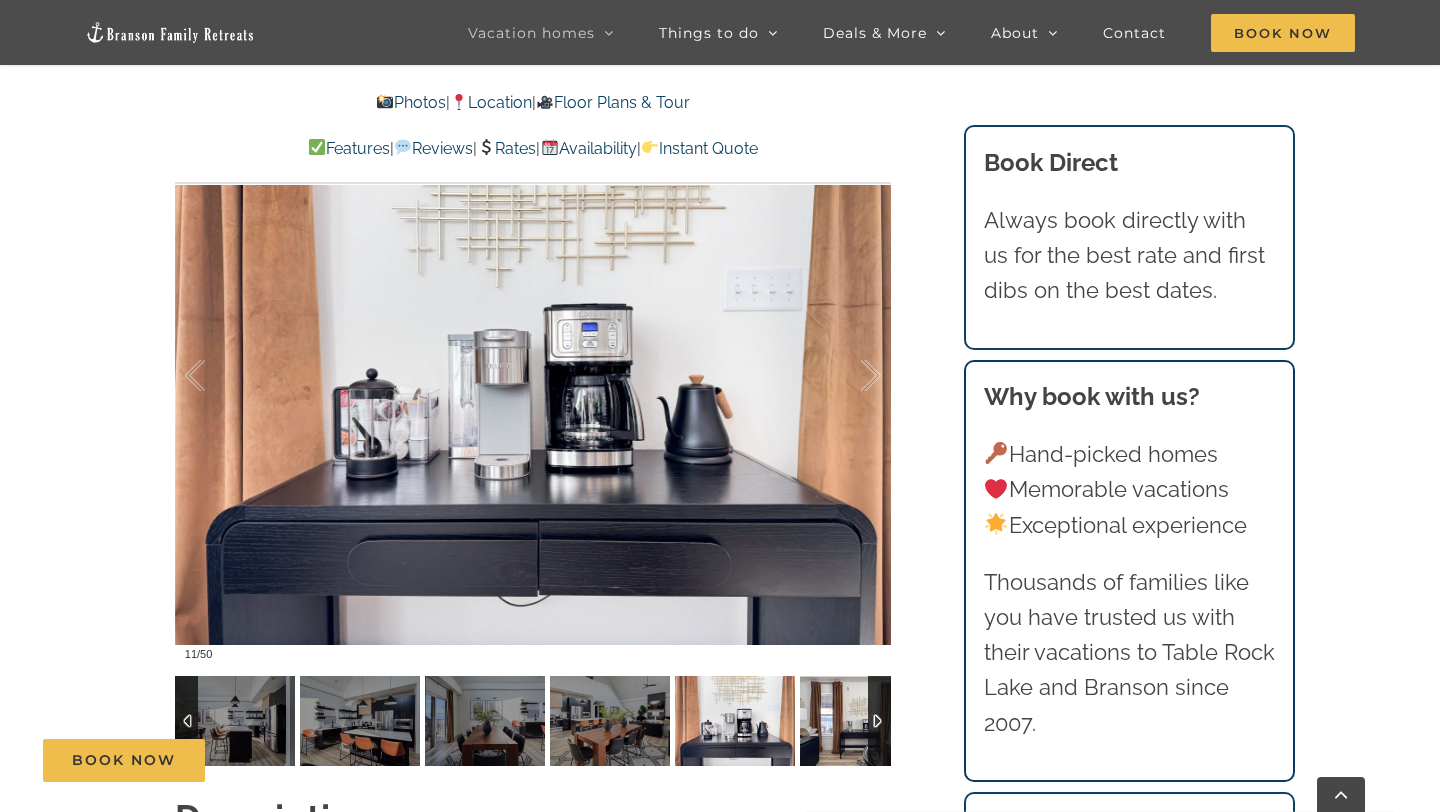 click at bounding box center (860, 721) 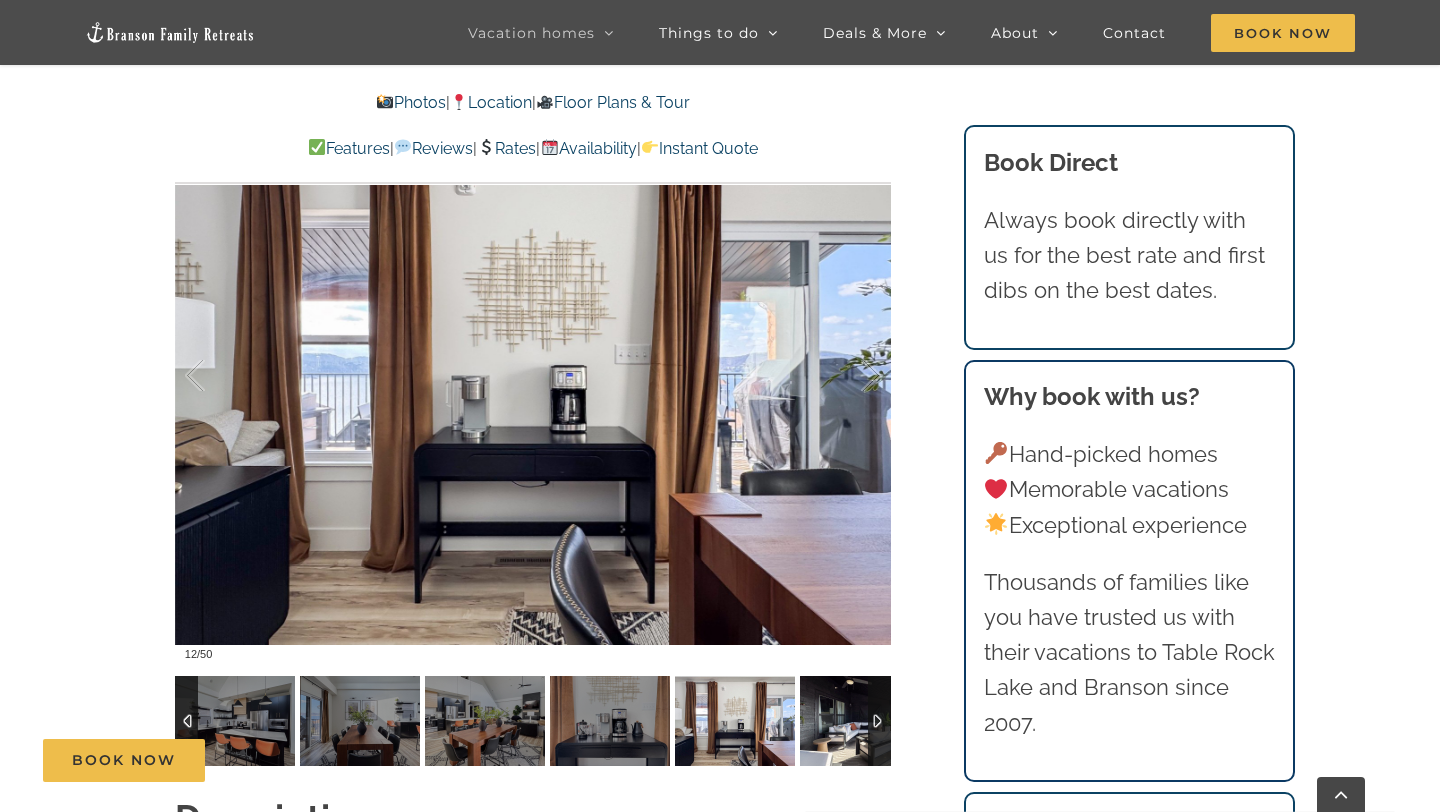 click at bounding box center [860, 721] 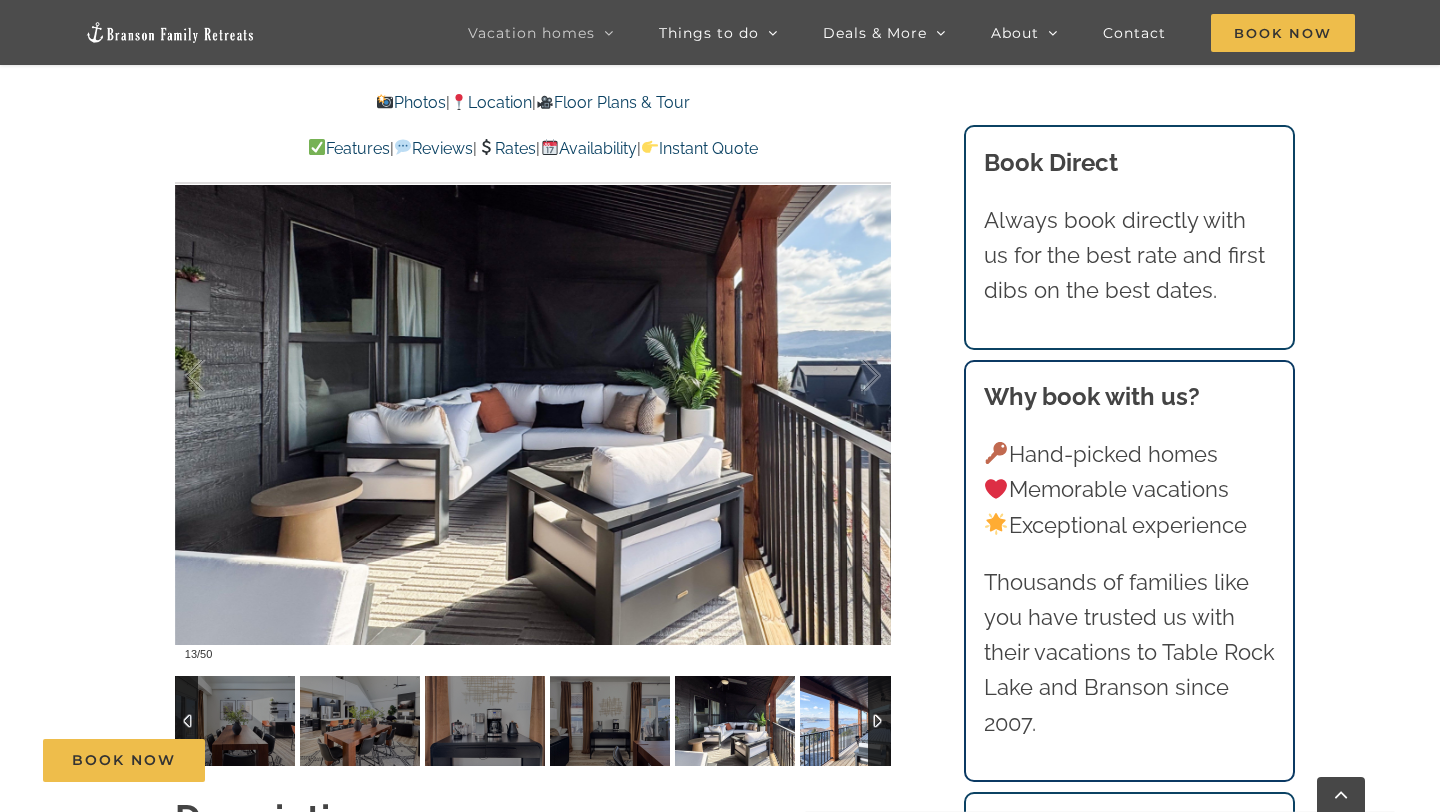 click at bounding box center (860, 721) 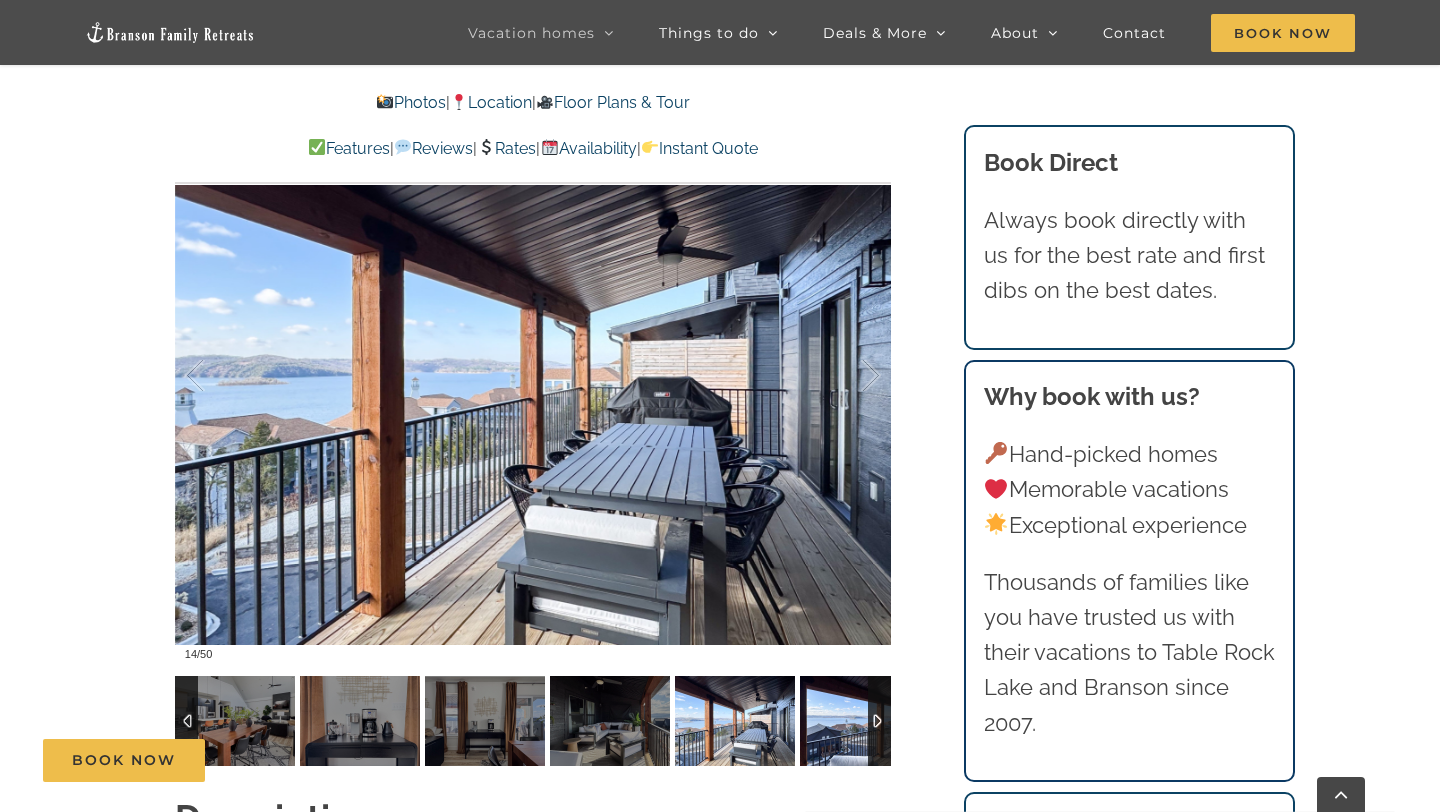 click at bounding box center (860, 721) 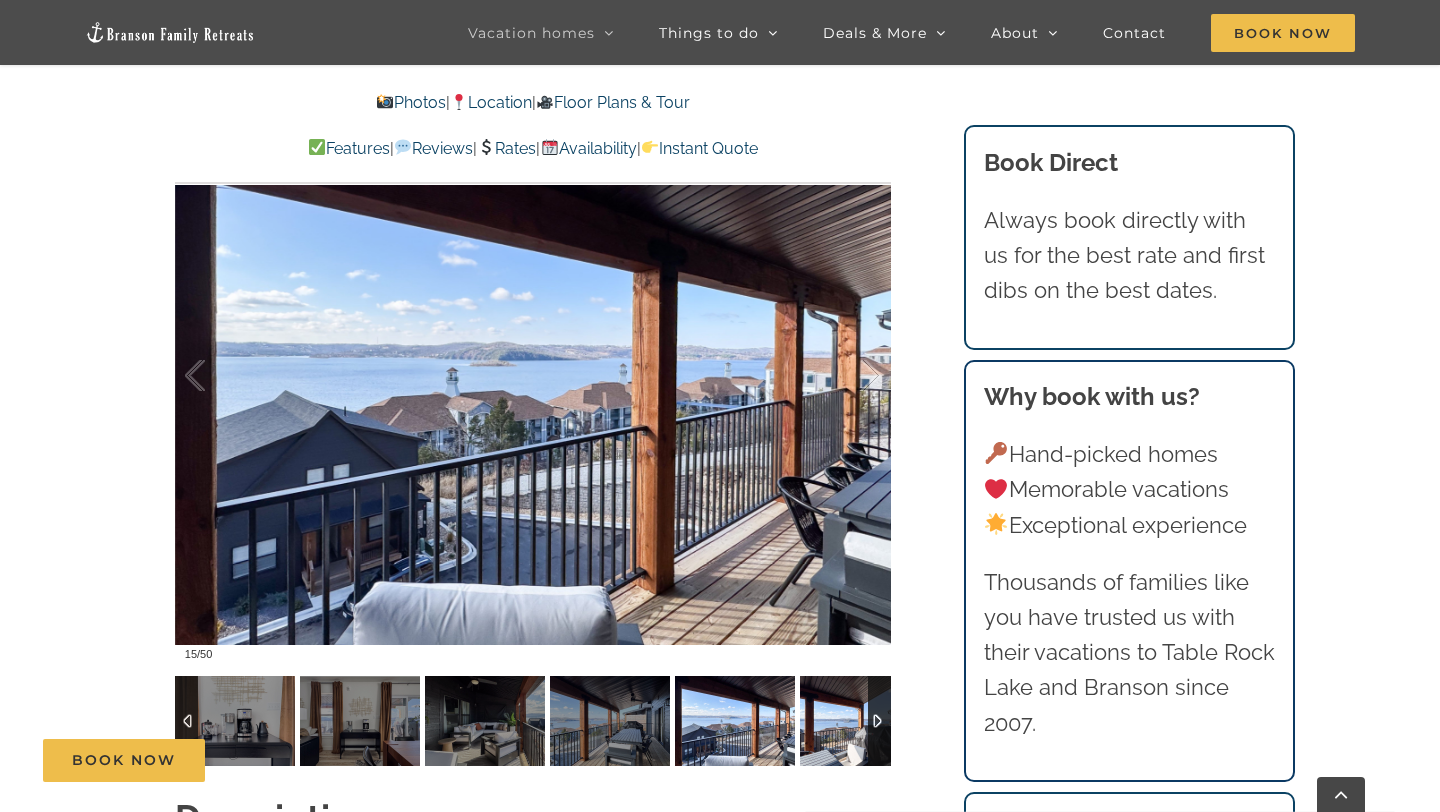 click at bounding box center [860, 721] 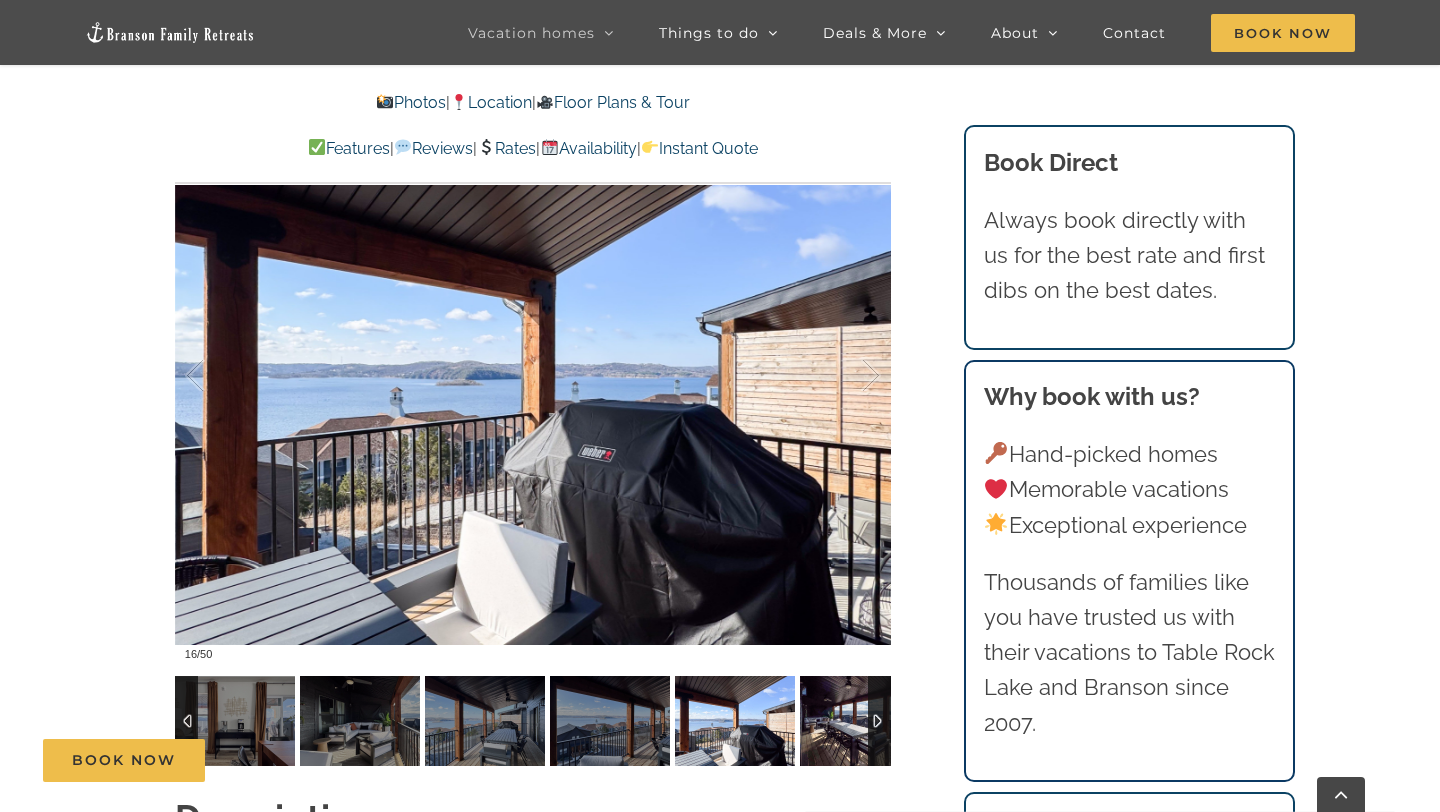 click at bounding box center [860, 721] 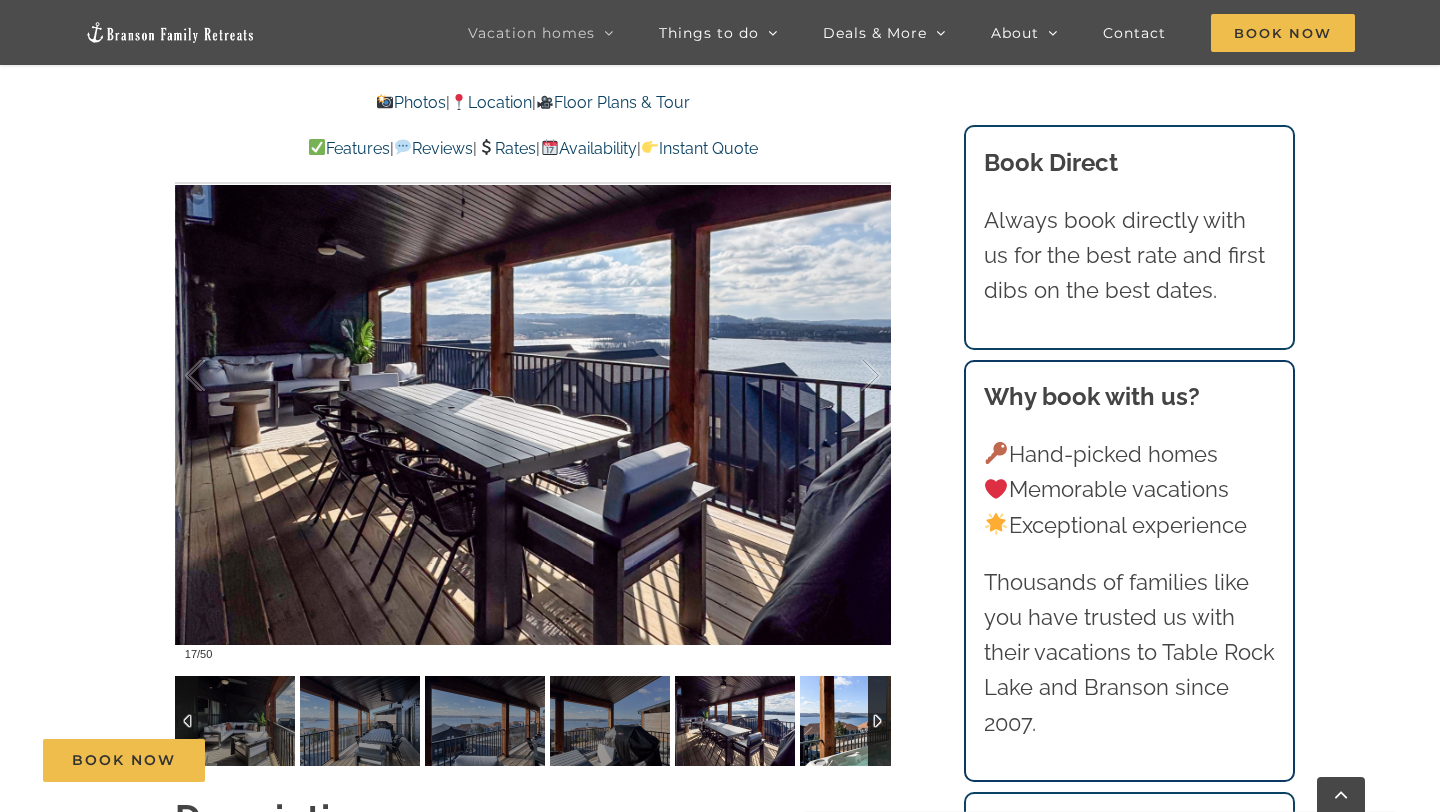 click at bounding box center [860, 721] 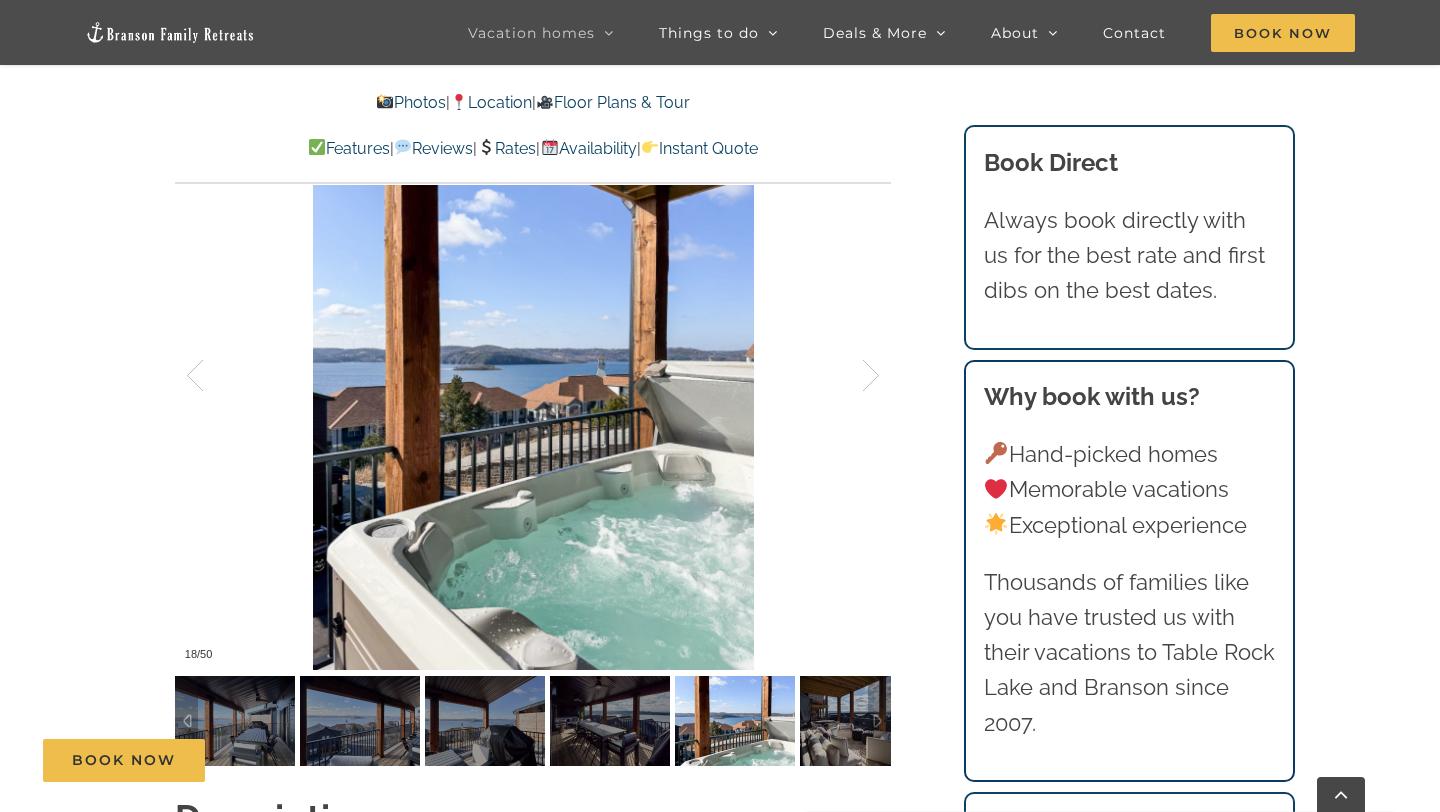 click on "Book Now" at bounding box center (735, 760) 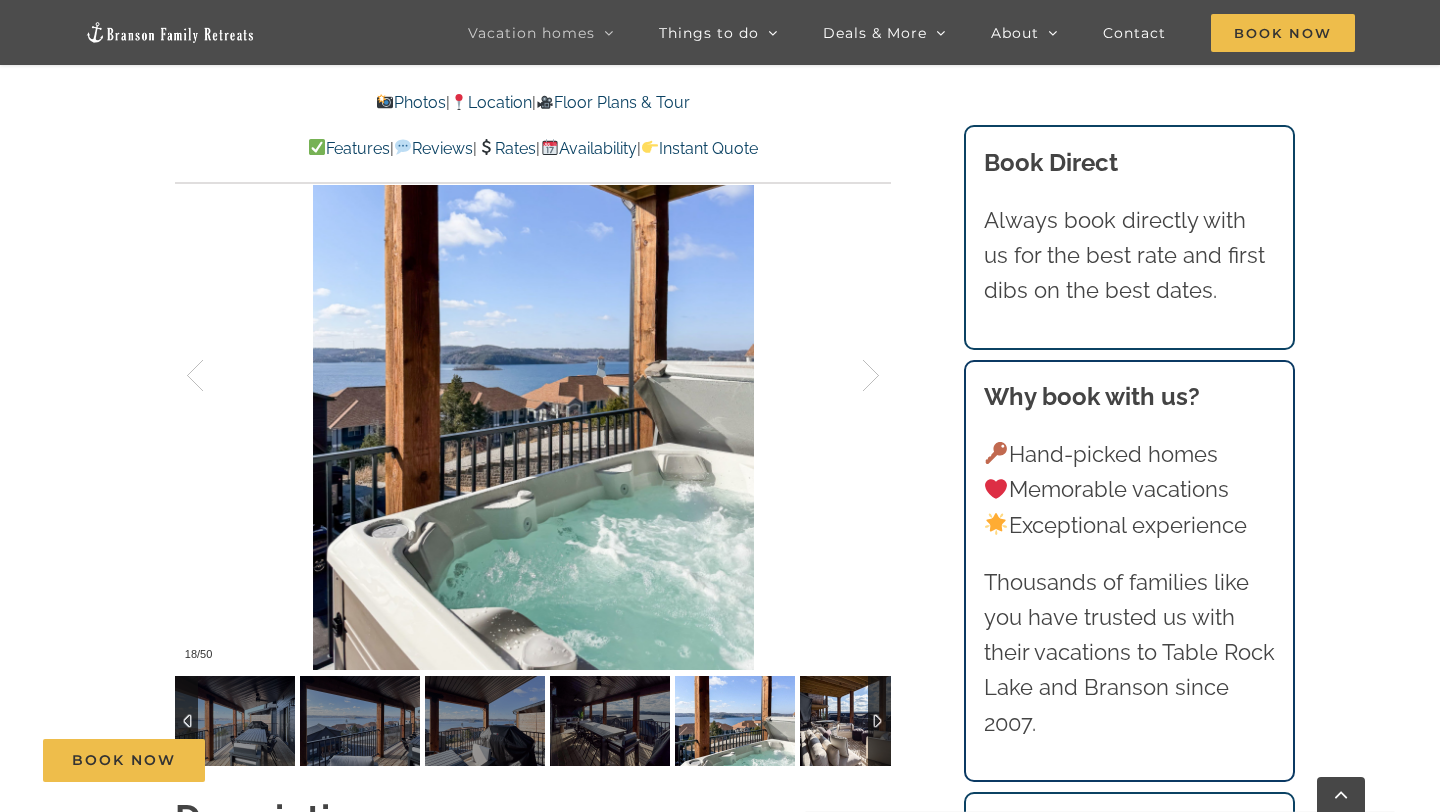 click at bounding box center (860, 721) 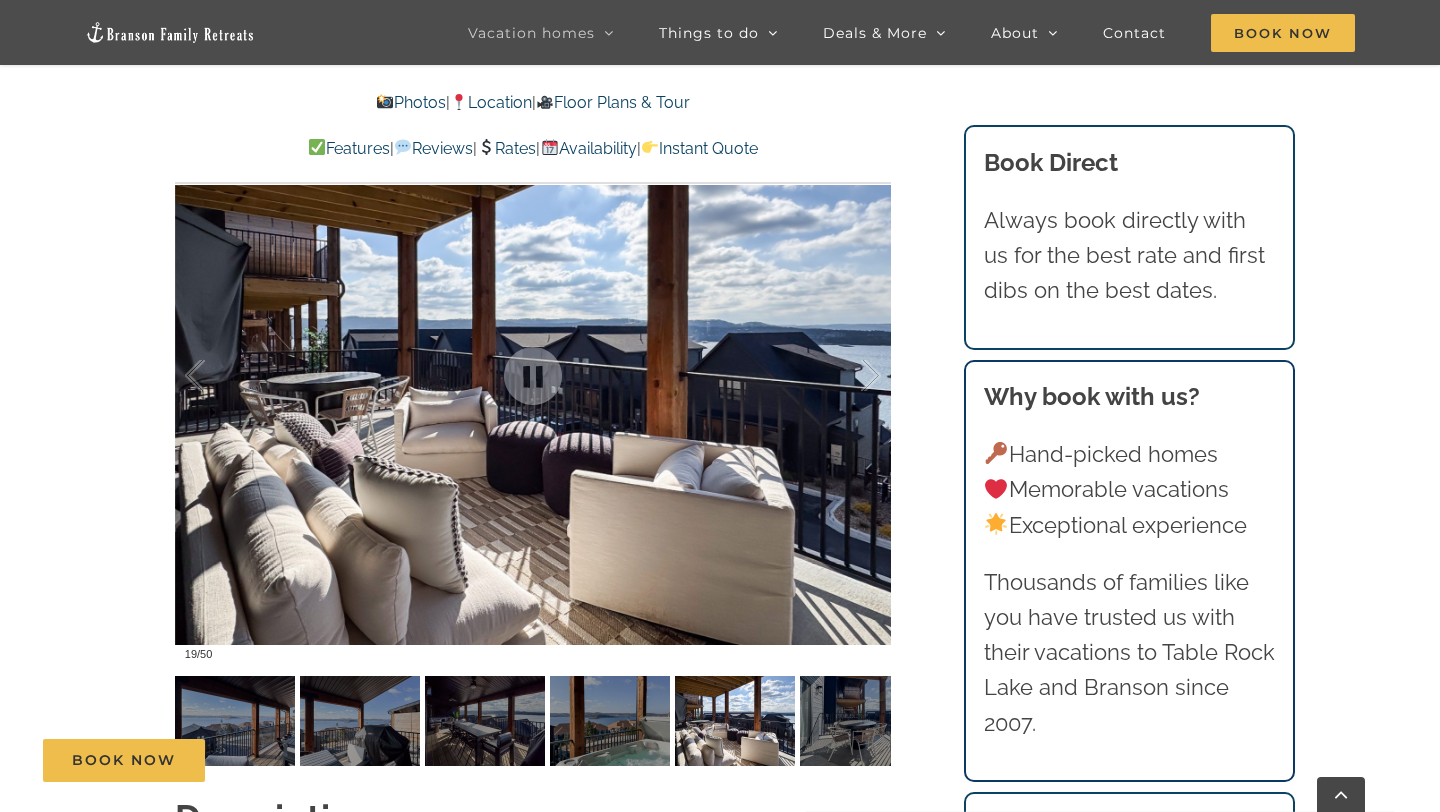 click on "Mini Copper For an earthy luxury stay, Copper Pointe is the extraordinary vacation rental for up to 6 discerning guests.
Branson Family Retreats has done an amazing job with this property. The view out the back overlooking the water is amazing. Everything is fresh and new and very clean.
The decor is fun and the amenities are great! And their communication is outstanding! Would highly recommend this property if you’re thinking about booking it!
– Trista (Texas)
19  /  50 Copper-Pointe-at-Table-Rock-Lake-1029-2-scaled" at bounding box center [533, 129] 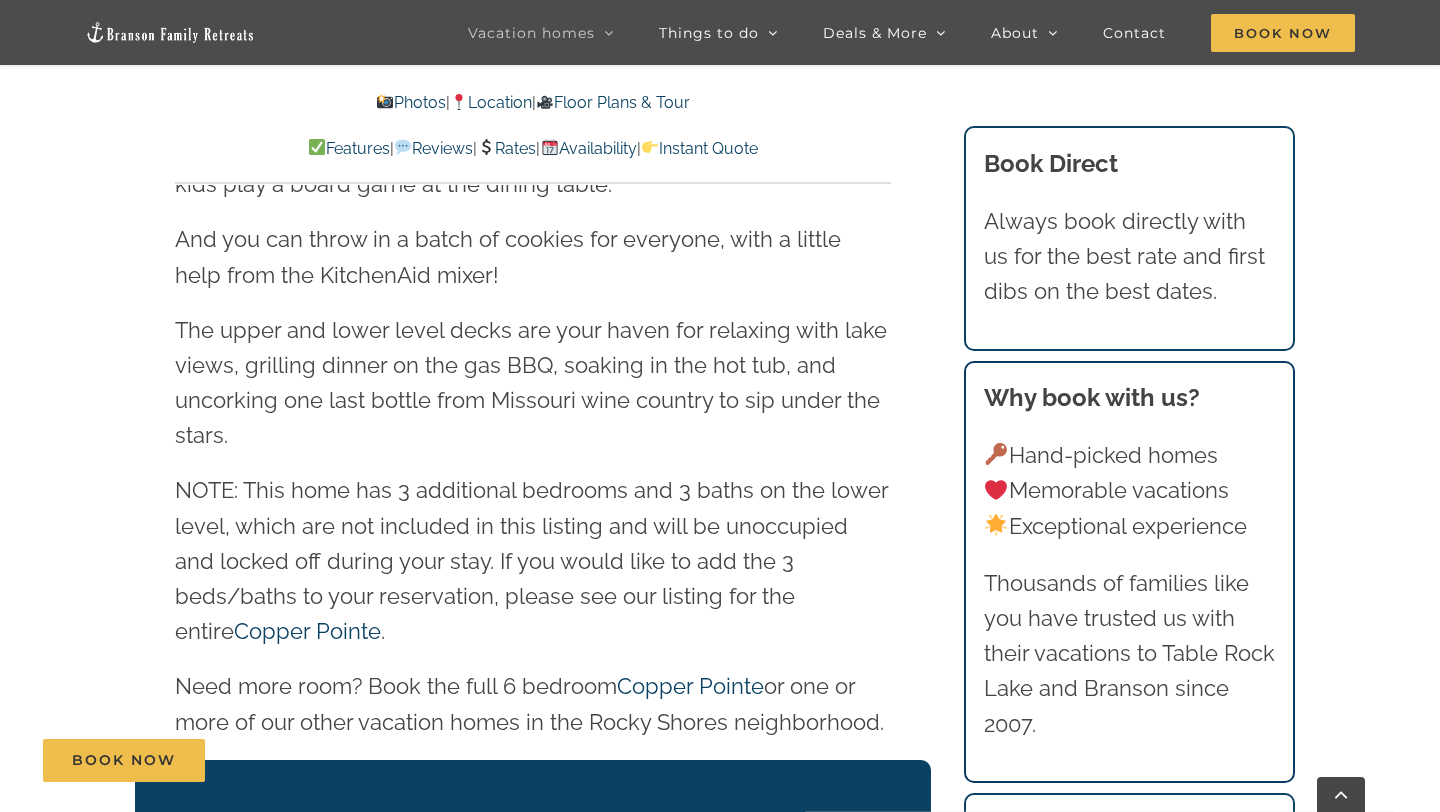 scroll, scrollTop: 2952, scrollLeft: 0, axis: vertical 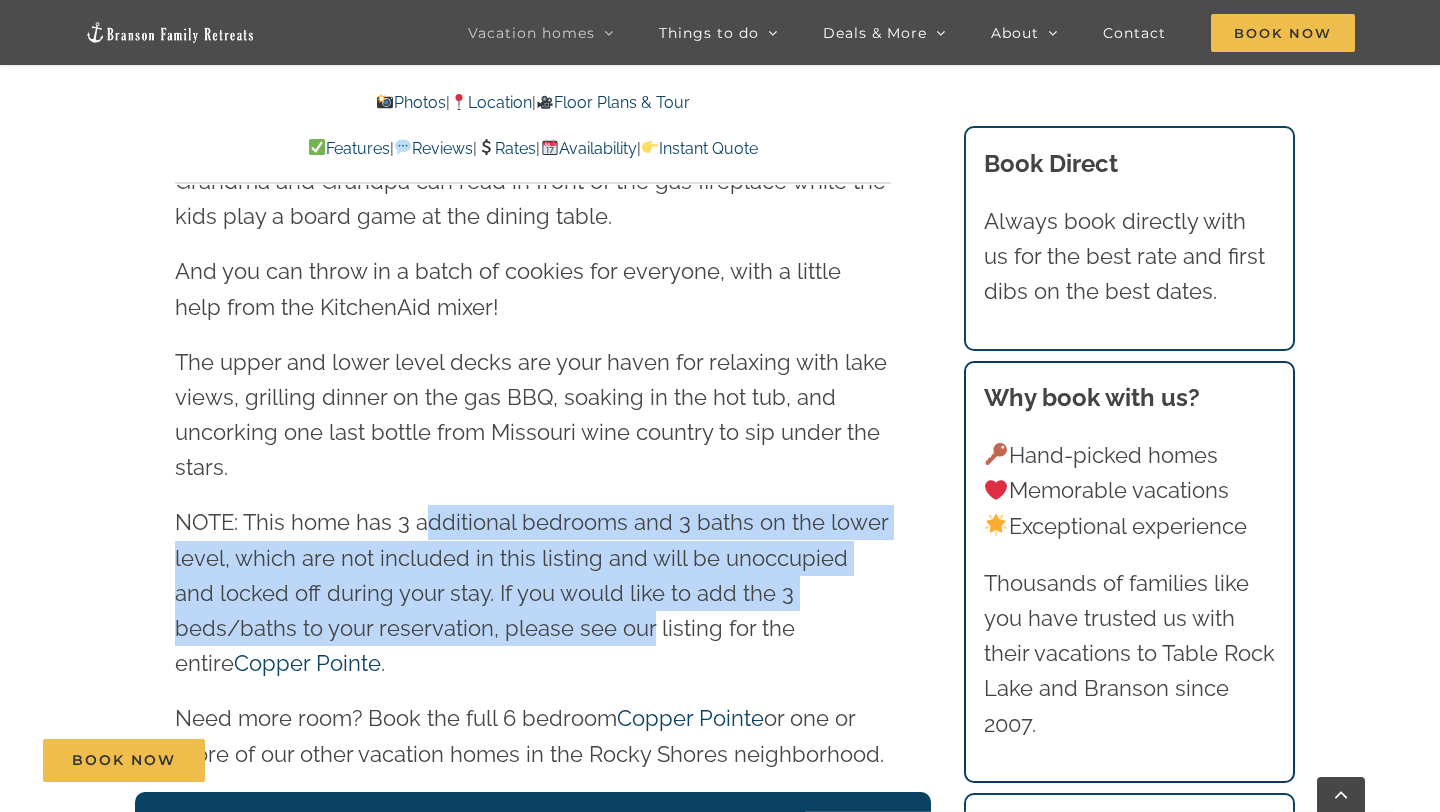 drag, startPoint x: 428, startPoint y: 522, endPoint x: 519, endPoint y: 621, distance: 134.46933 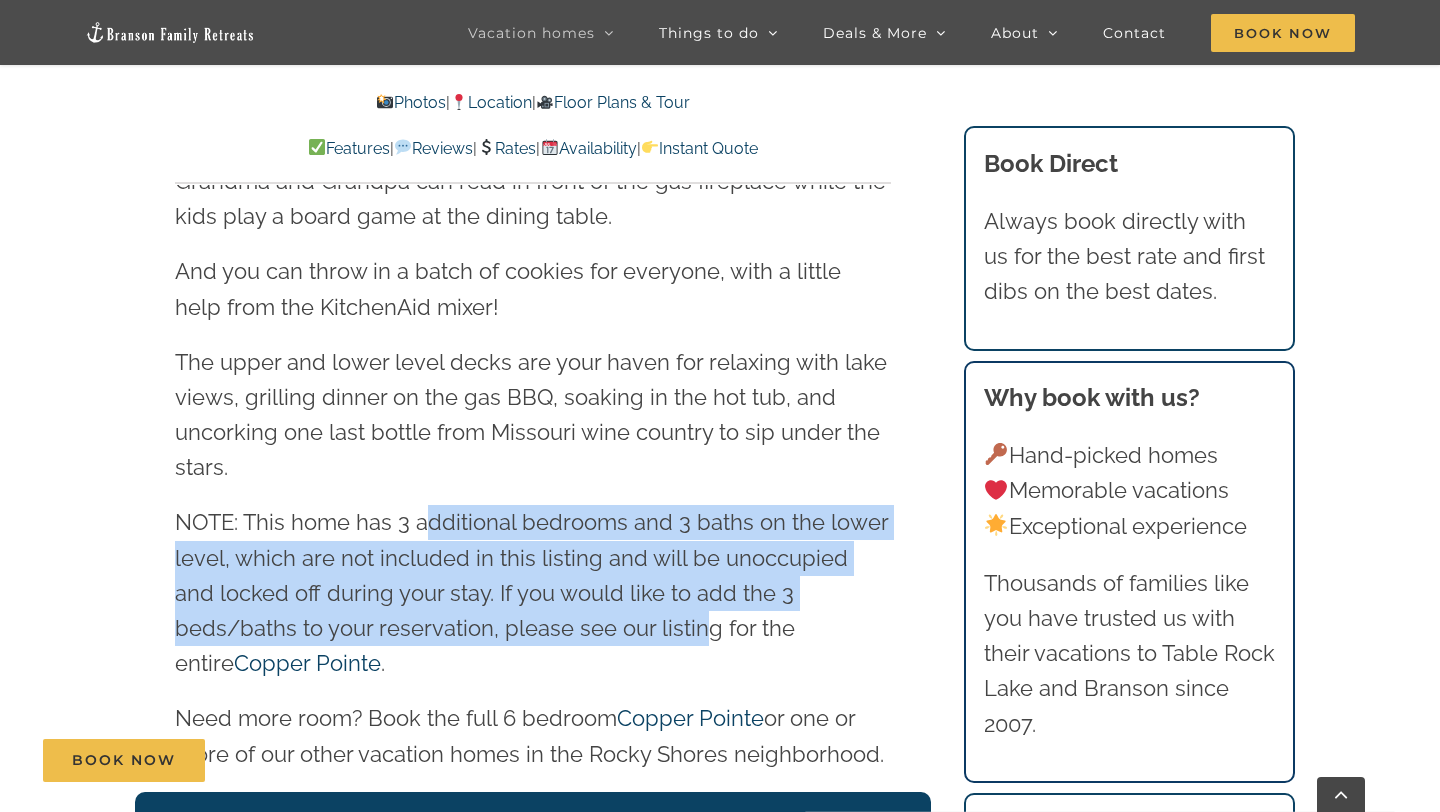 drag, startPoint x: 572, startPoint y: 633, endPoint x: 427, endPoint y: 508, distance: 191.4419 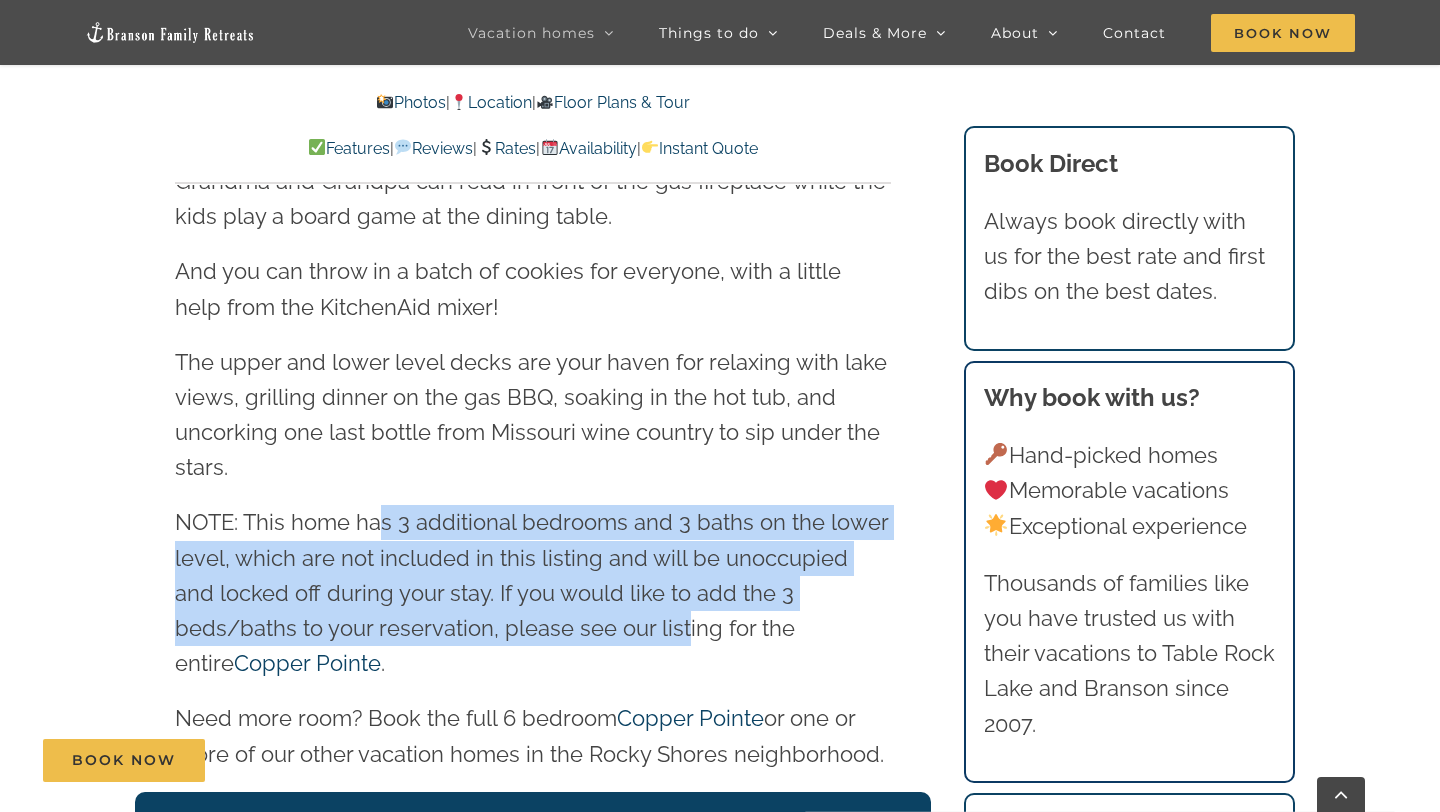 drag, startPoint x: 384, startPoint y: 508, endPoint x: 552, endPoint y: 626, distance: 205.29977 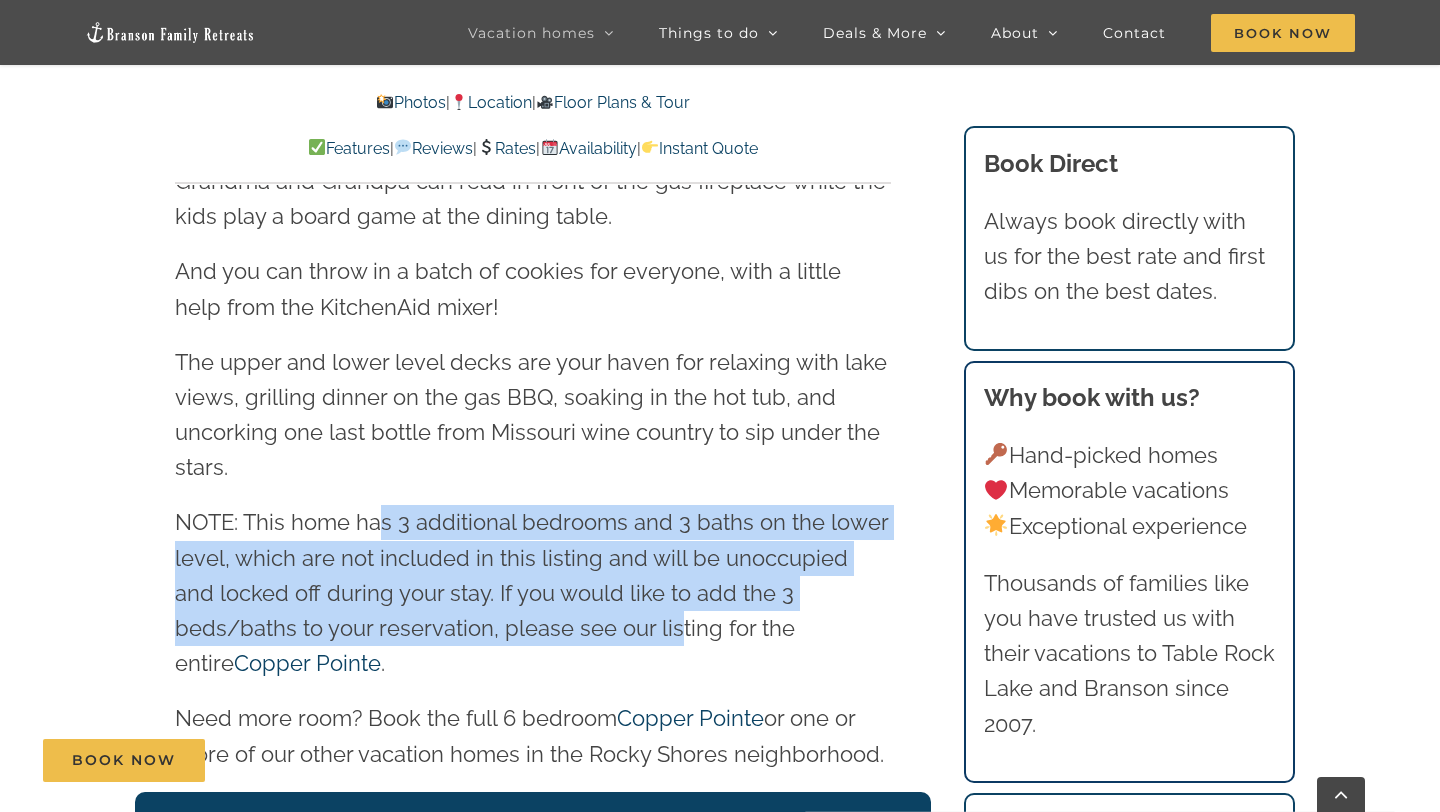 click on "NOTE: This home has 3 additional bedrooms and 3 baths on the lower level, which are not included in this listing and will be unoccupied and locked off during your stay. If you would like to add the 3 beds/baths to your reservation, please see our listing for the entire  Copper Pointe ." at bounding box center (533, 593) 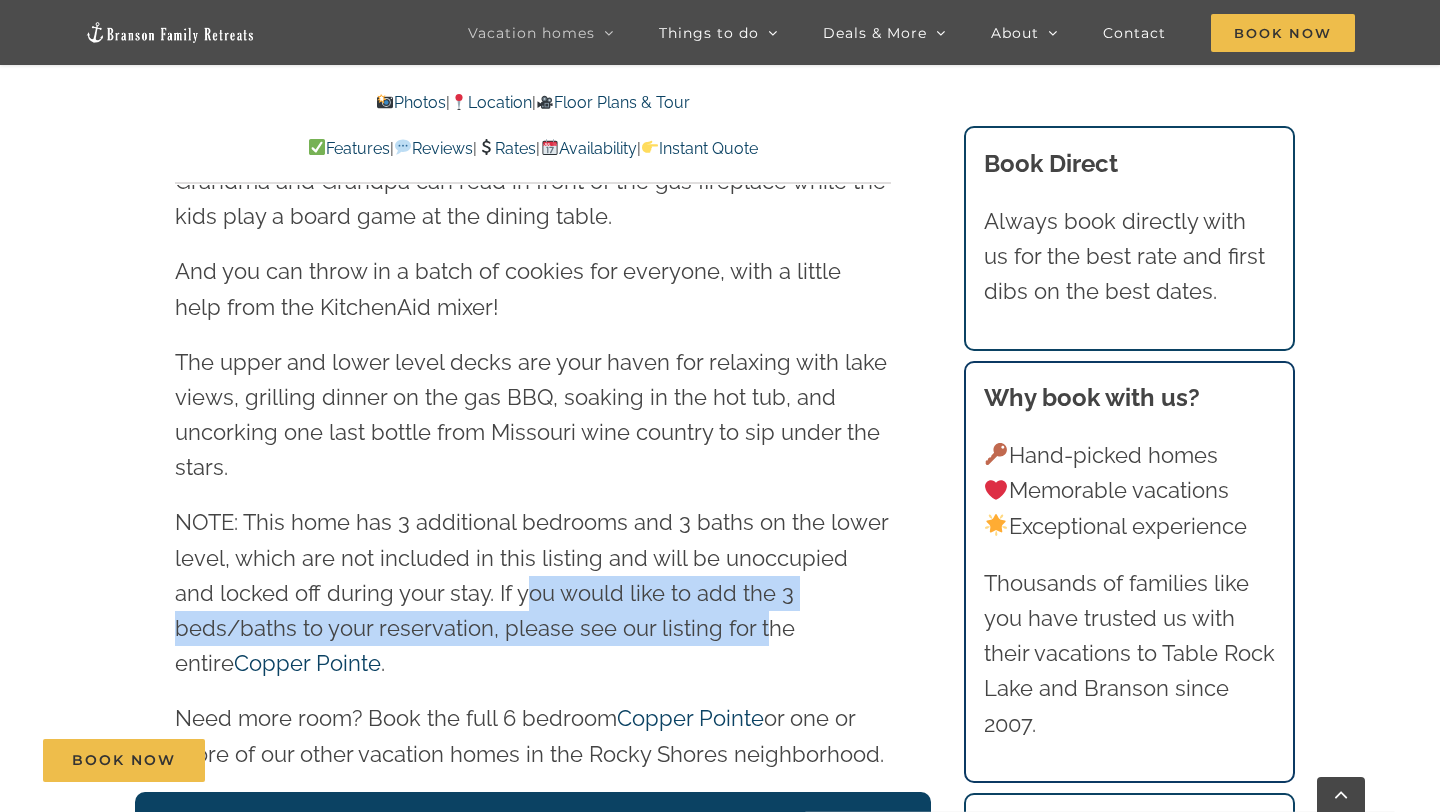 drag, startPoint x: 638, startPoint y: 643, endPoint x: 476, endPoint y: 589, distance: 170.763 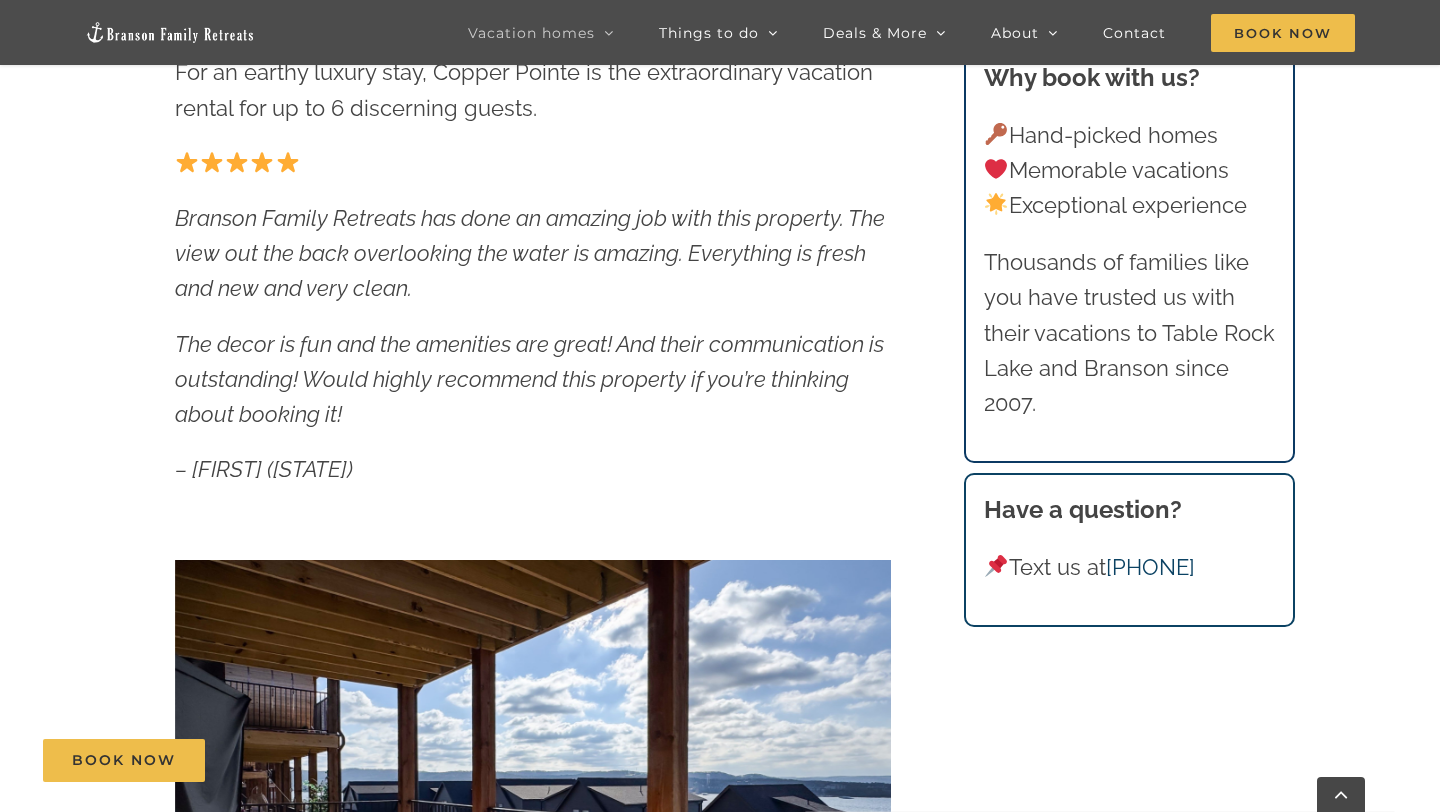 scroll, scrollTop: 529, scrollLeft: 0, axis: vertical 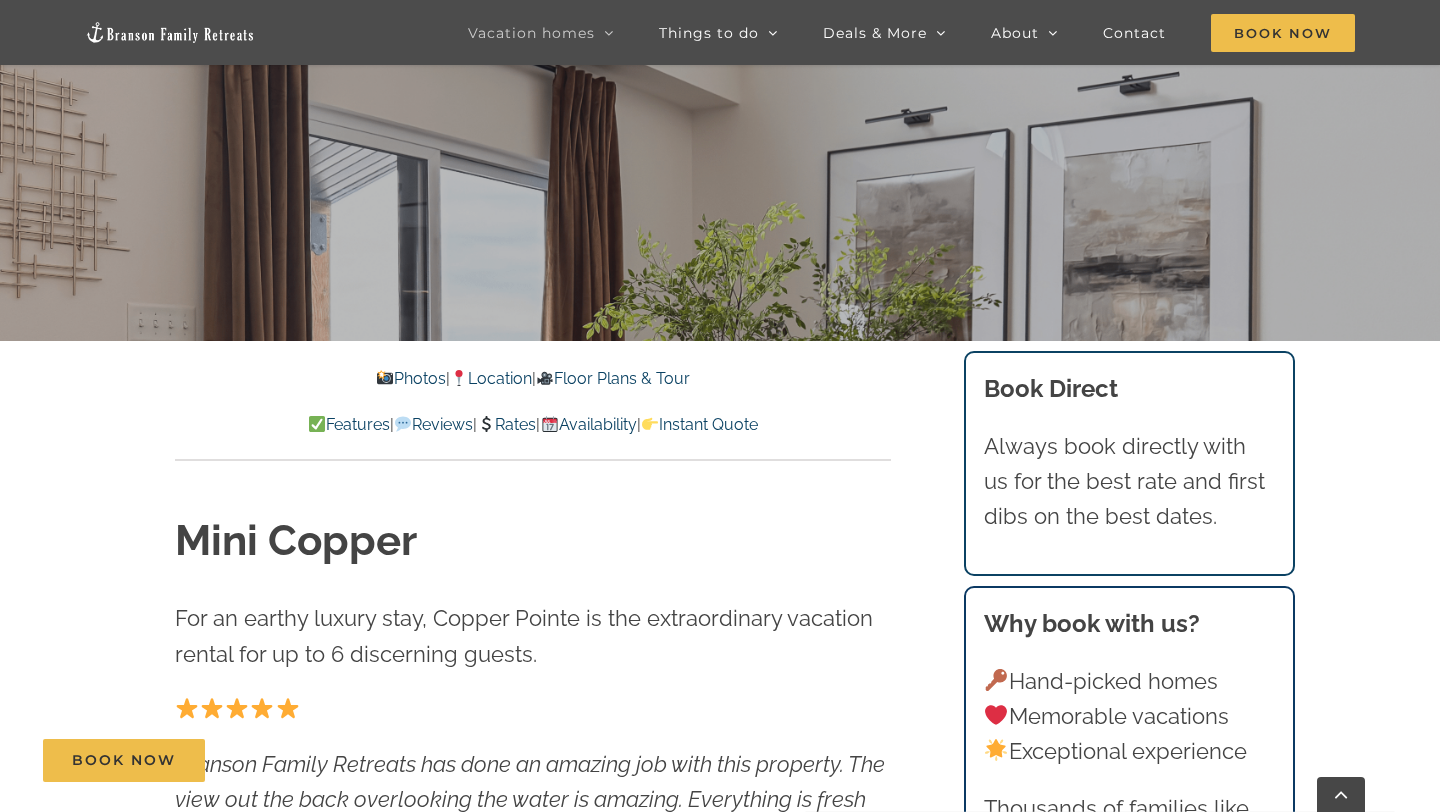 click on "Rates" at bounding box center (506, 424) 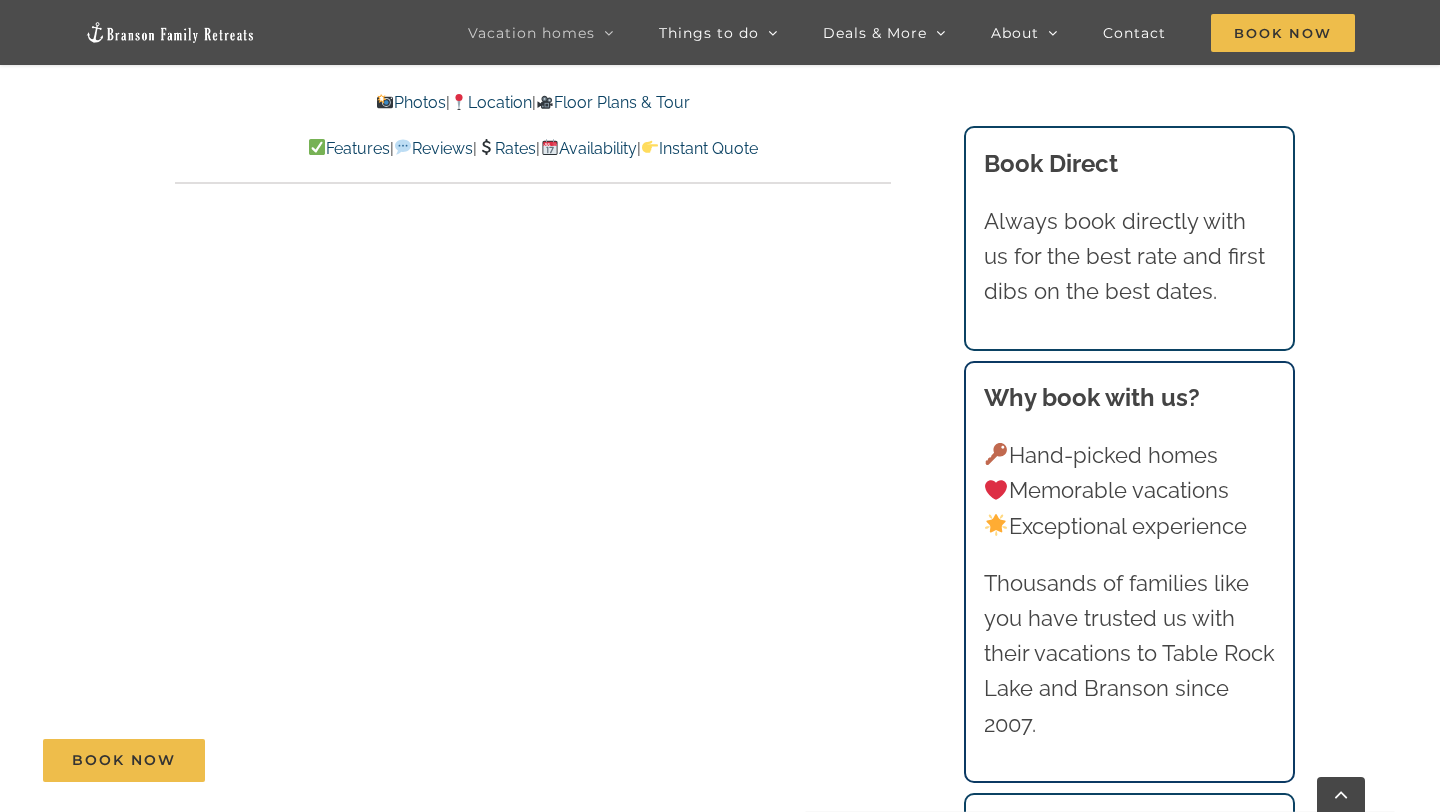 scroll, scrollTop: 9552, scrollLeft: 0, axis: vertical 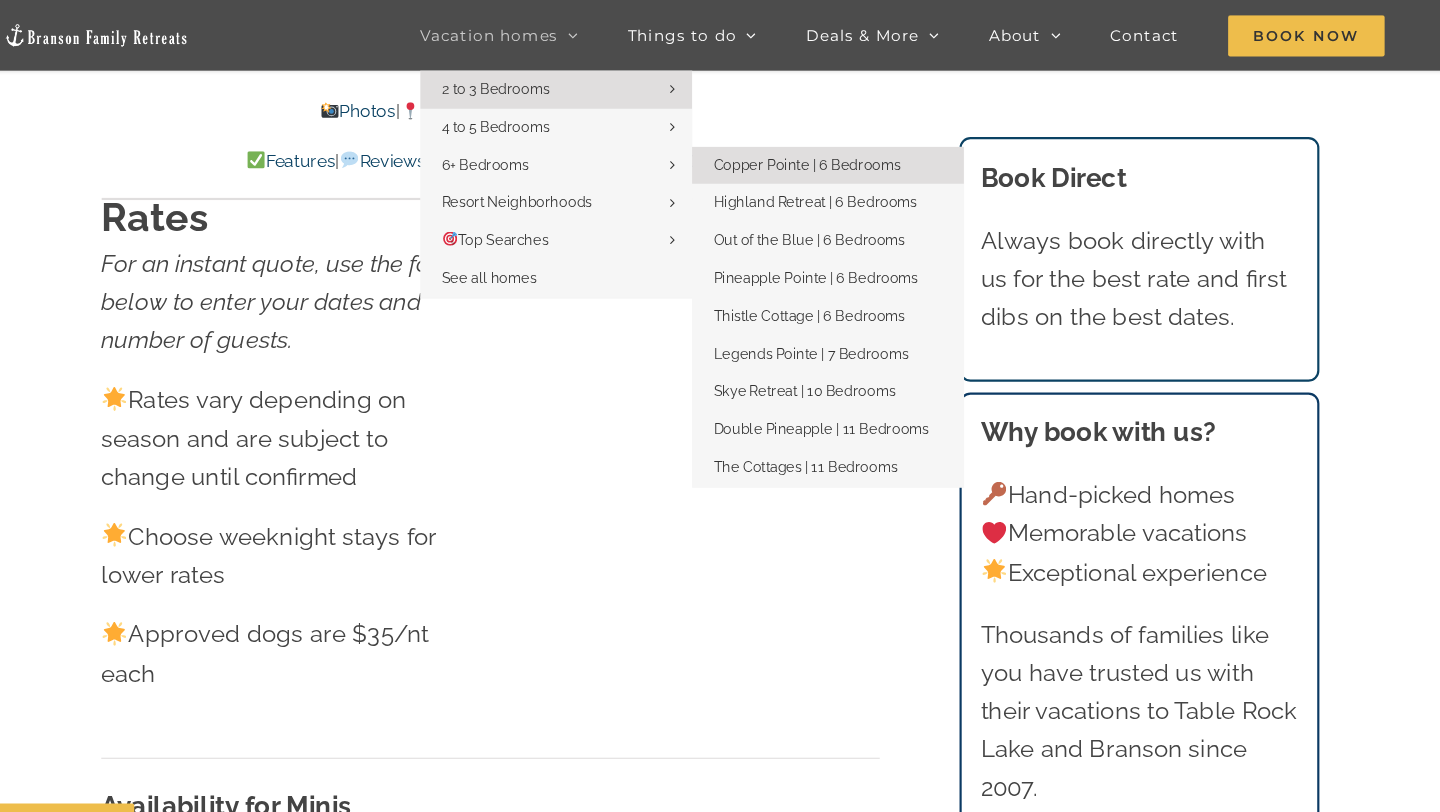 click on "Copper Pointe | 6 Bedrooms" at bounding box center (824, 151) 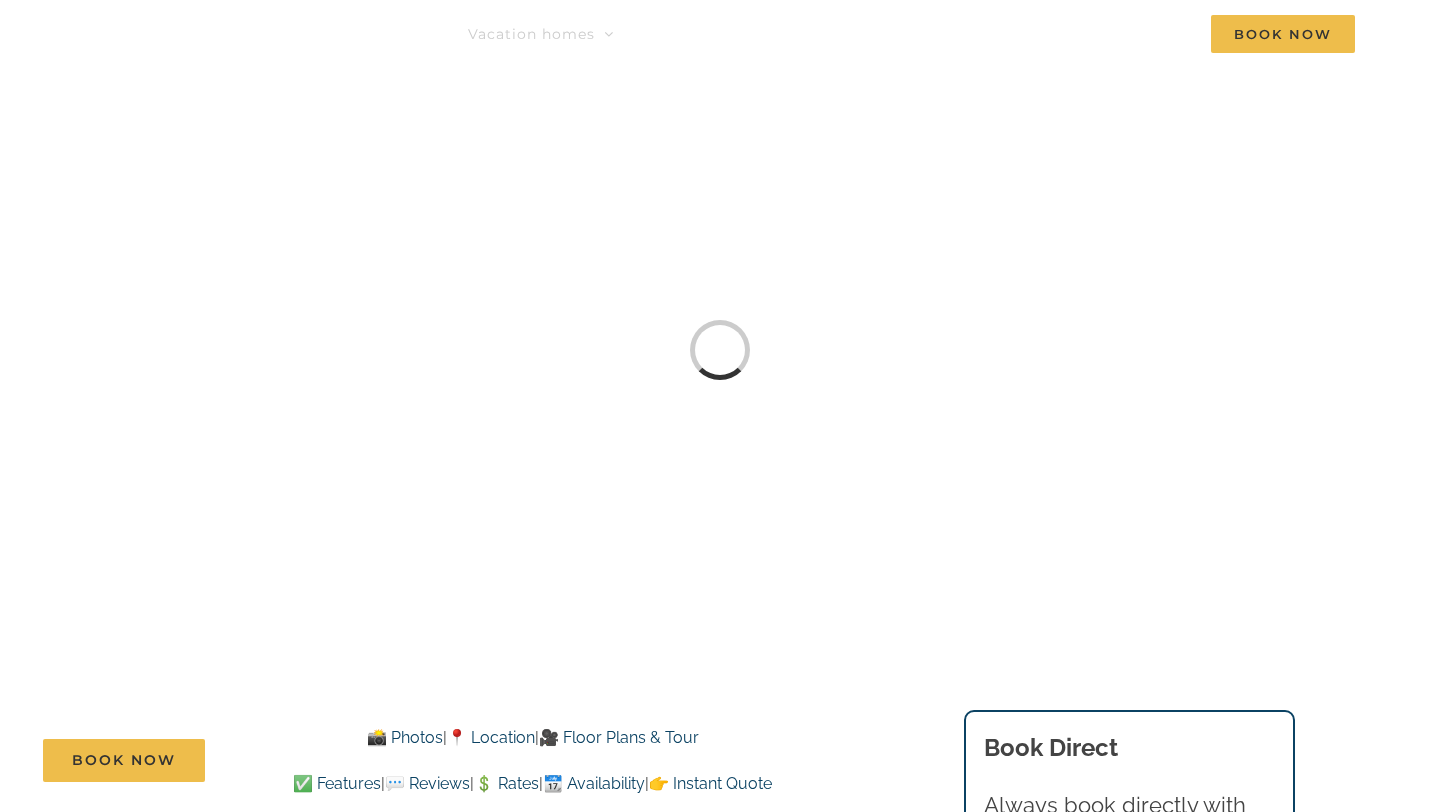 scroll, scrollTop: 0, scrollLeft: 0, axis: both 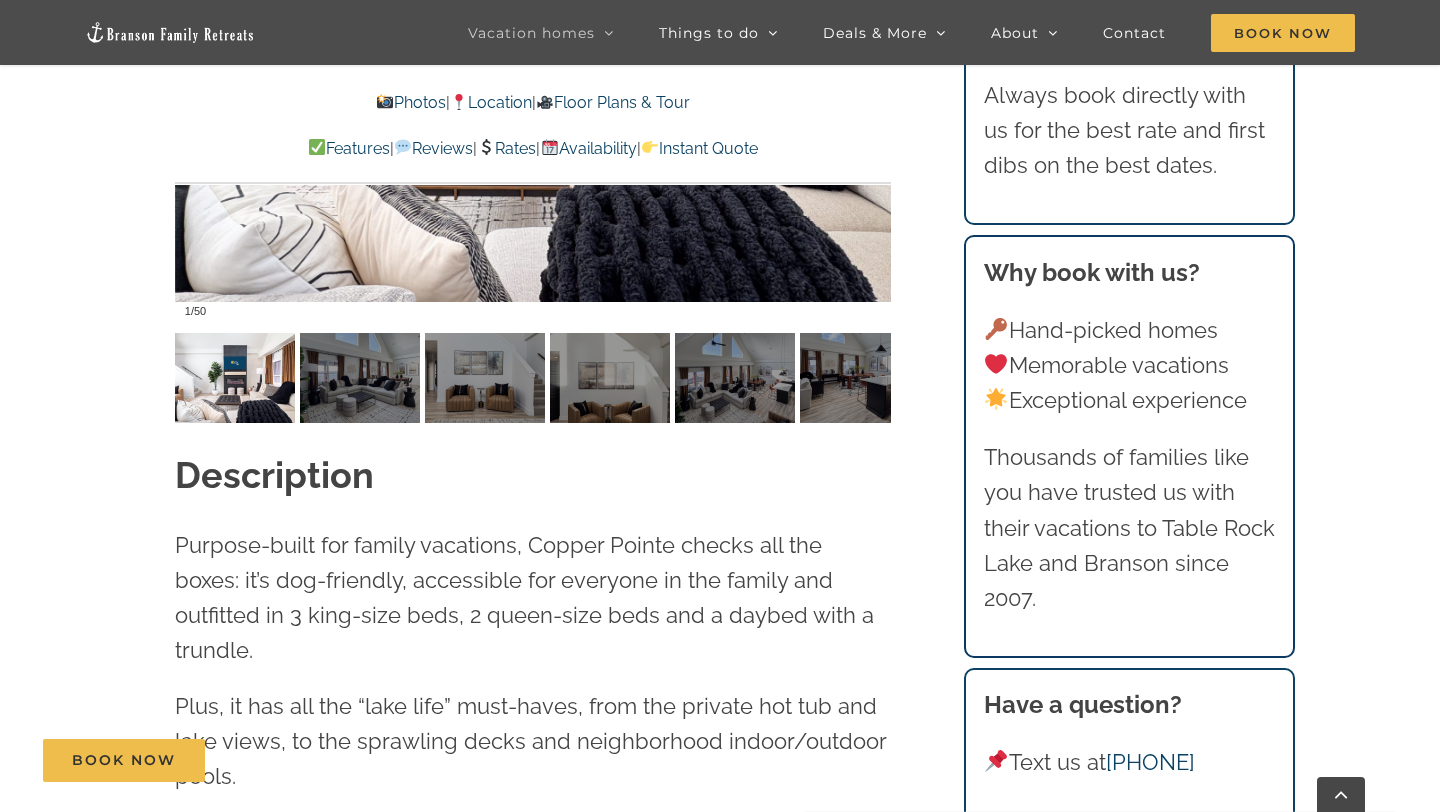 click on "Availability" at bounding box center [588, 148] 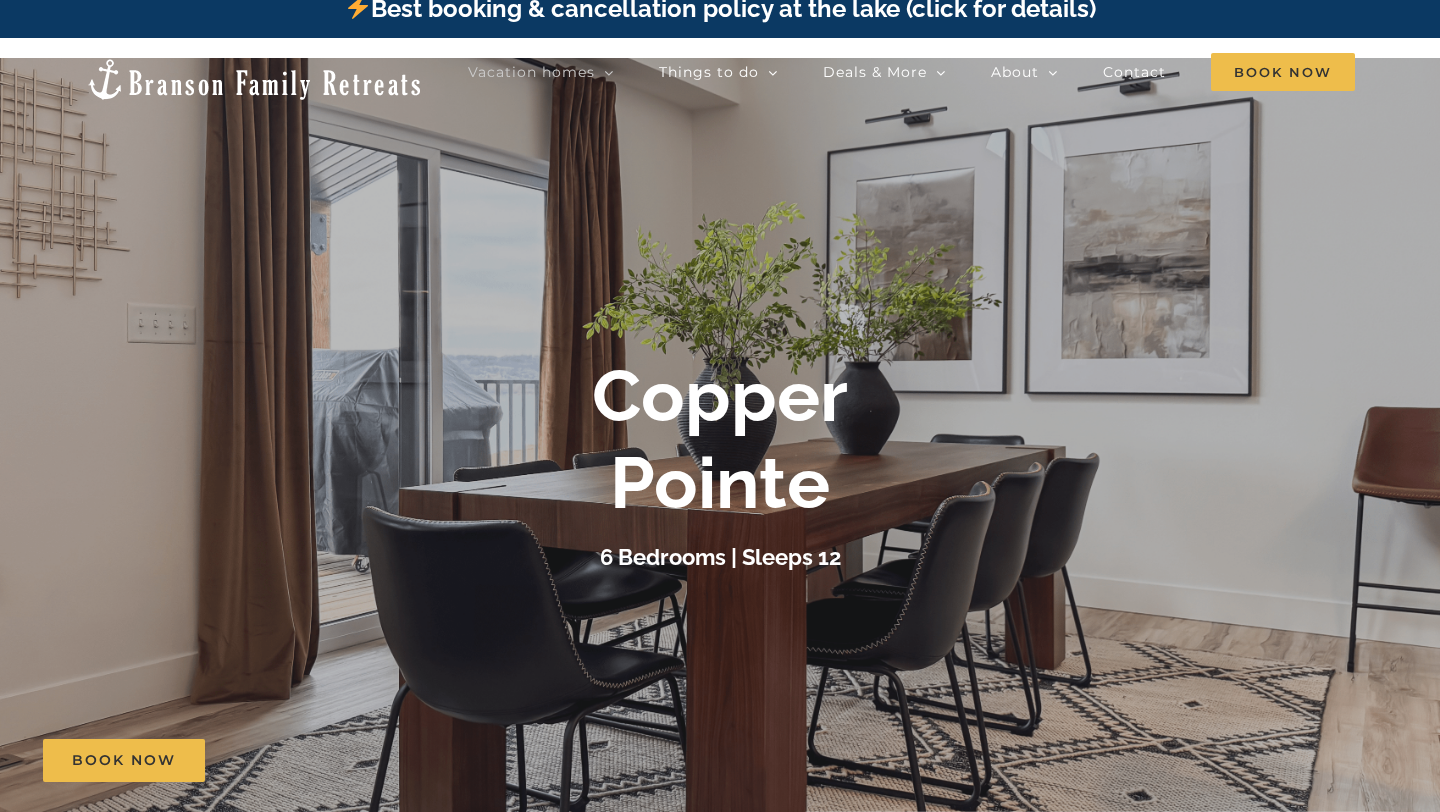scroll, scrollTop: 0, scrollLeft: 0, axis: both 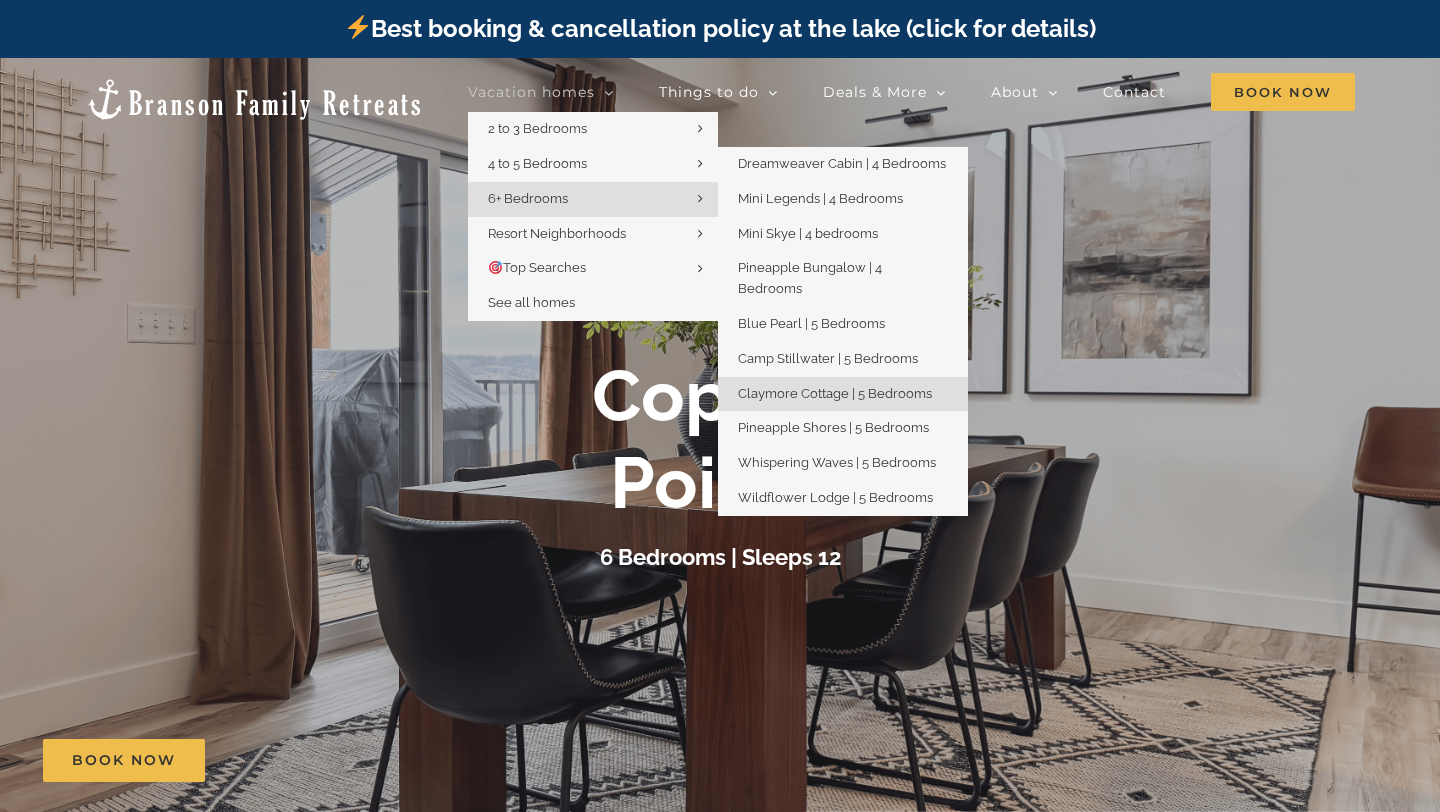 click on "Claymore Cottage | 5 Bedrooms" at bounding box center [835, 393] 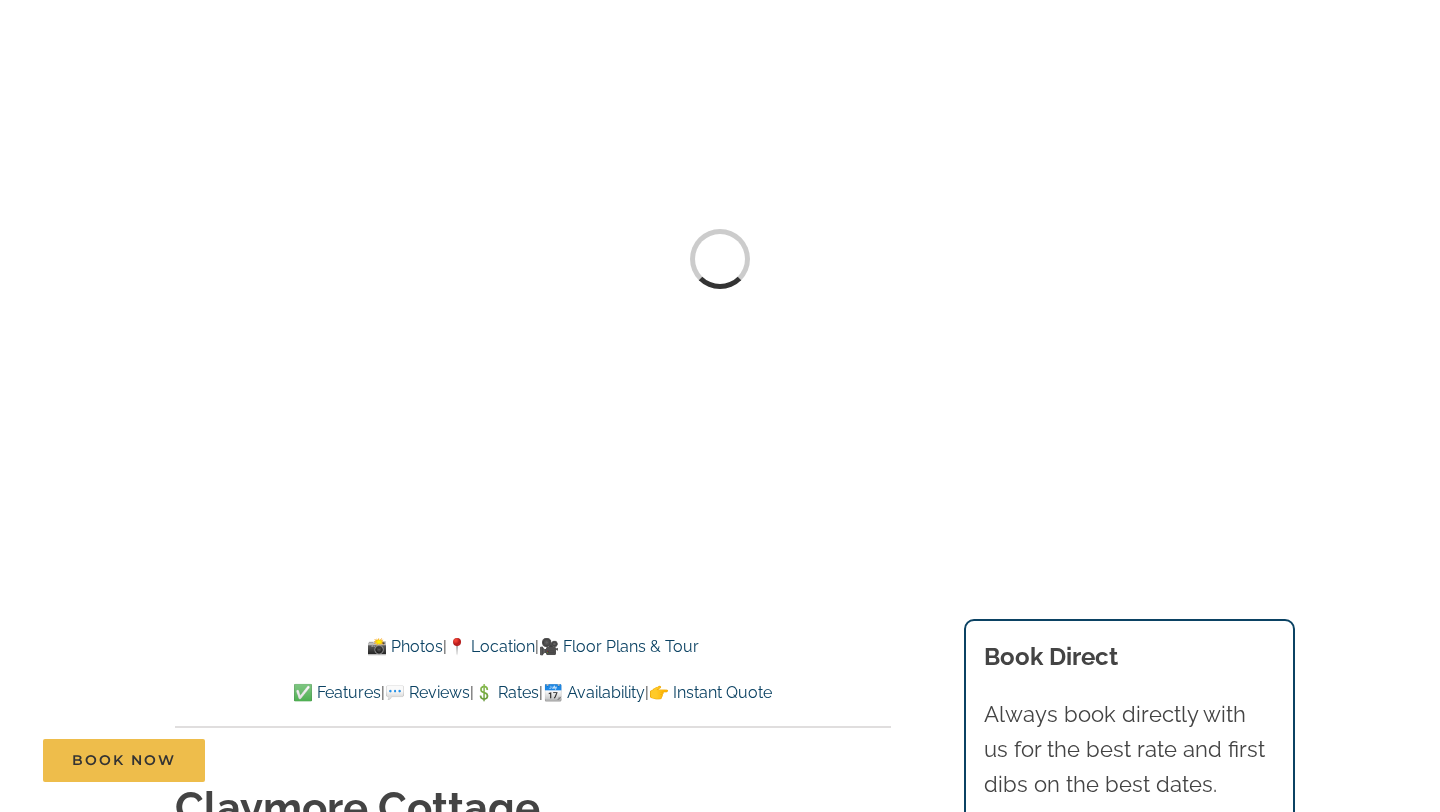 scroll, scrollTop: 91, scrollLeft: 0, axis: vertical 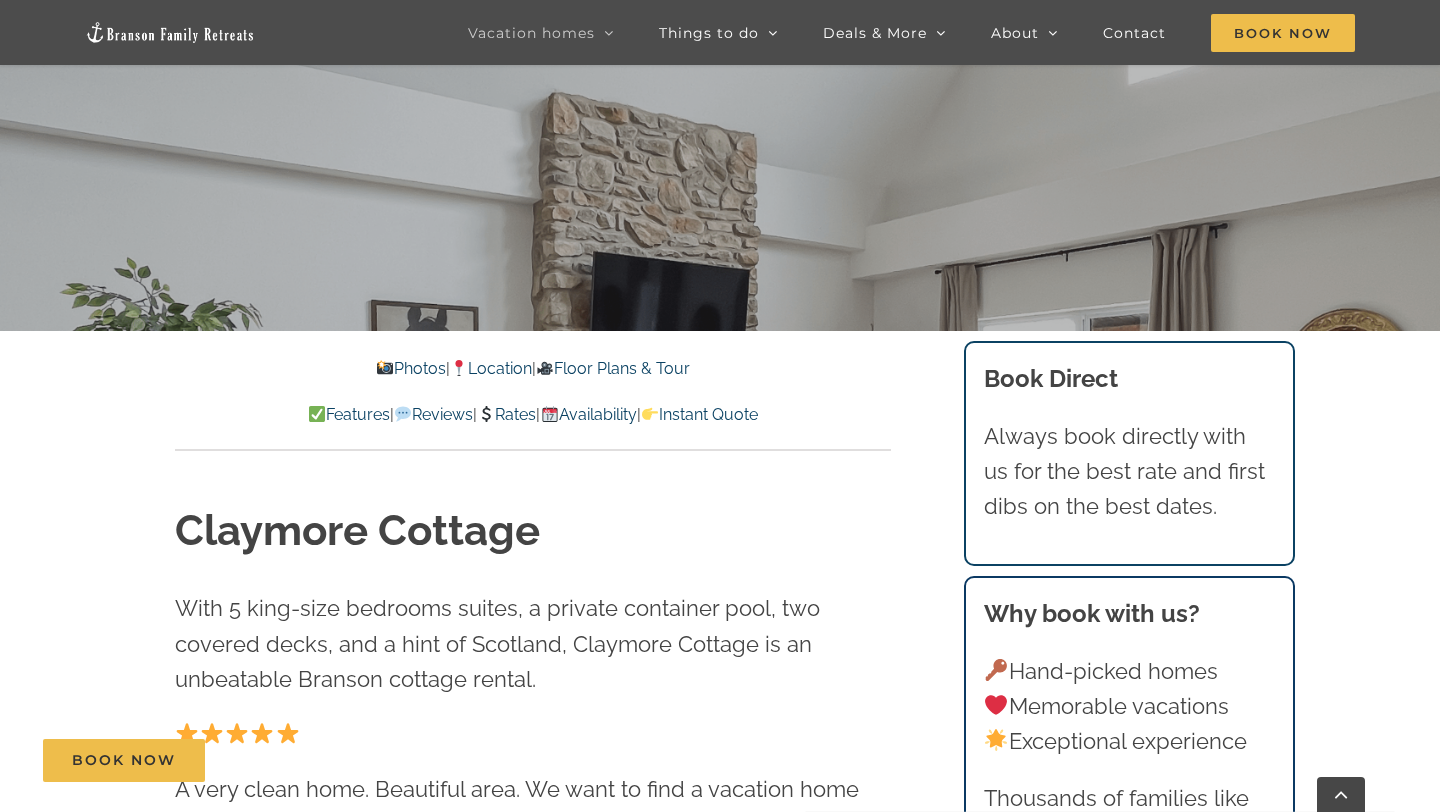 click on "Availability" at bounding box center (588, 414) 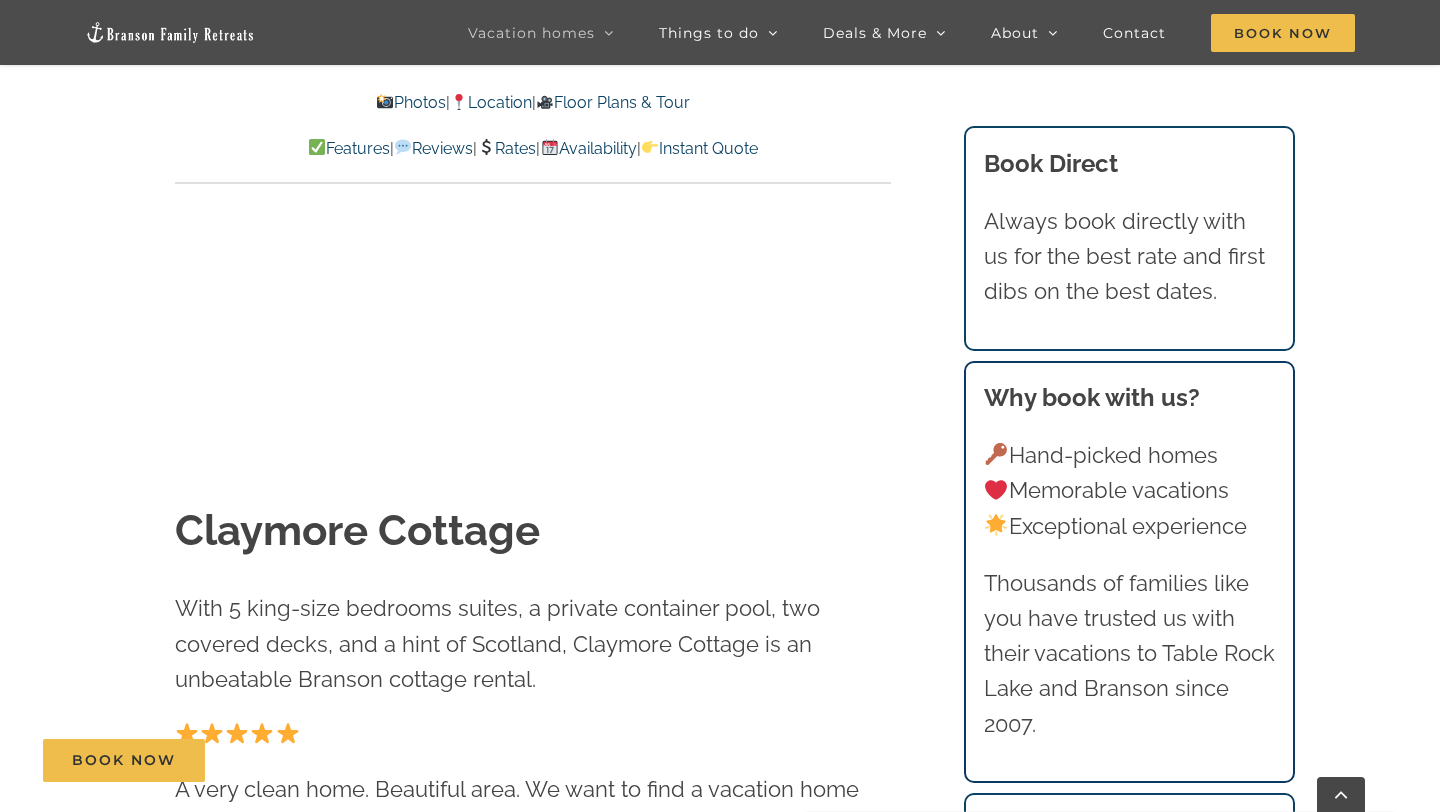 scroll, scrollTop: 11864, scrollLeft: 0, axis: vertical 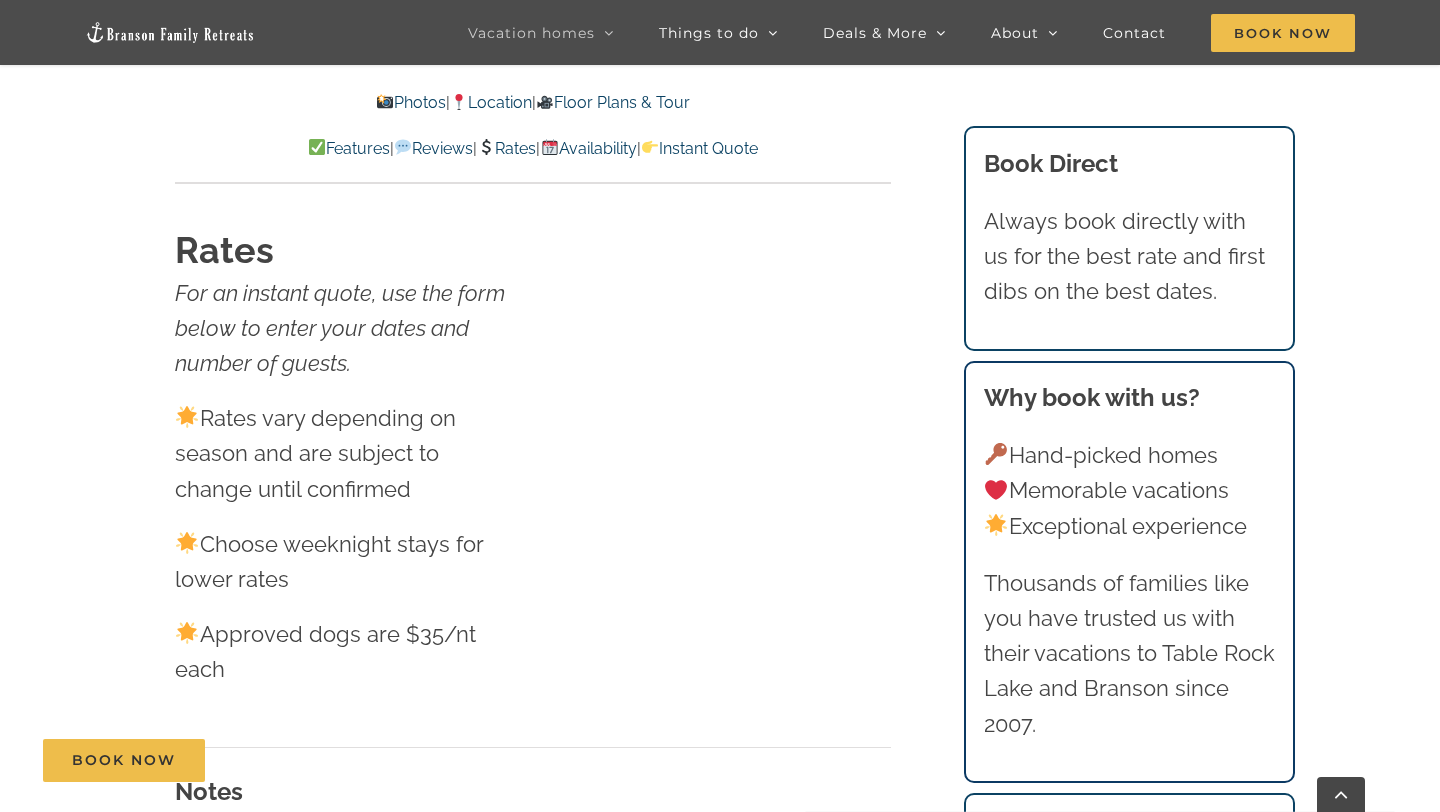 click on "Rates" at bounding box center (506, 148) 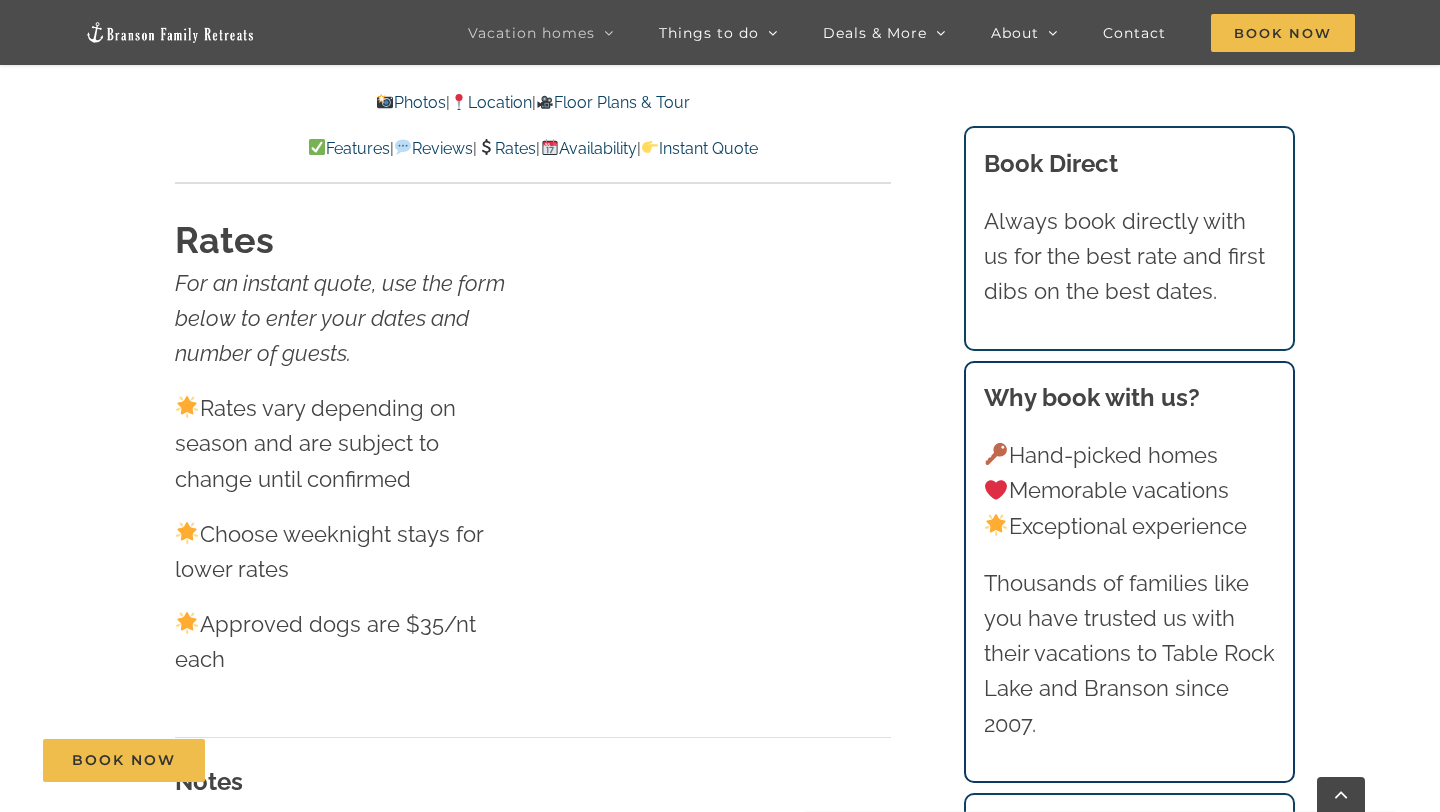 scroll, scrollTop: 11655, scrollLeft: 0, axis: vertical 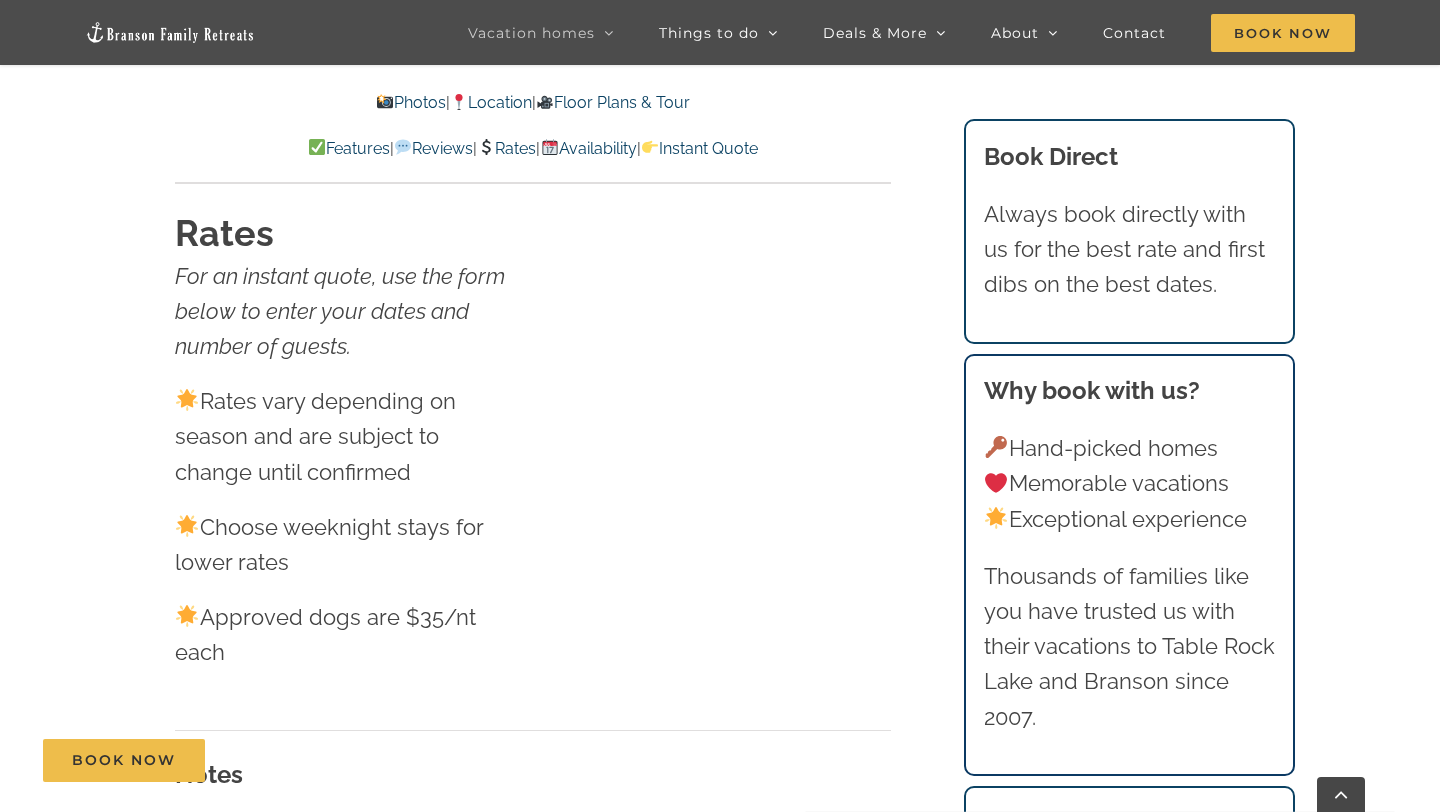 click on "Instant Quote" at bounding box center [699, 148] 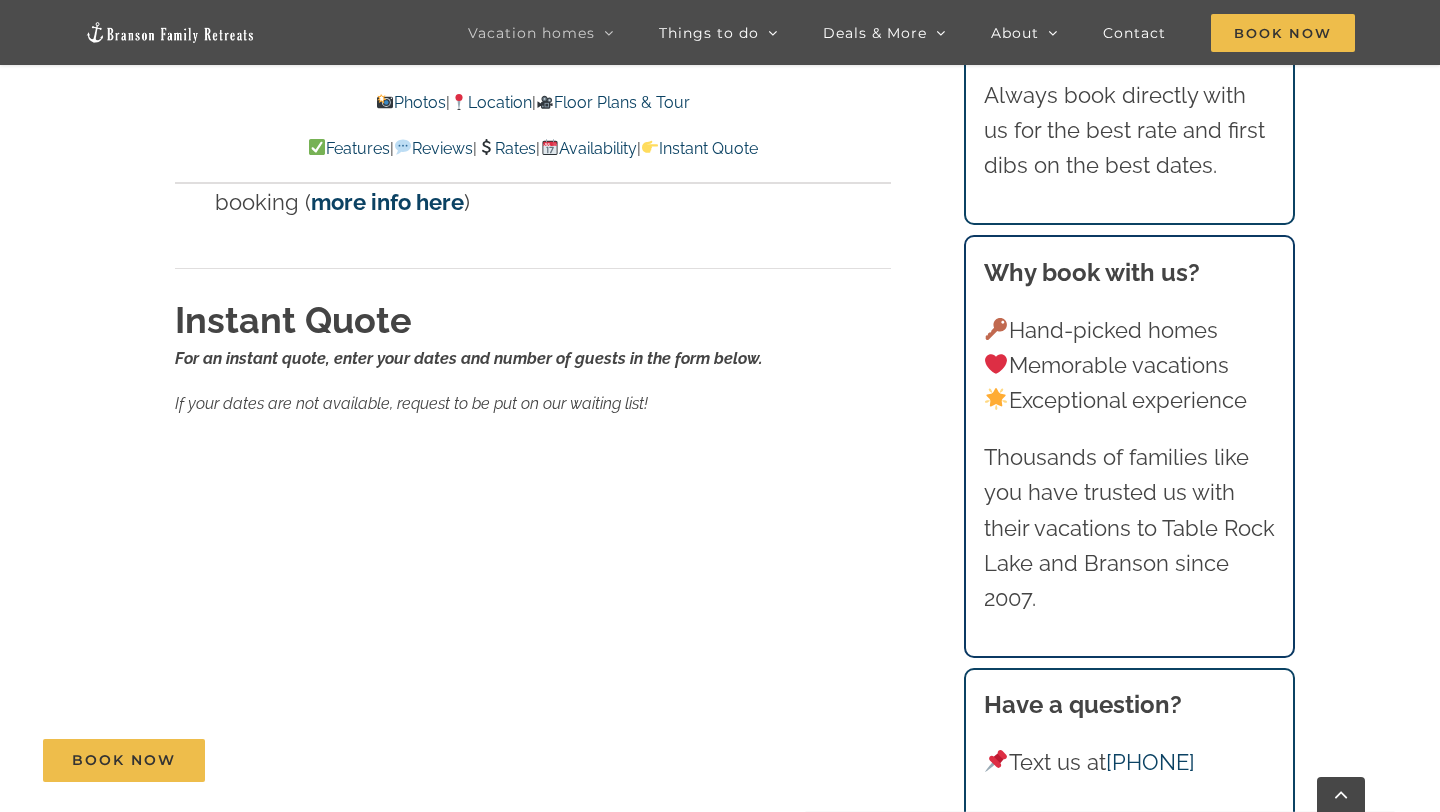 scroll, scrollTop: 12433, scrollLeft: 0, axis: vertical 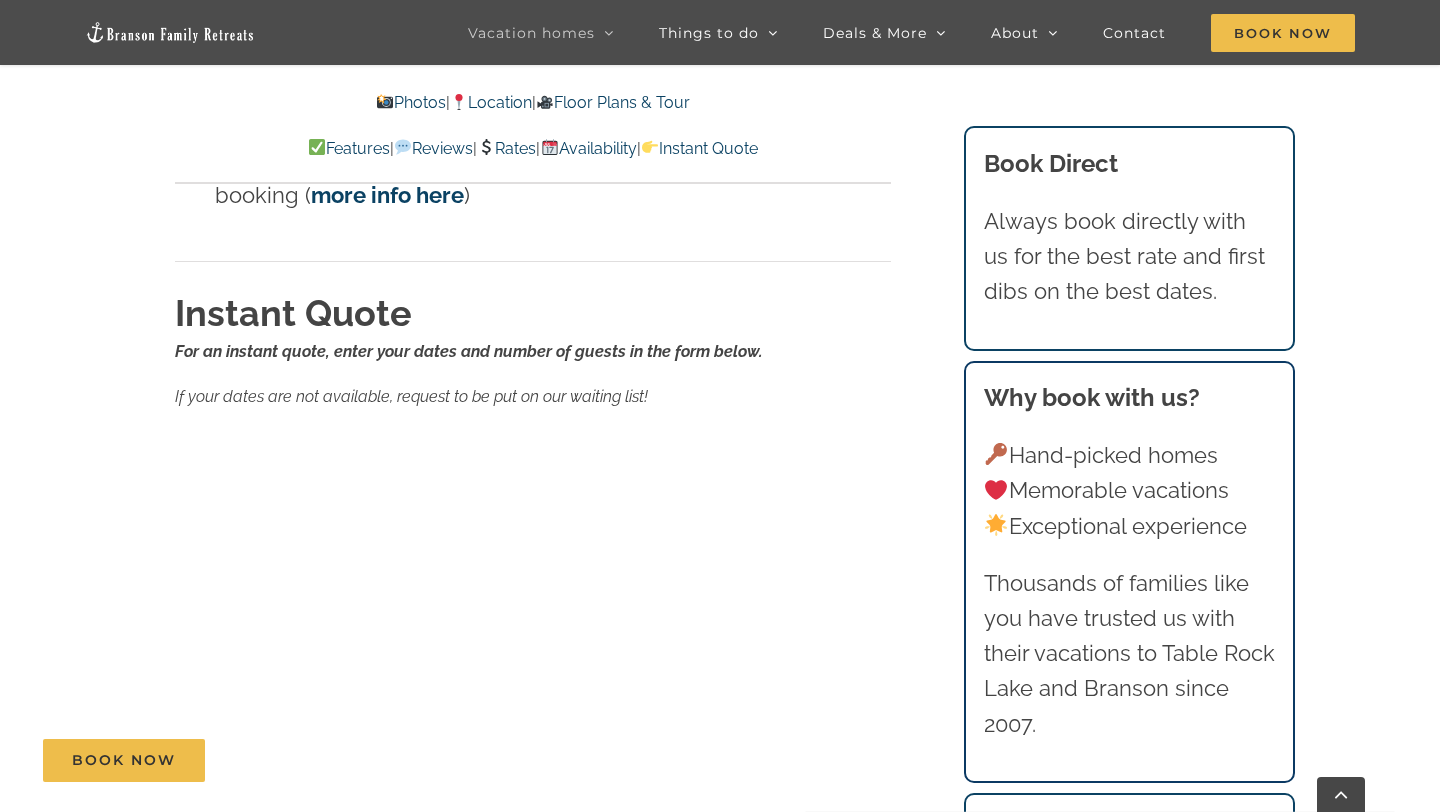 click on "Rates
For an instant quote, use the form below to enter your dates and number of guests.
Rates vary depending on season and are subject to change until confirmed
Choose weeknight stays for lower rates
Approved dogs are $35/nt each
Notes
2 to 5 night minimum
See  FAQs  for very lenient cancellation policy
Pay your balance by Zelle, Venmo, or check at least 65 days before arrival, and we’ll remove the convenience fee from your booking ( more info here )
Instant Quote
For an instant quote, enter your dates and number of guests in the form below.
If your dates are not available, request to be put on our waiting list!
Travel insurance
Travel insurance is available when you book with us through our insurance partner RentalGuardian
You have a choice of a standard insurance policy or a Cancel For Any Reason policy
Insurance is not required, but we HIGHLY recommend it
You can also purchase travel insurance through many other providers" at bounding box center [533, 499] 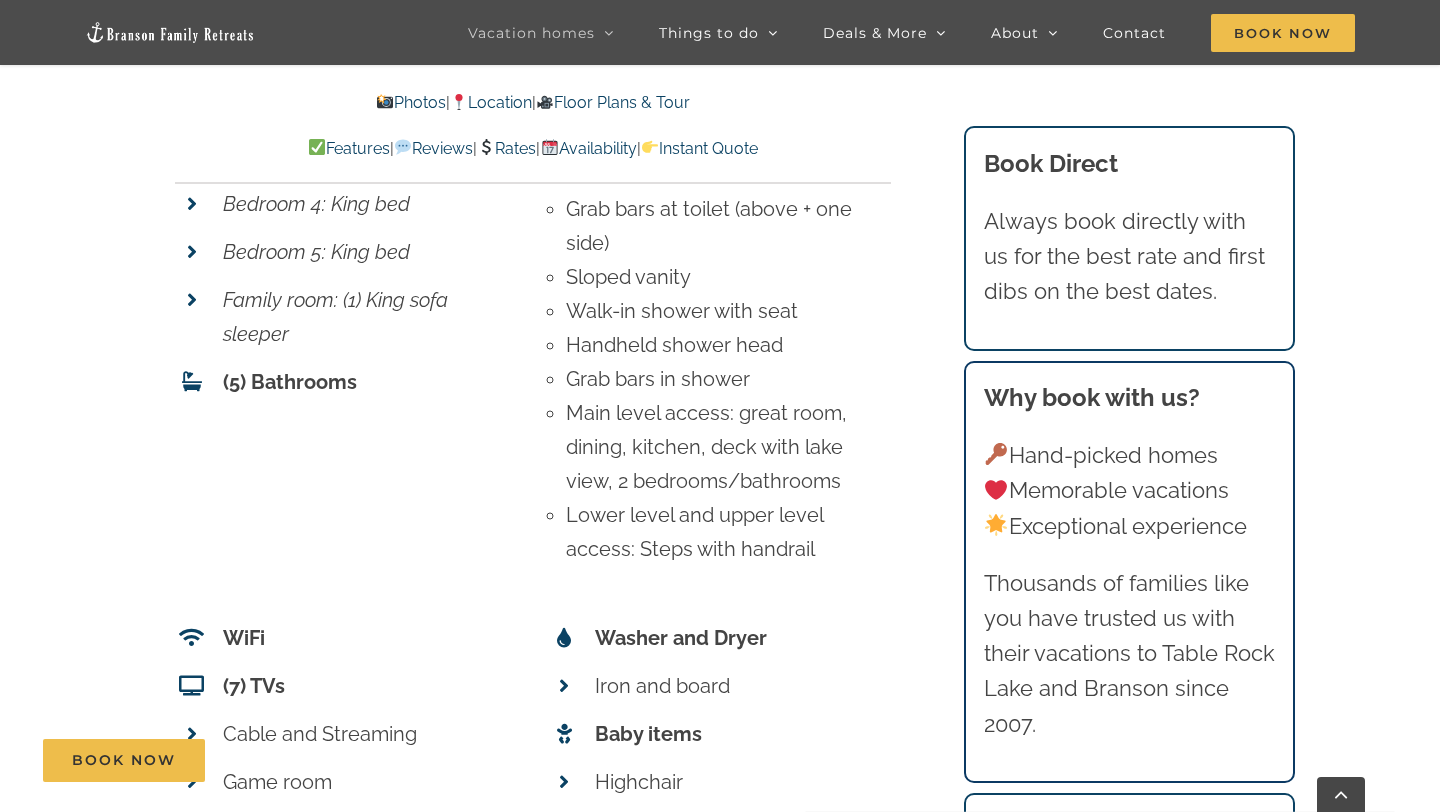 scroll, scrollTop: 6988, scrollLeft: 0, axis: vertical 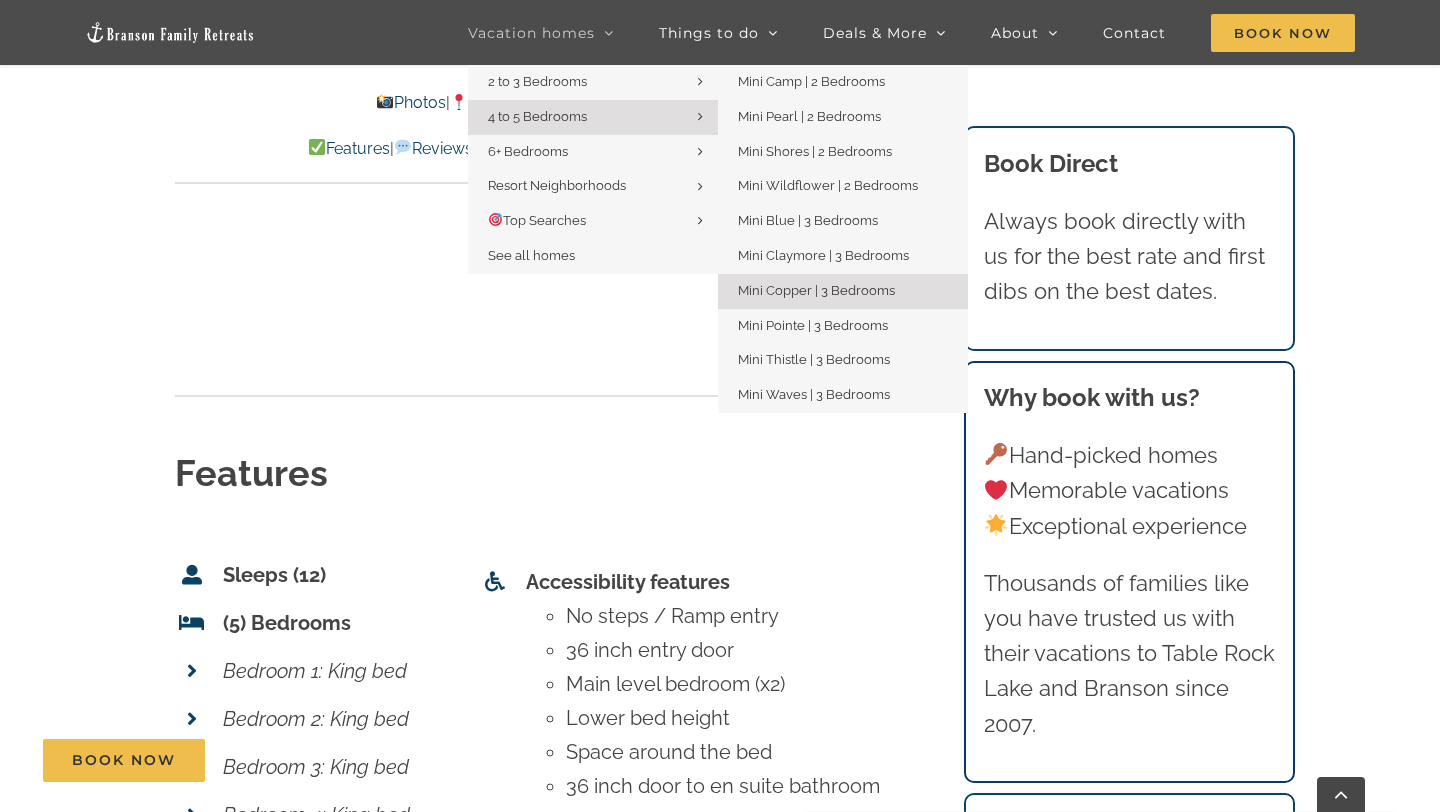 click on "Mini Copper | 3 Bedrooms" at bounding box center [816, 290] 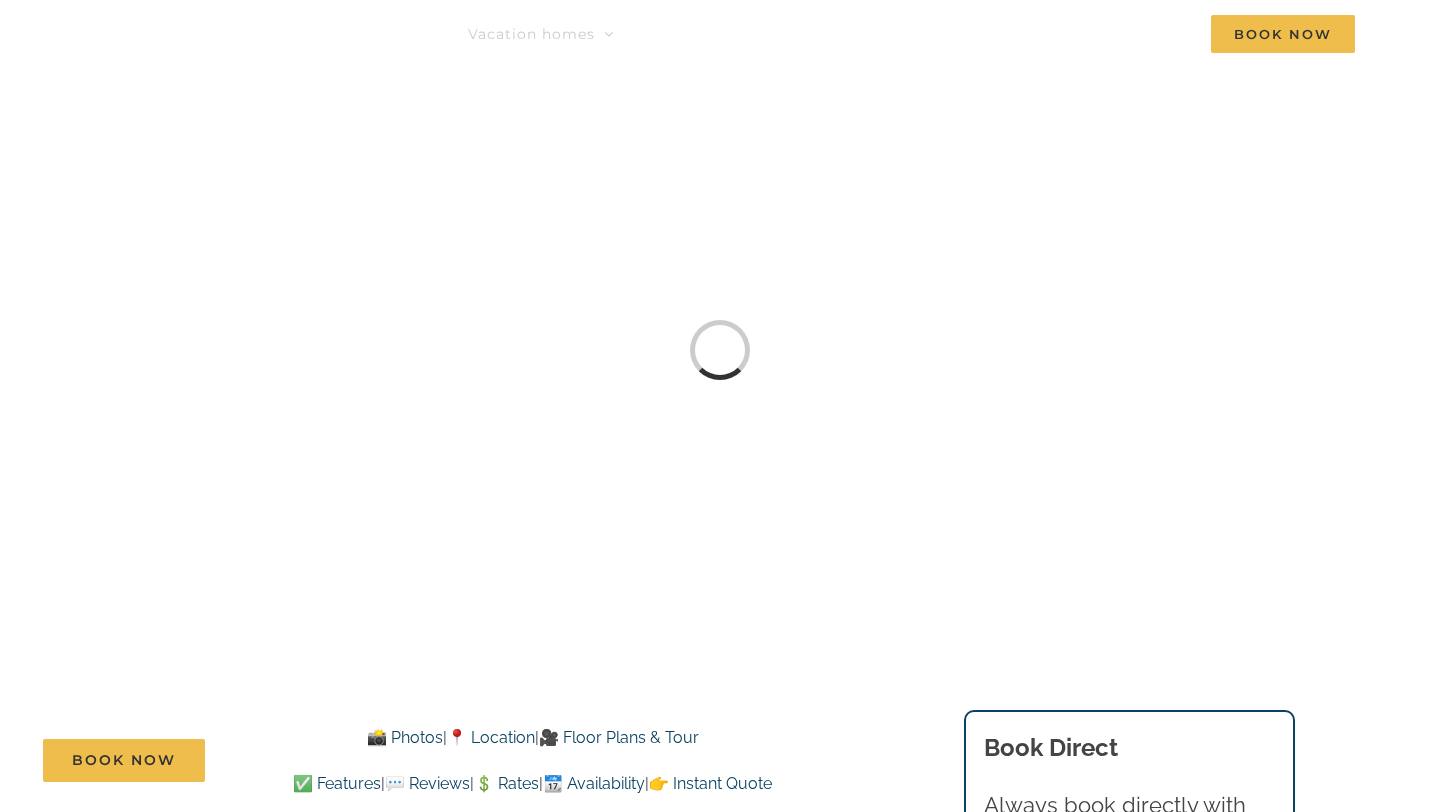 scroll, scrollTop: 0, scrollLeft: 0, axis: both 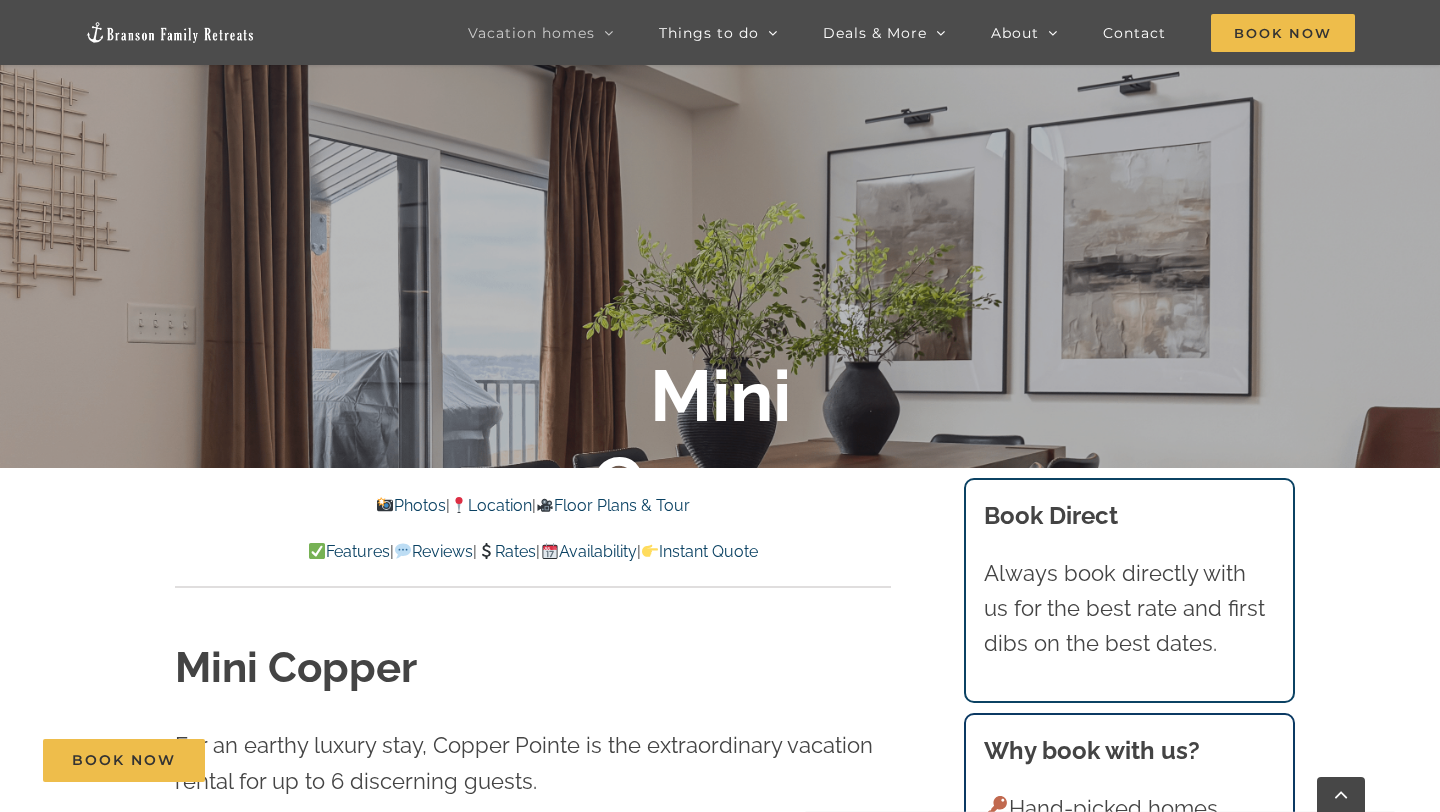 click on "Instant Quote" at bounding box center (699, 551) 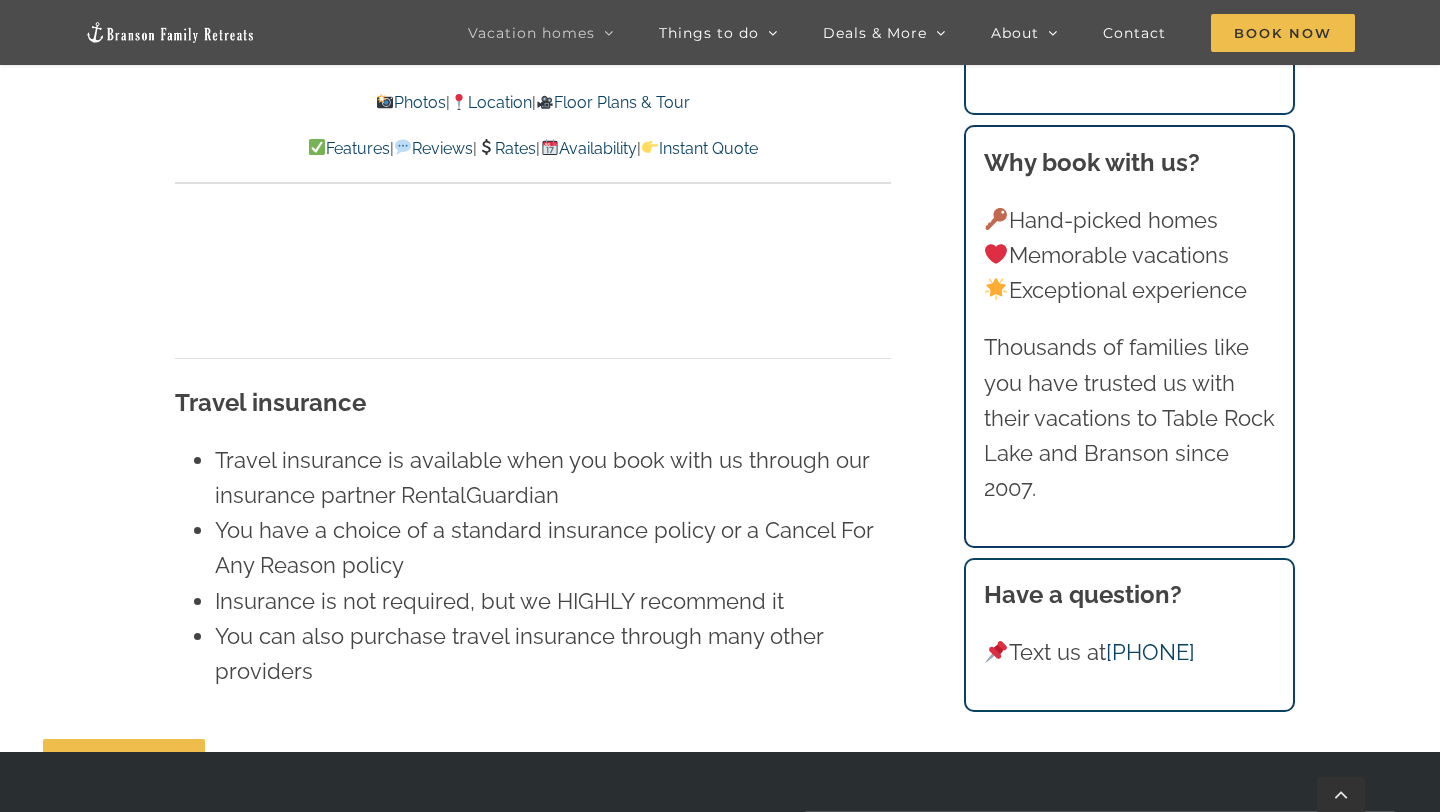 scroll, scrollTop: 11939, scrollLeft: 0, axis: vertical 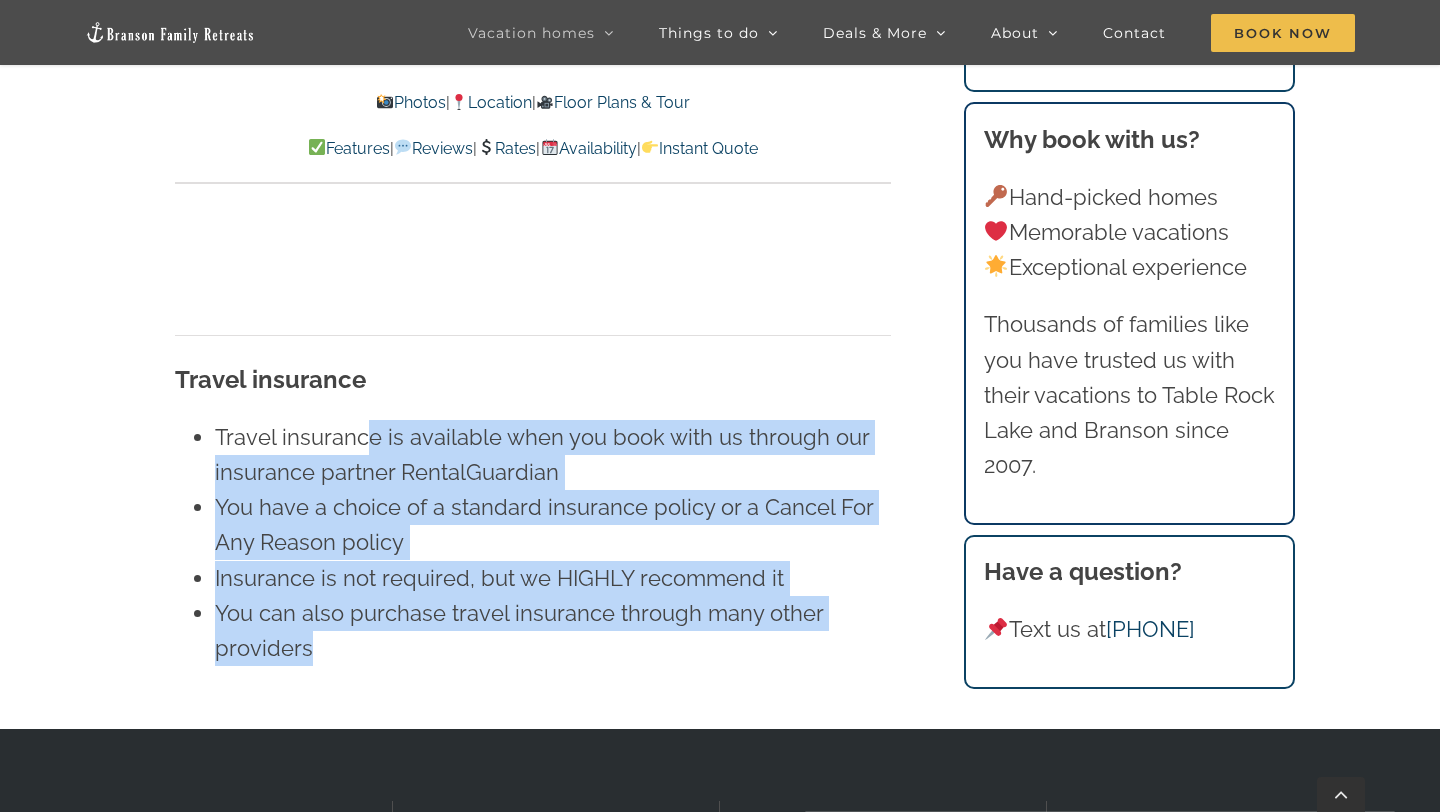 drag, startPoint x: 371, startPoint y: 416, endPoint x: 424, endPoint y: 616, distance: 206.90337 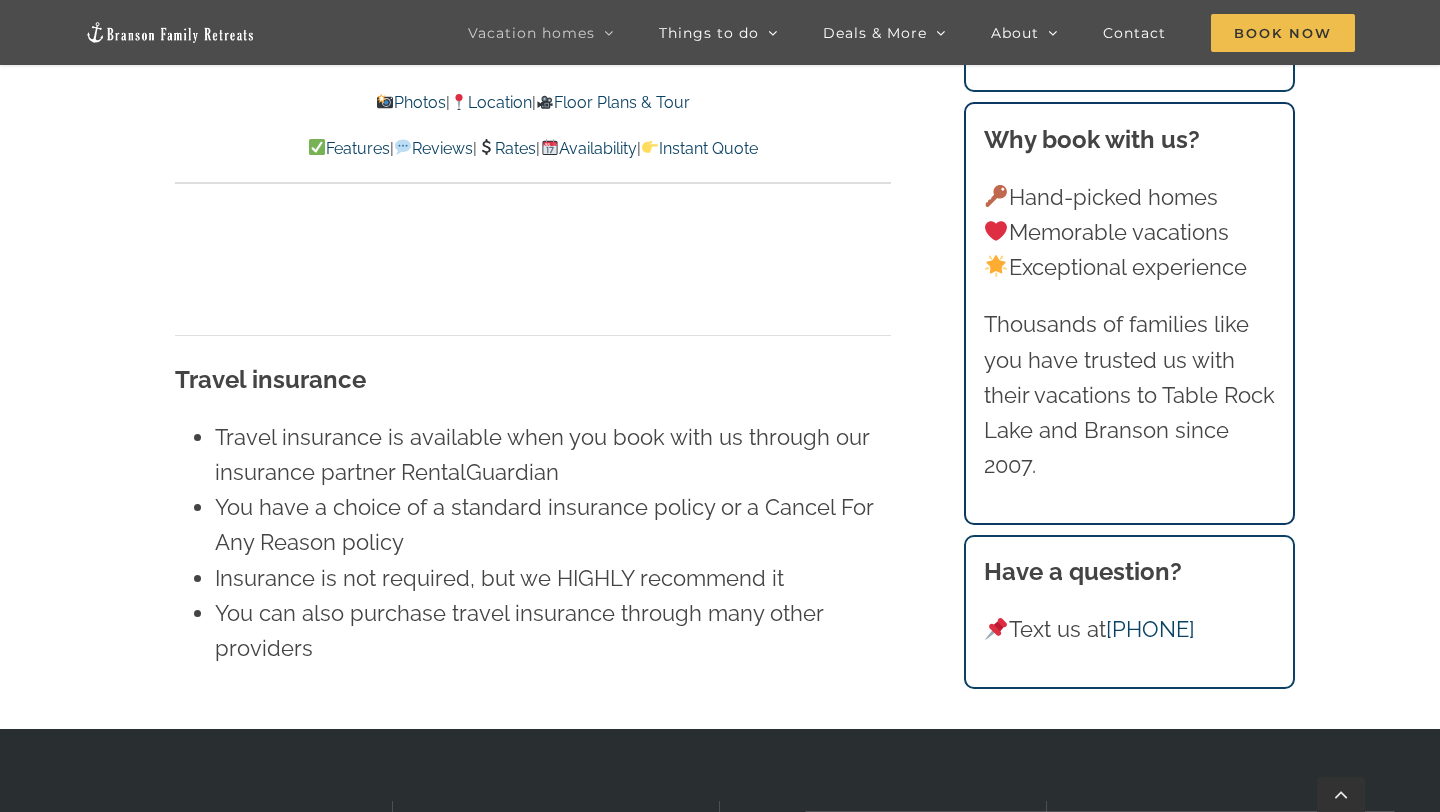 click on "You can also purchase travel insurance through many other providers" at bounding box center (553, 631) 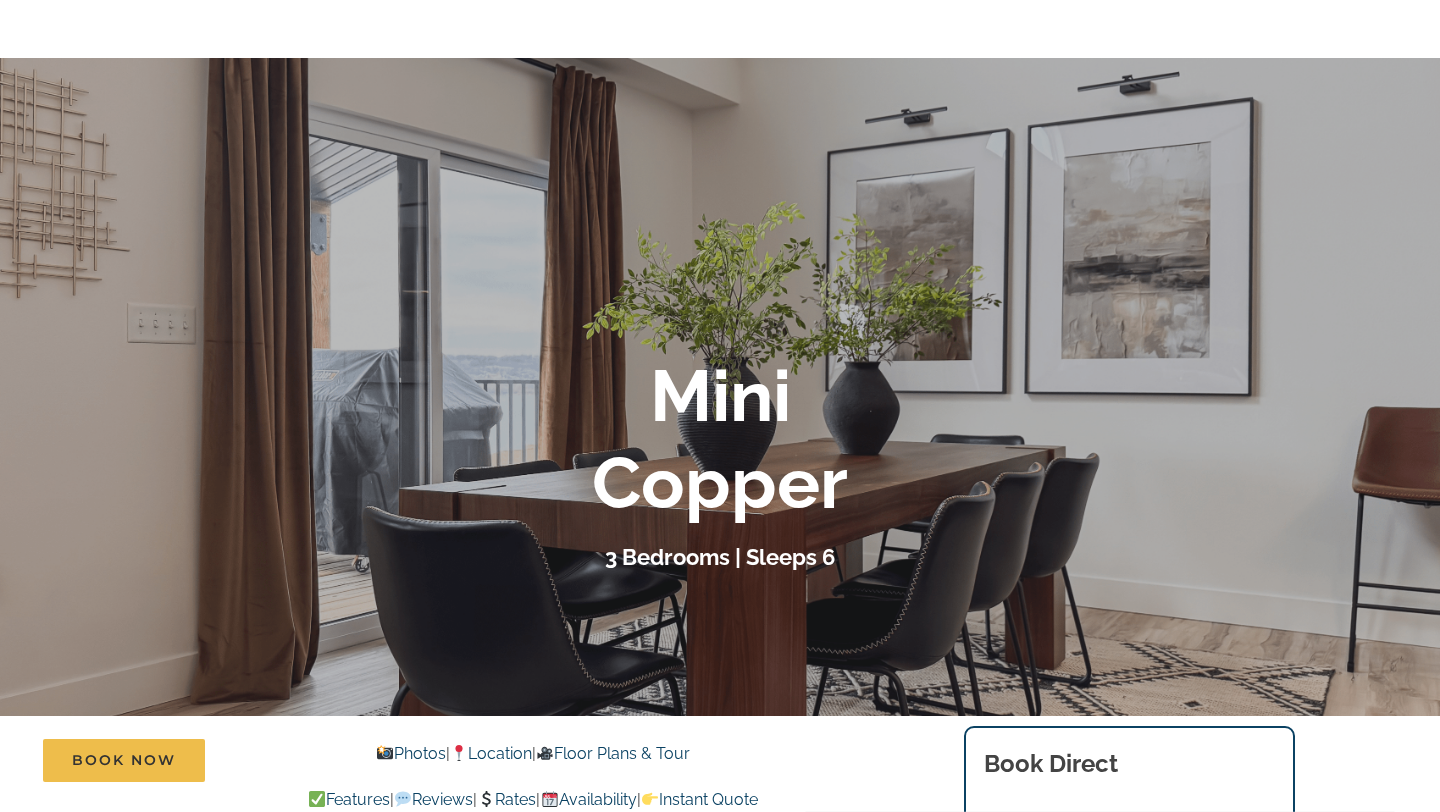 scroll, scrollTop: 0, scrollLeft: 0, axis: both 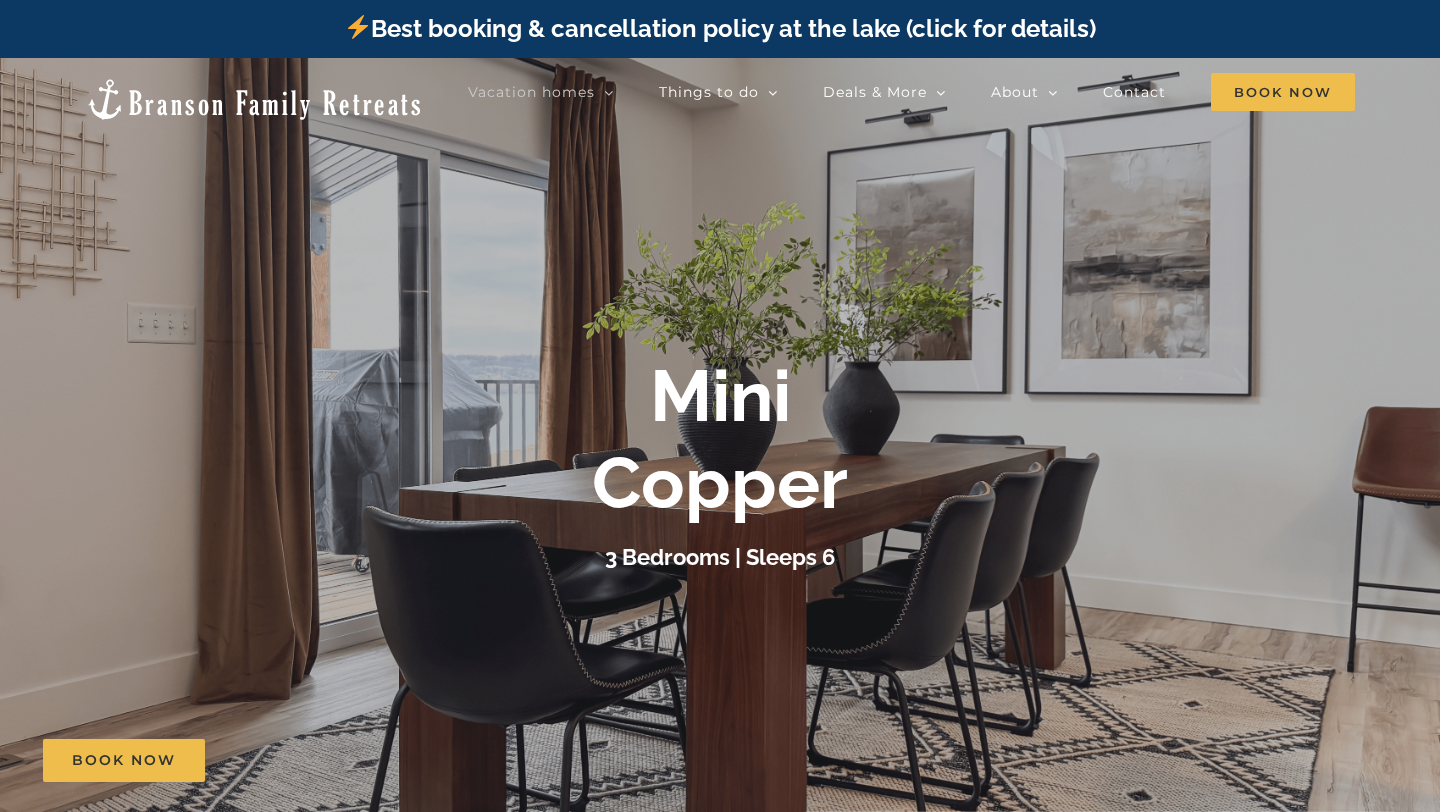 click on "Mini
Copper" at bounding box center [720, 438] 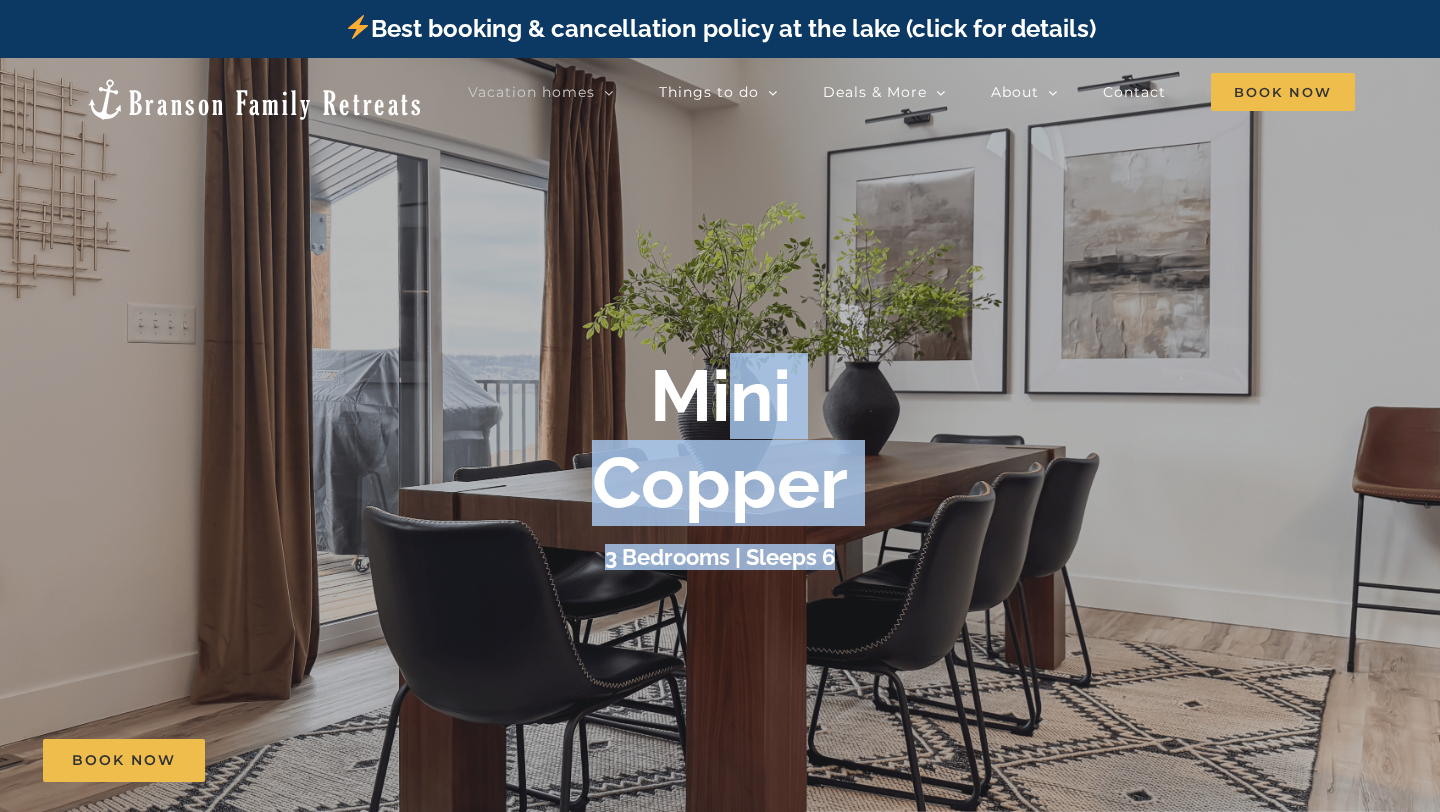 drag, startPoint x: 722, startPoint y: 403, endPoint x: 874, endPoint y: 681, distance: 316.84067 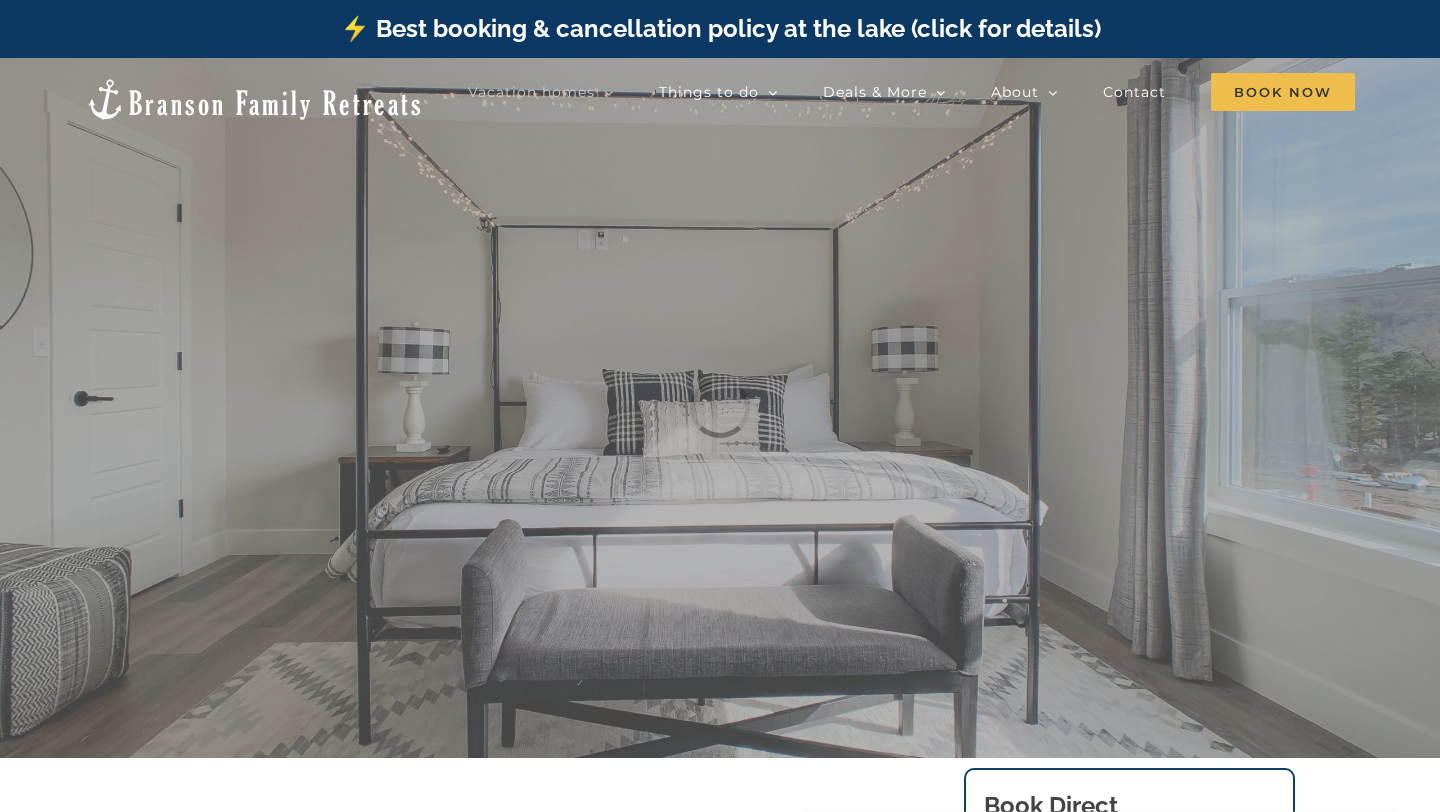 scroll, scrollTop: 0, scrollLeft: 0, axis: both 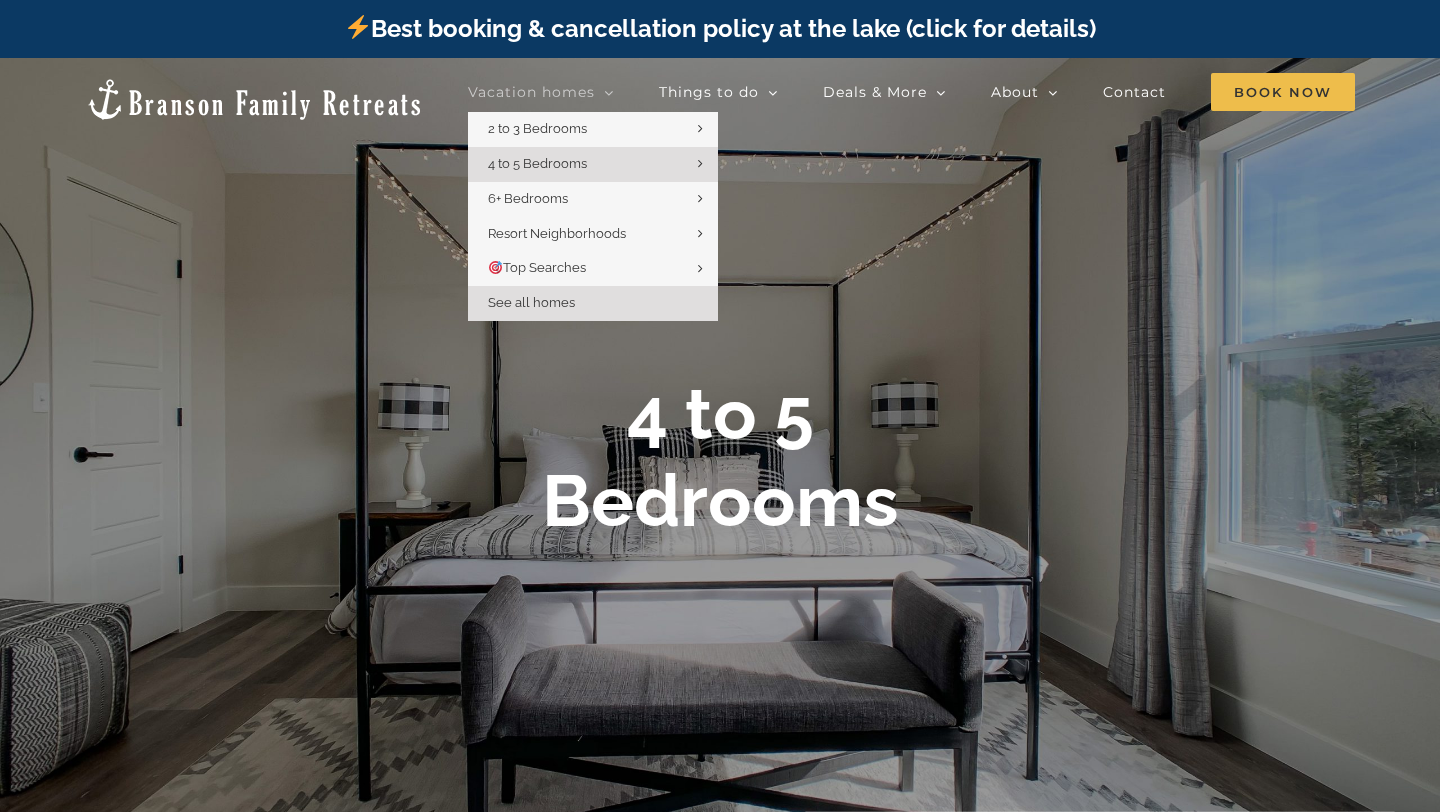 click on "See all homes" at bounding box center [593, 303] 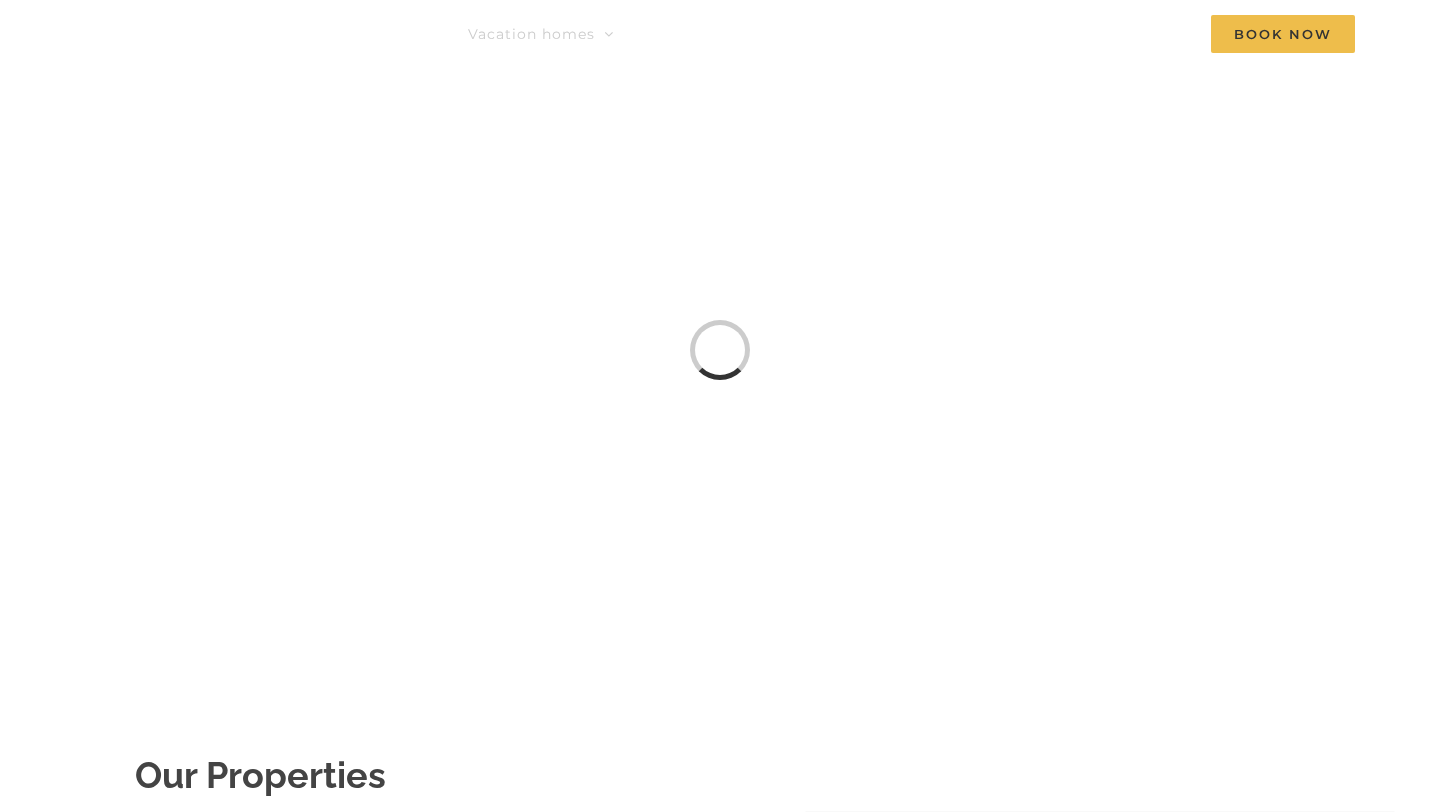 scroll, scrollTop: 0, scrollLeft: 0, axis: both 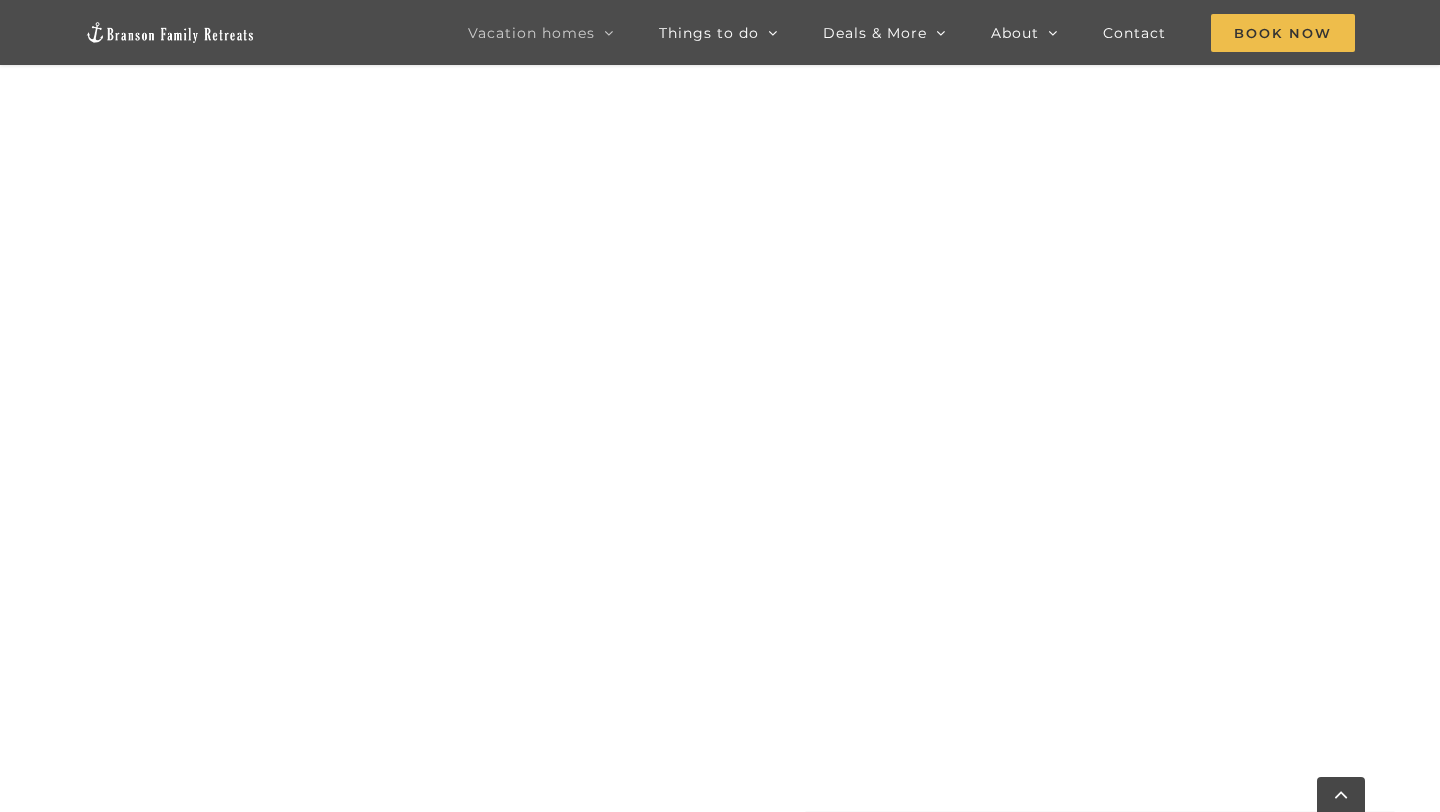 click on "Our Properties
Our curated collection of boutique vacation rentals are purpose-built for your family.
These modern homes, cabins, and lodges are mostly dog-friendly and some are wheelchair accessible — book one or several to accommodate your multi-generational family." at bounding box center (720, 112) 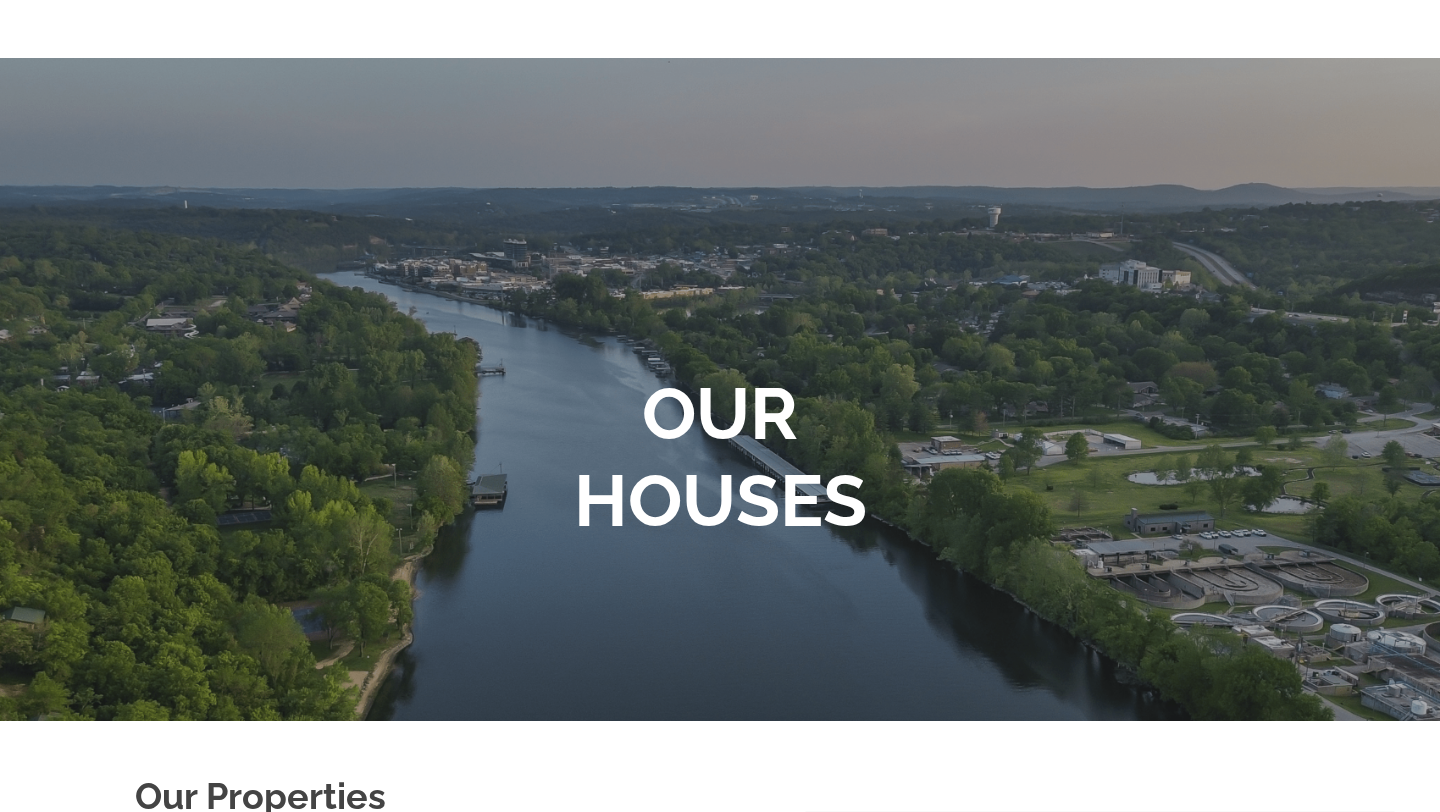 scroll, scrollTop: 0, scrollLeft: 0, axis: both 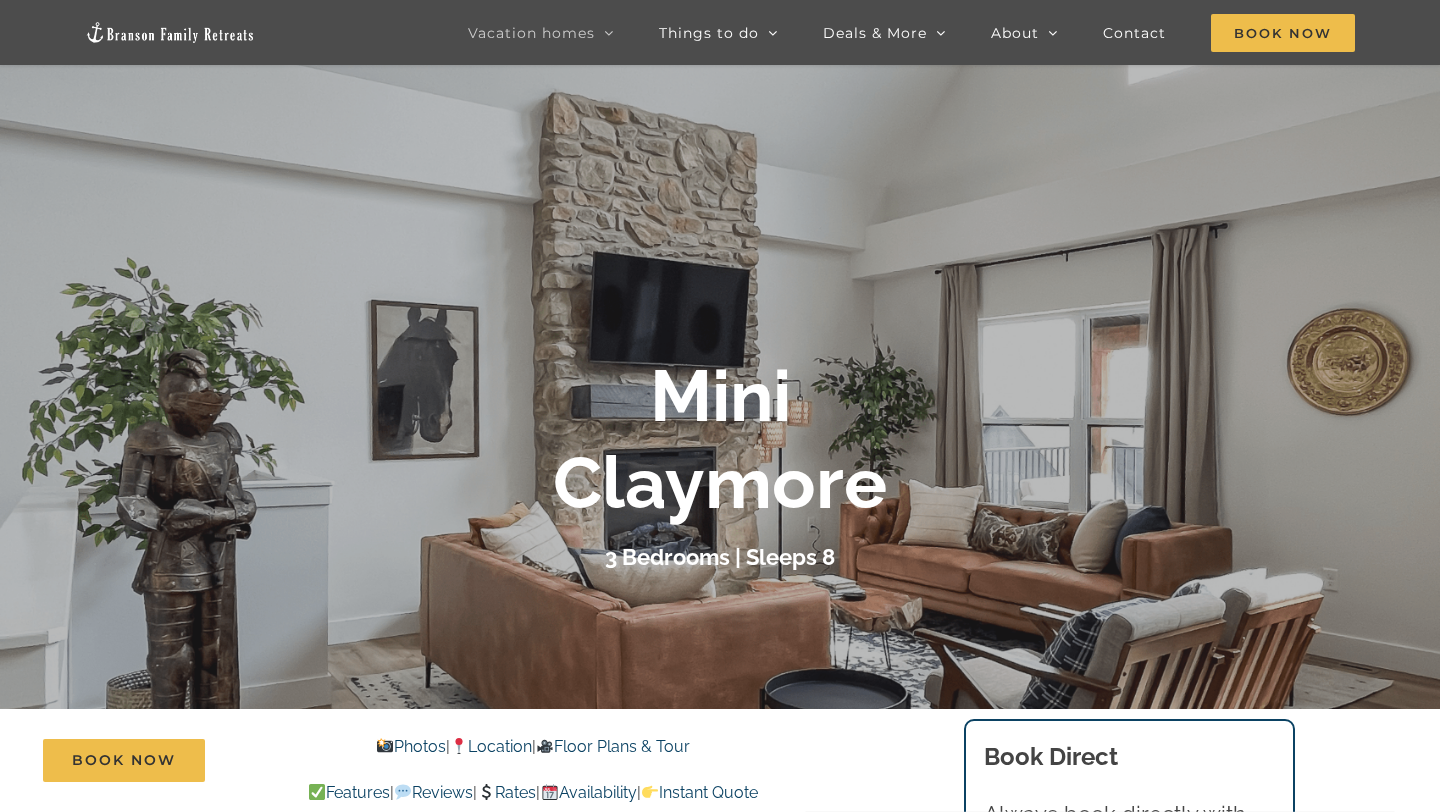 click on "Instant Quote" at bounding box center (699, 792) 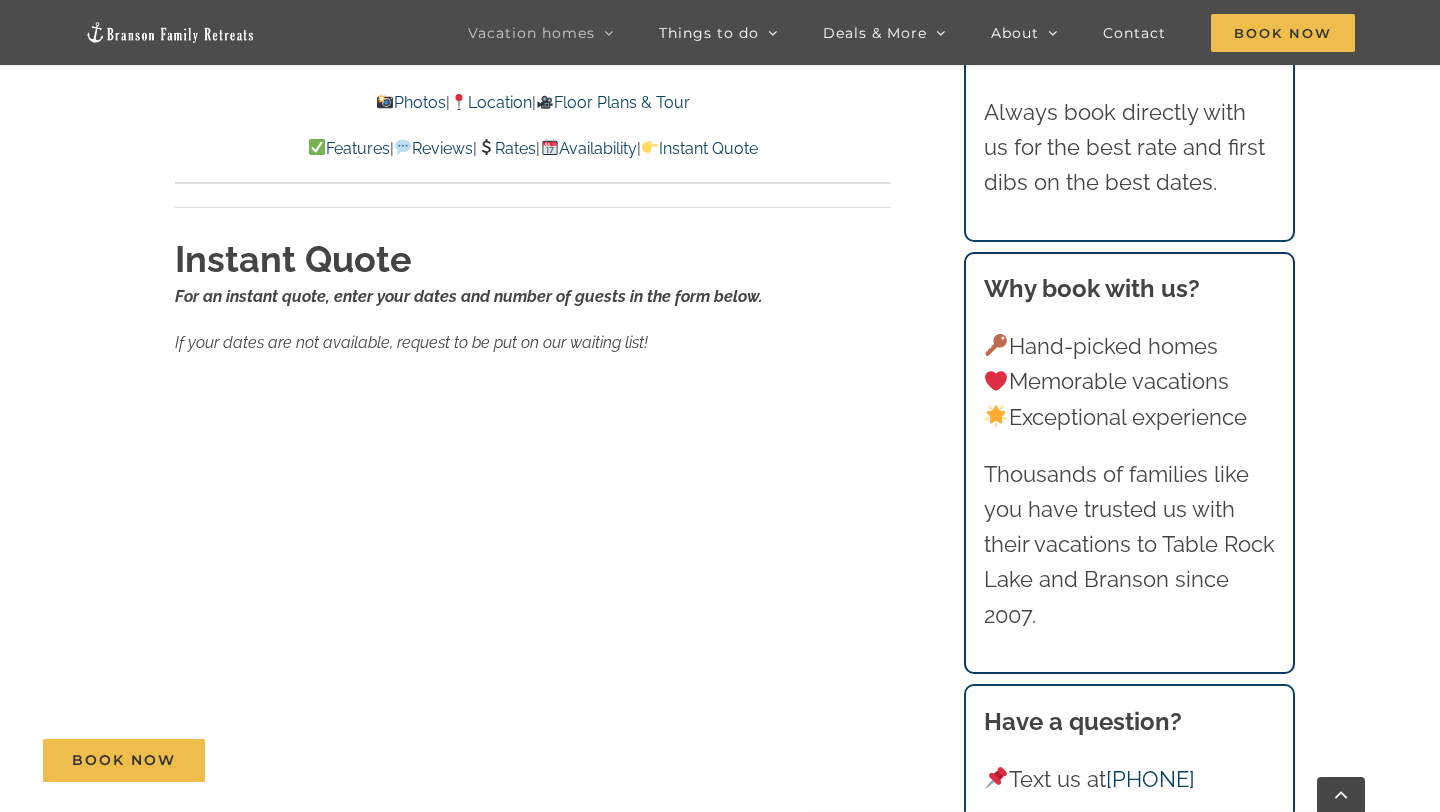 scroll, scrollTop: 13027, scrollLeft: 0, axis: vertical 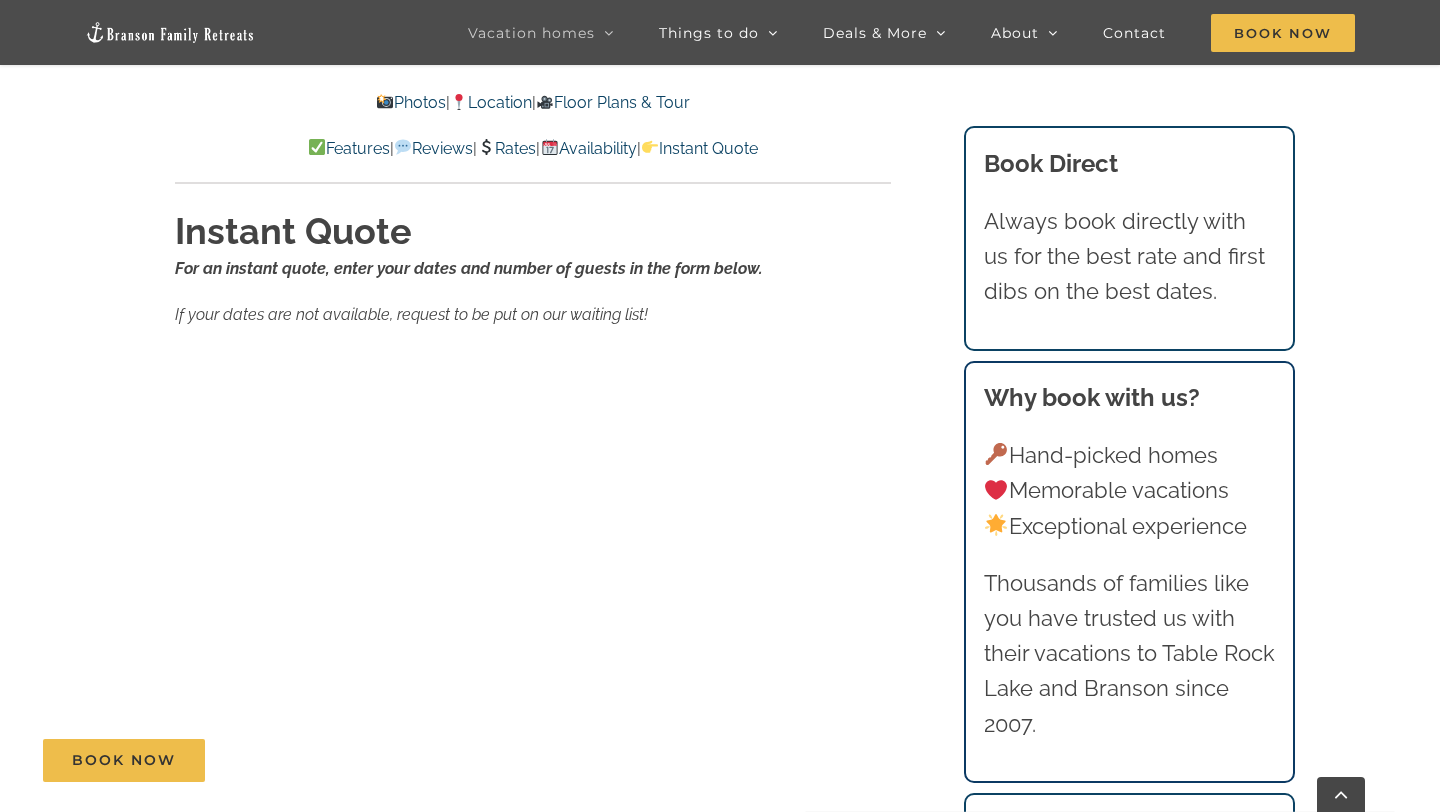 click on "Mini Claymore Cottage at Table Rock Lake | Branson Family Retreats tyann.vhb@gmail.com 2025-02-07T19:03:07-06:00
Photos    |     Location    |     Floor Plans & Tour
Features    |     Reviews    |     Rates    |     Availability    |     Instant Quote
Photos  |   Location  |   Floor Plans & Tour
Features  |   Reviews  |   Rates  |   Availability  |   Instant Quote
Mini Claymore Thoughtfully curated decor throughout Mini Claymore brings a touch of Scottish history to the Ozarks.
A very clean home. Beautiful area. We want to find a vacation home here now lol. Owners were very responsive to anything that came up. What we brought up they fixed right away. Just book it, they’ve built a lovely place for you and your family and friends.
– Daniel (Arkansas)" at bounding box center (720, -5315) 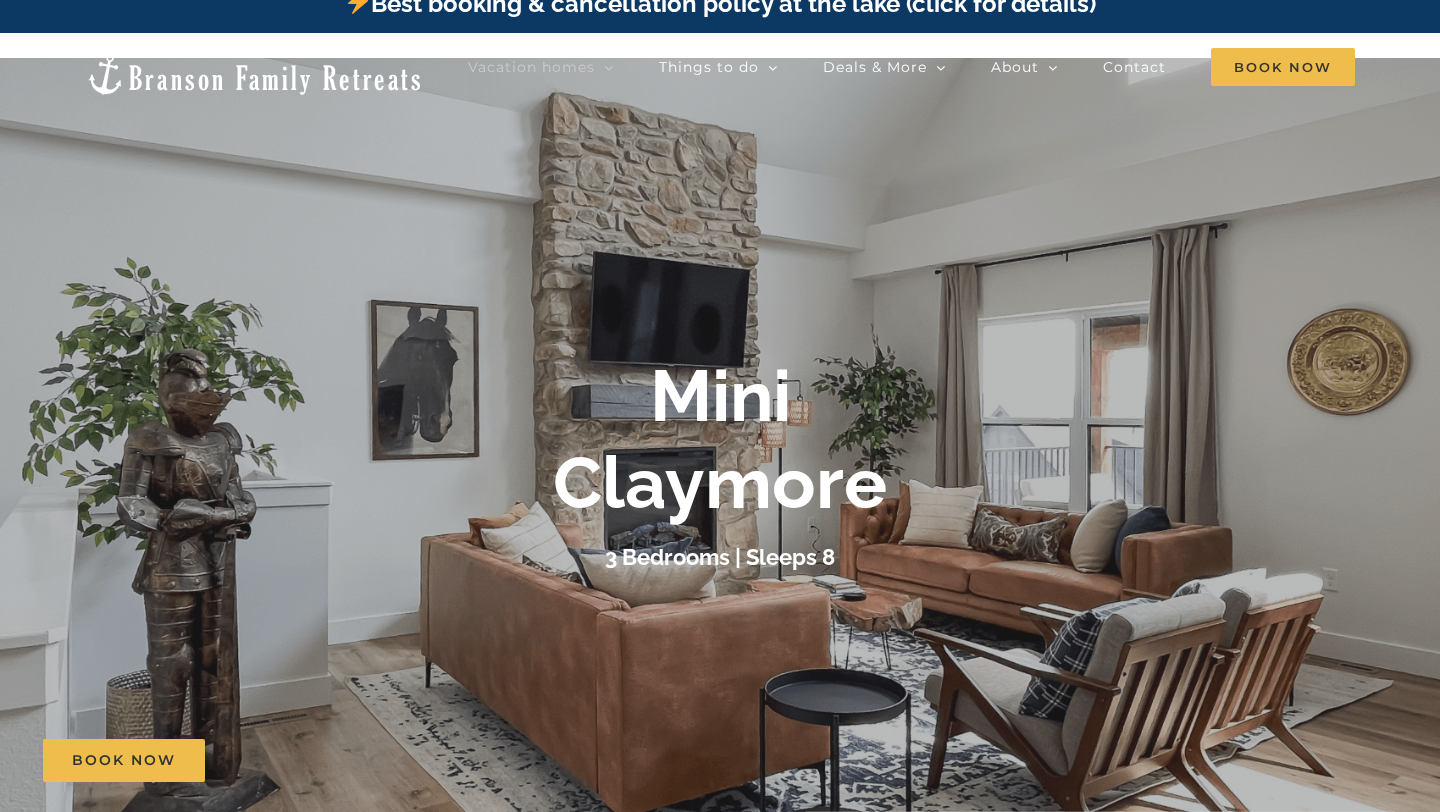 scroll, scrollTop: 0, scrollLeft: 0, axis: both 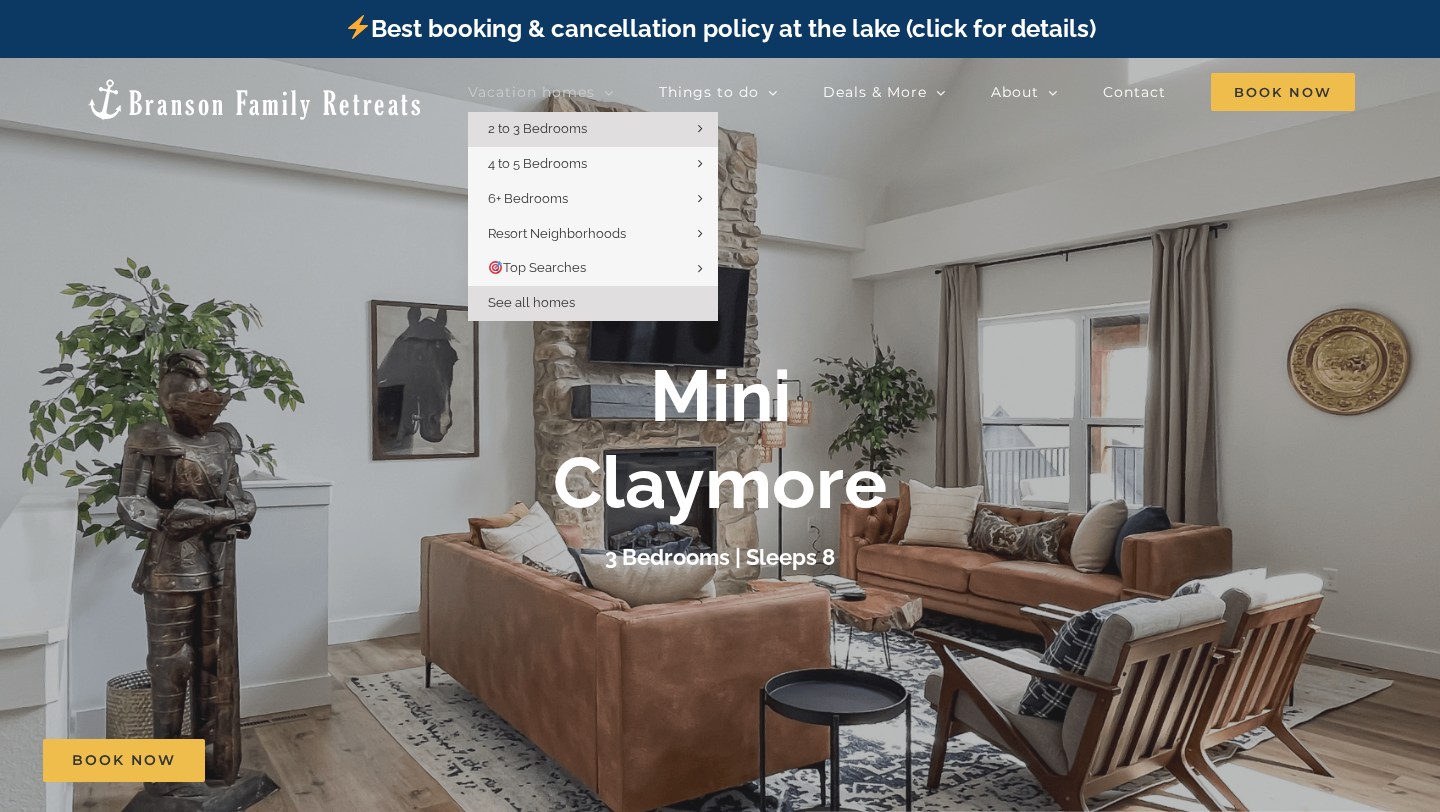 click on "See all homes" at bounding box center (593, 303) 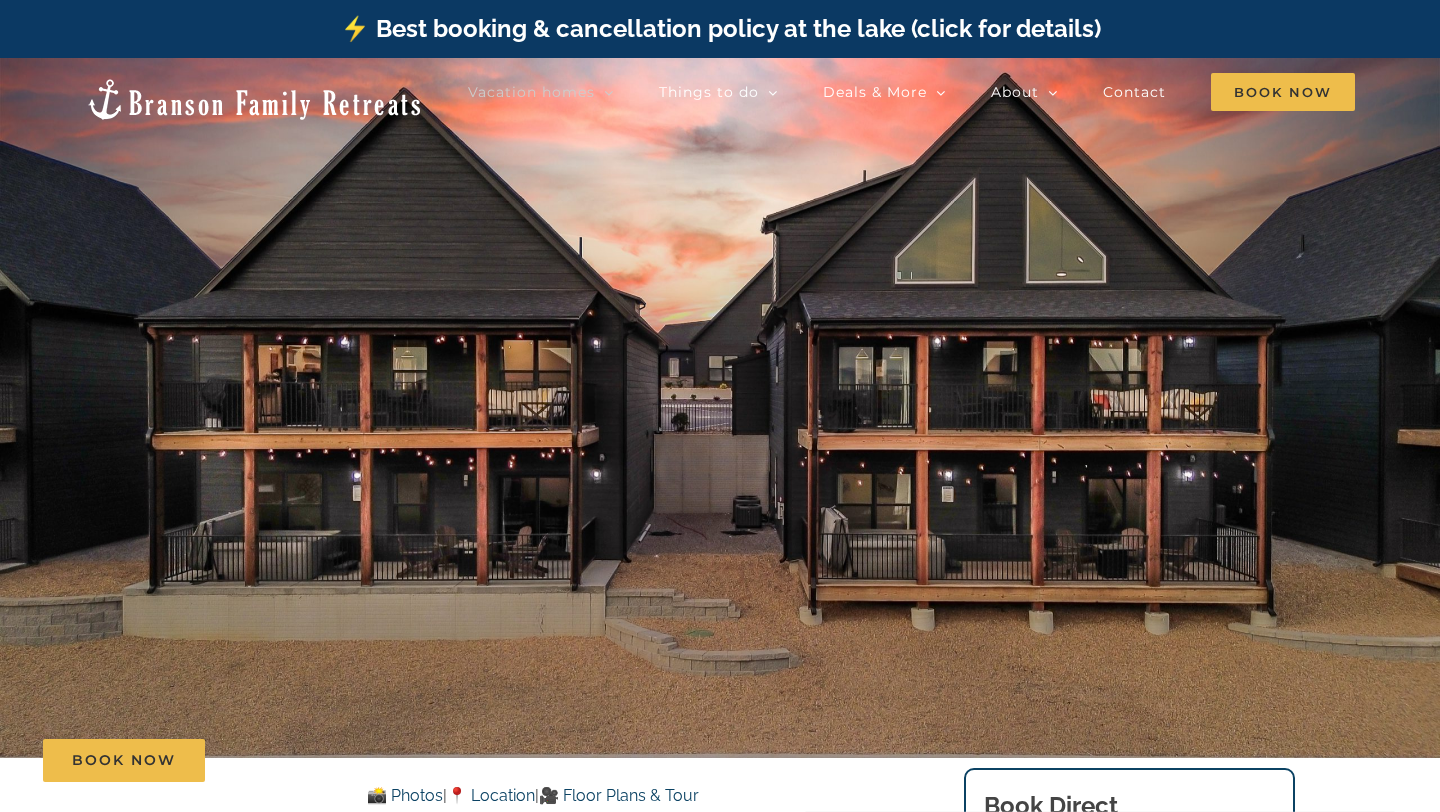 scroll, scrollTop: 0, scrollLeft: 0, axis: both 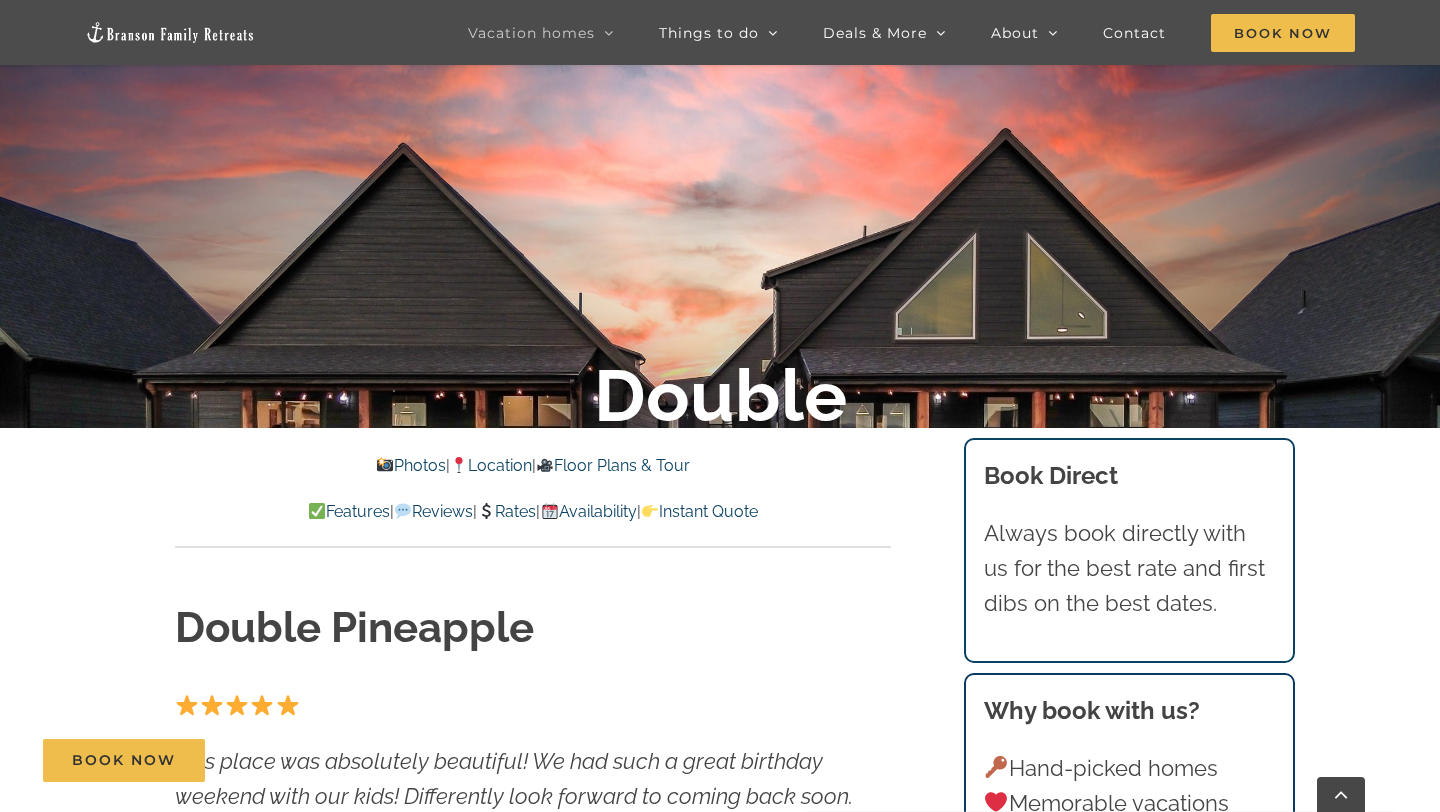 click on "Instant Quote" at bounding box center (699, 511) 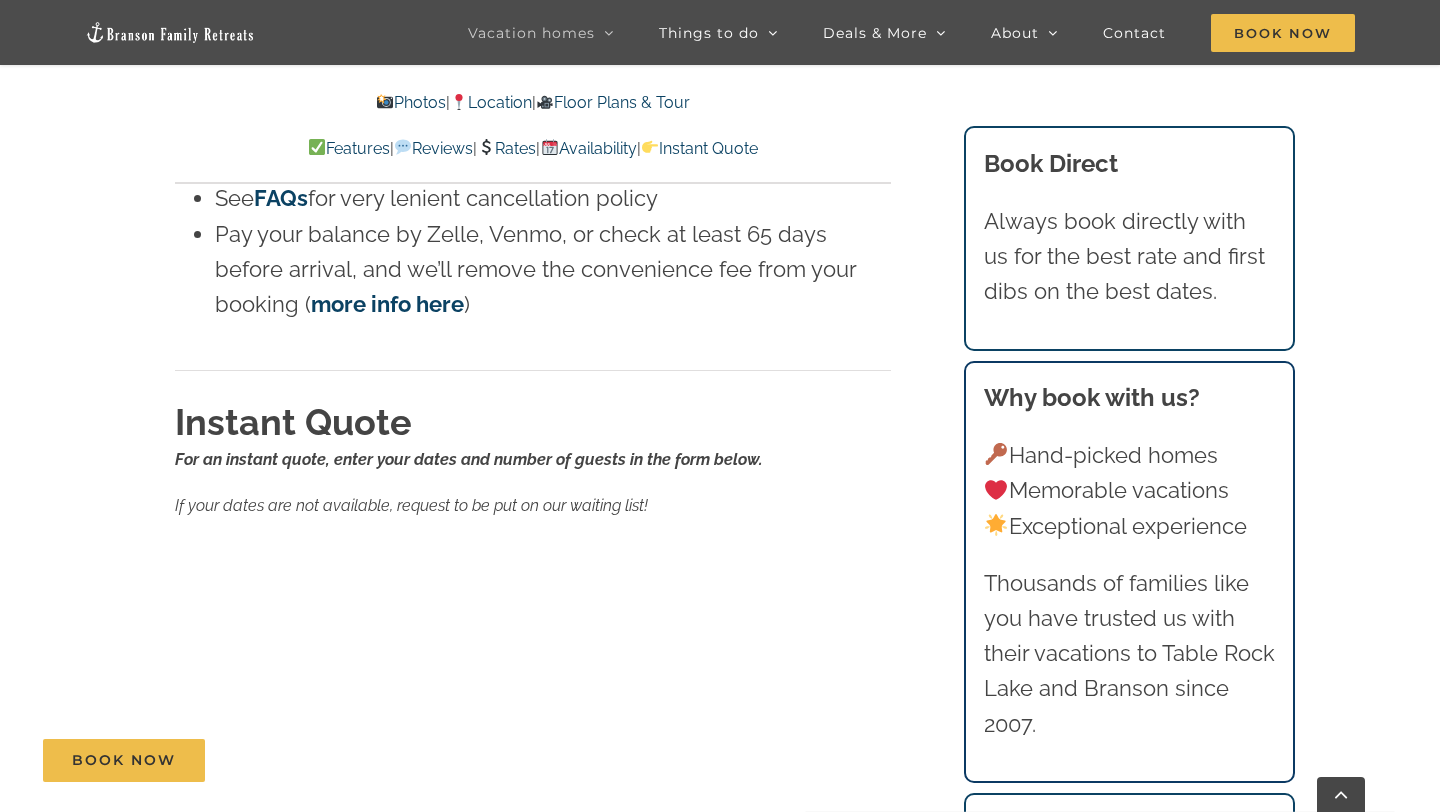 click on "Book Now" at bounding box center (735, 760) 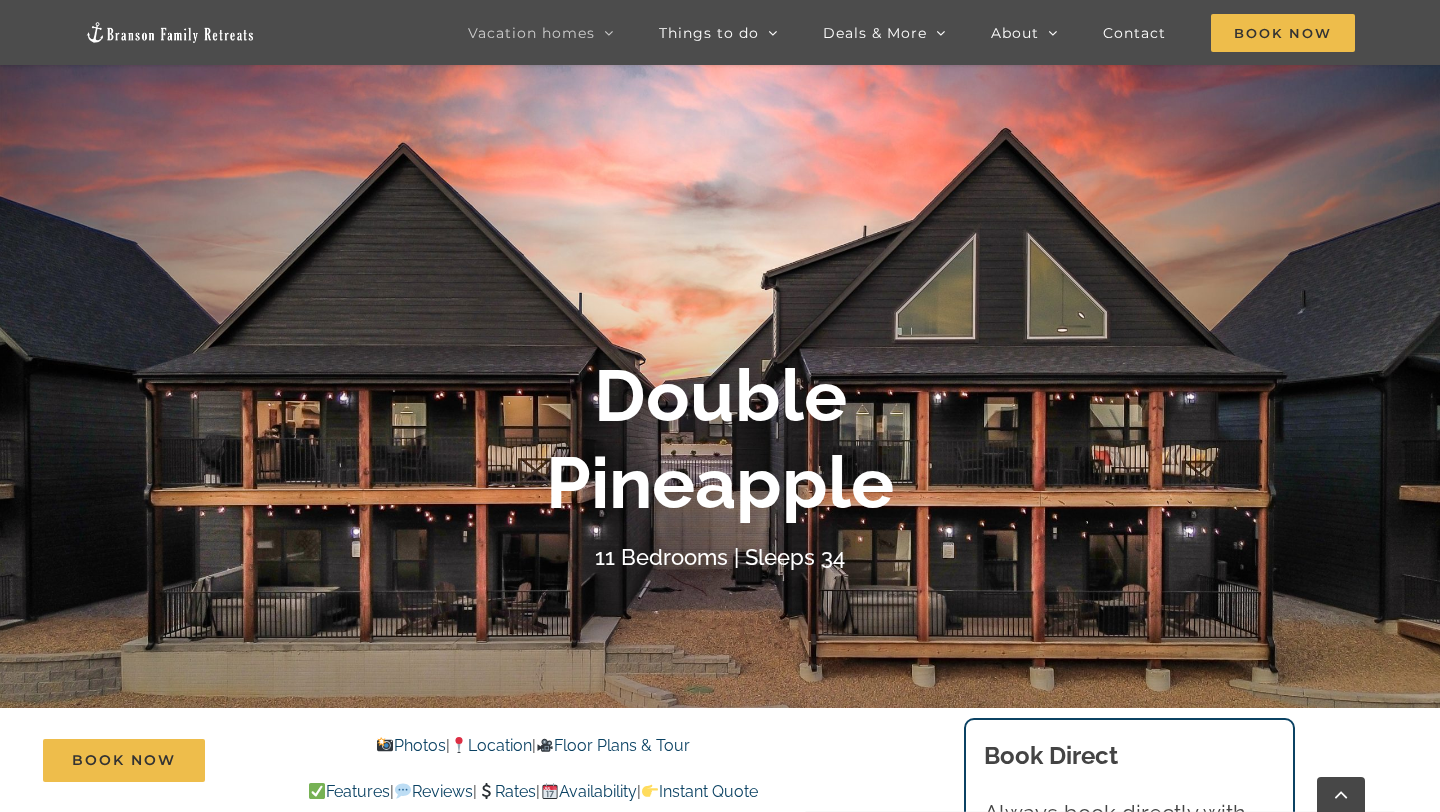 scroll, scrollTop: 0, scrollLeft: 0, axis: both 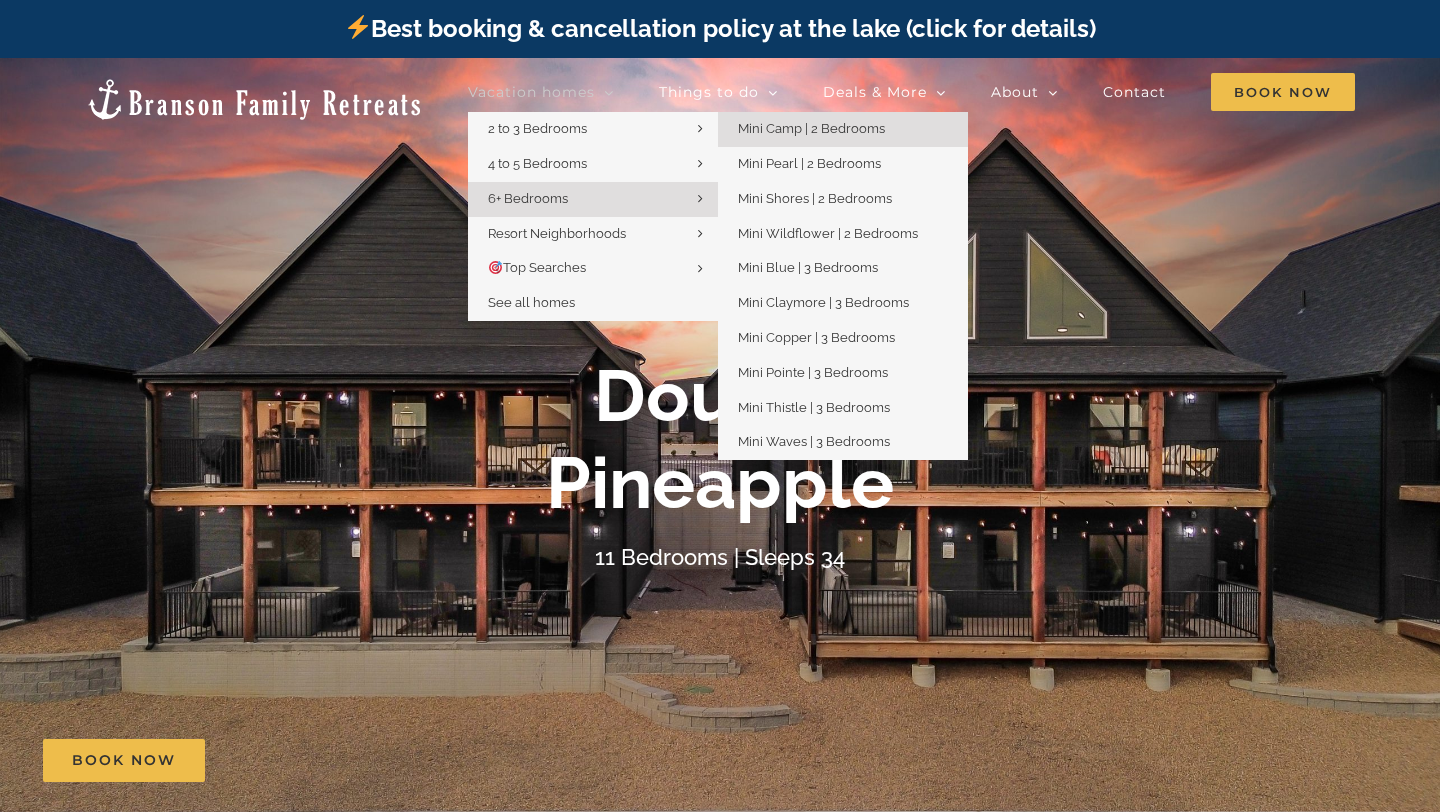 click on "Mini Camp | 2 Bedrooms" at bounding box center [811, 128] 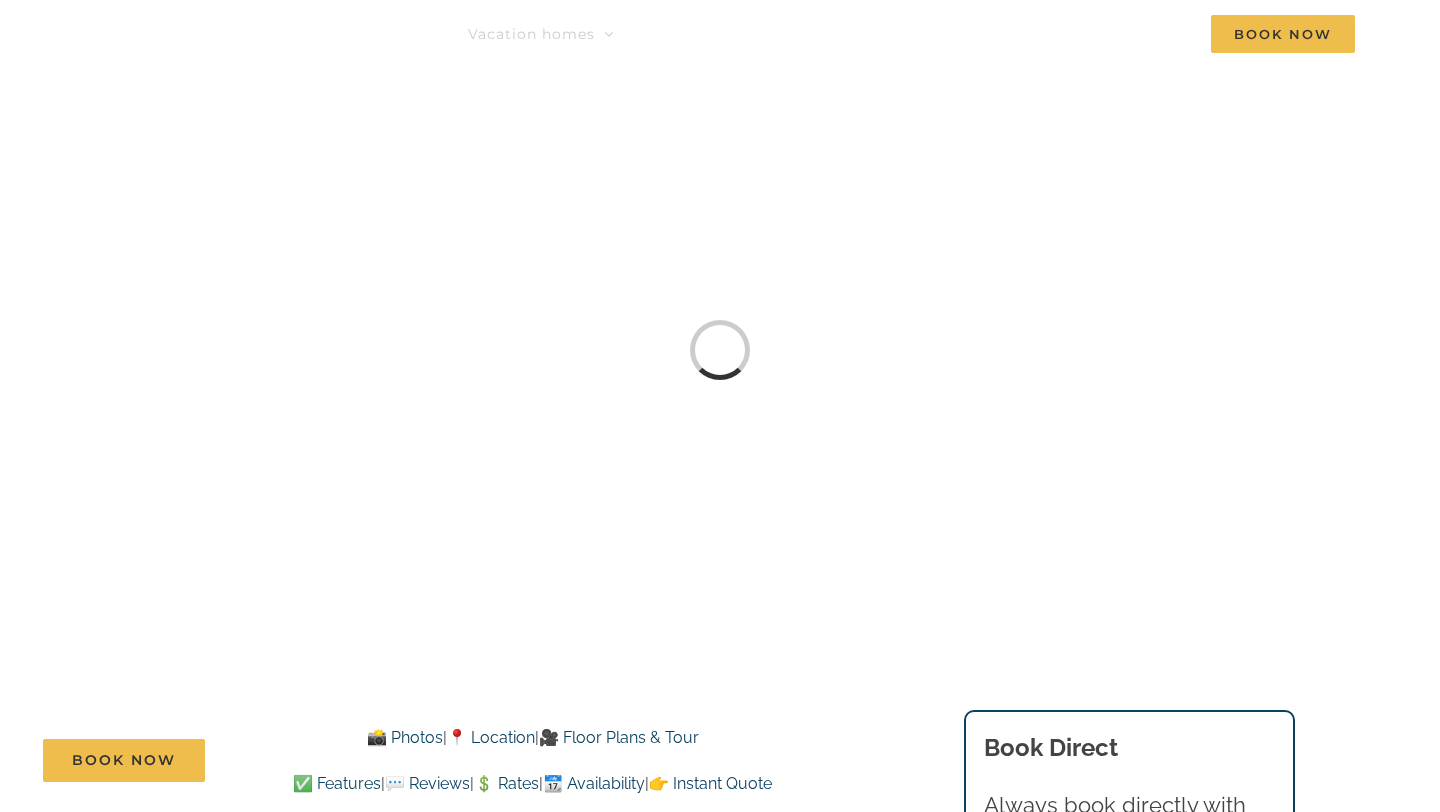 scroll, scrollTop: 0, scrollLeft: 0, axis: both 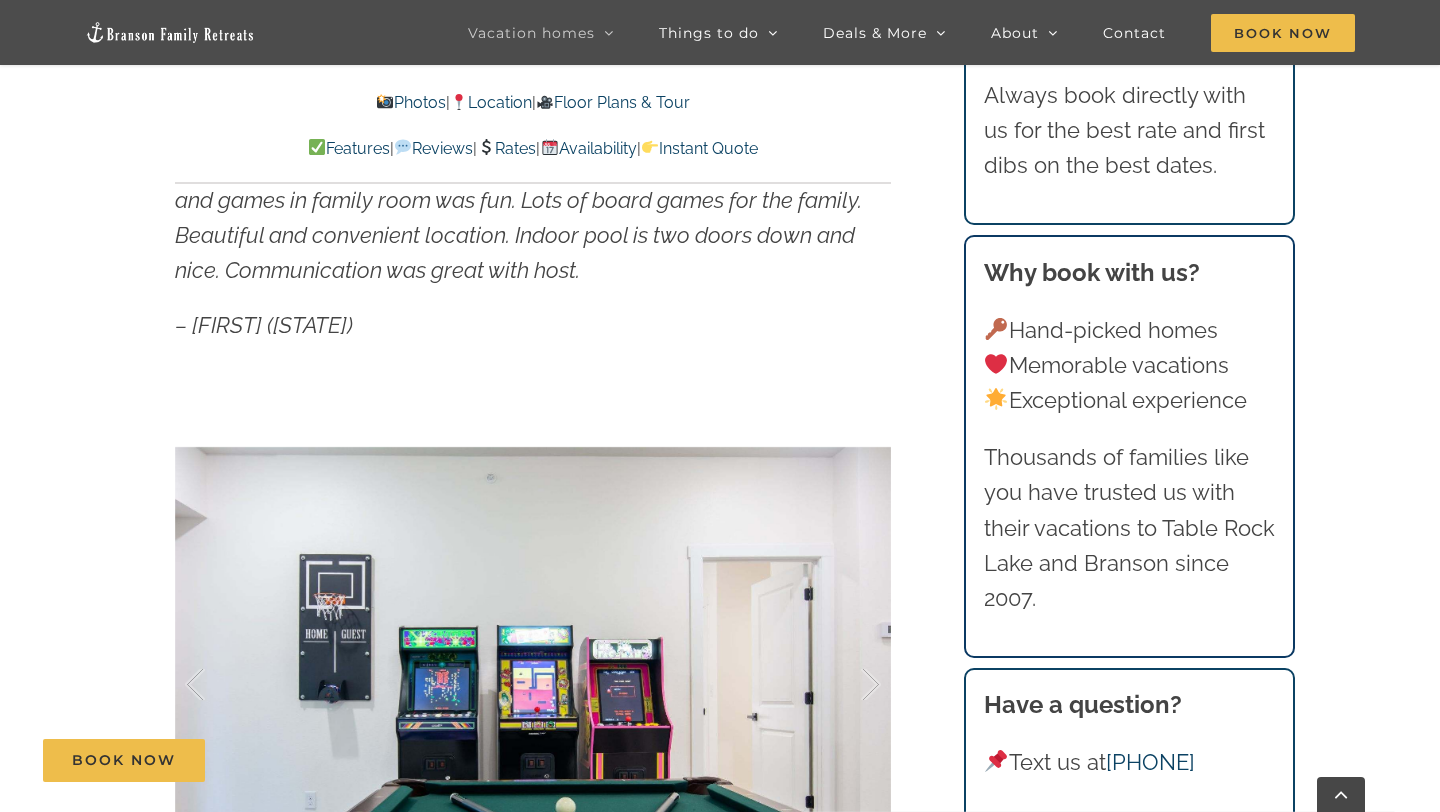 click on "Instant Quote" at bounding box center (699, 148) 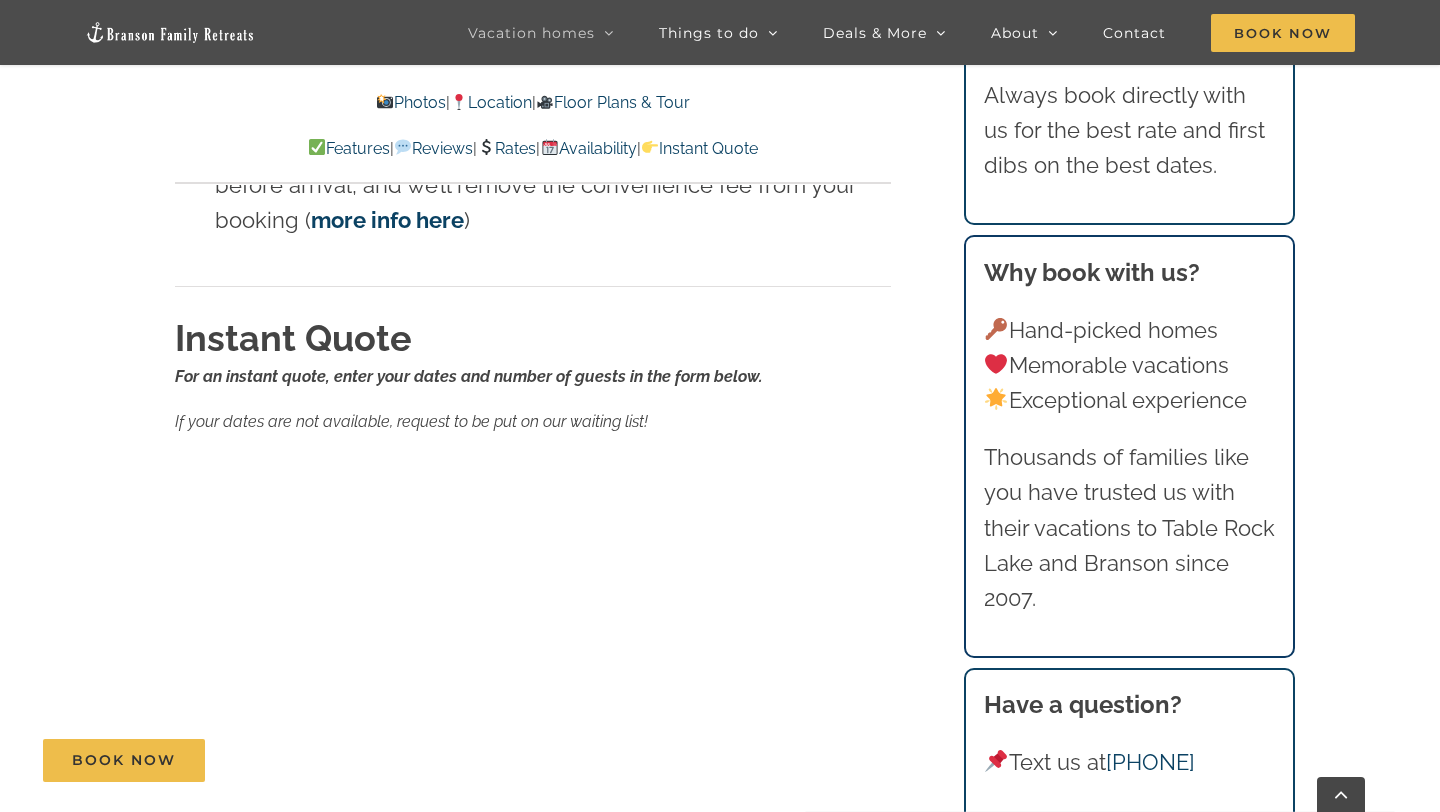 scroll, scrollTop: 13173, scrollLeft: 0, axis: vertical 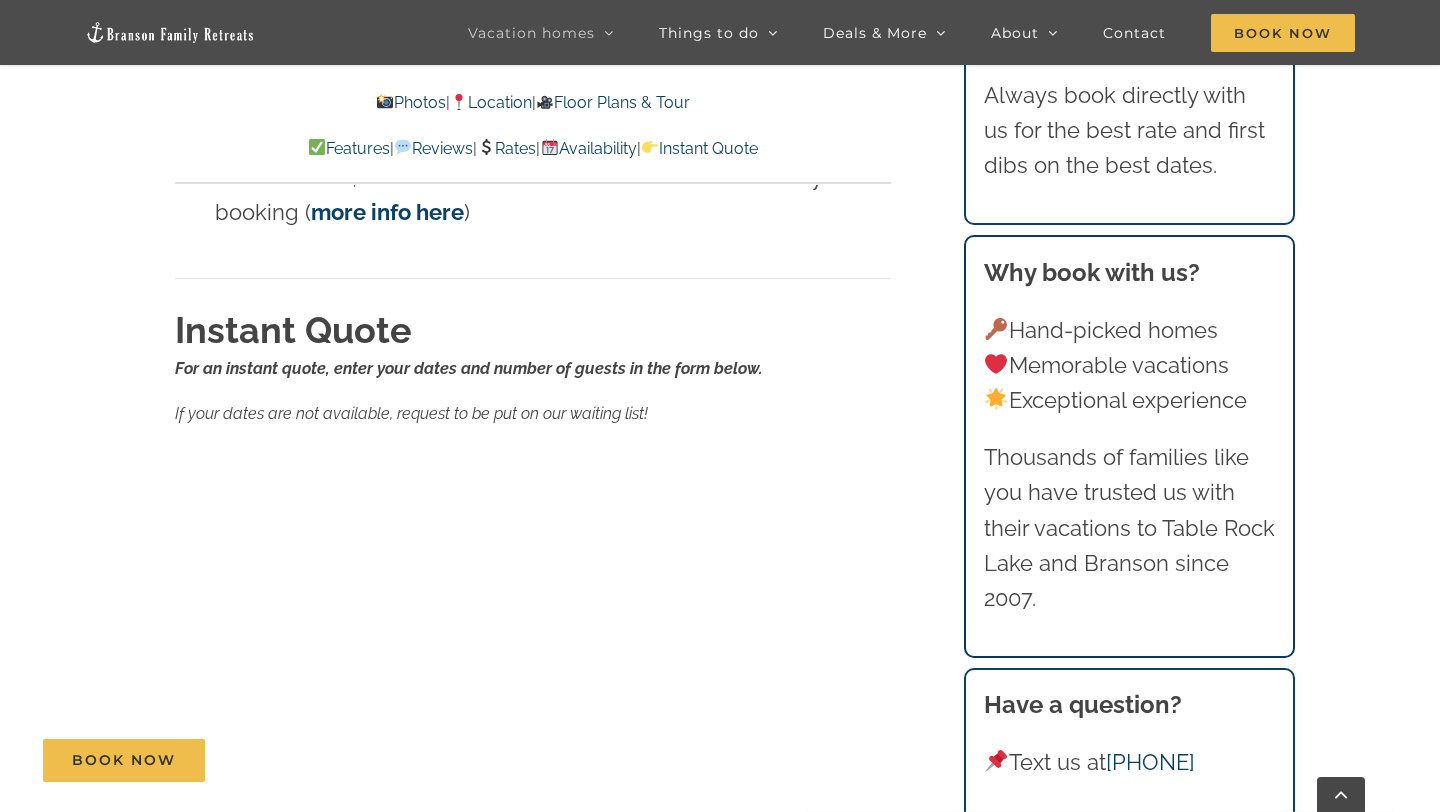 click on "Notes
2 to 5 night minimum
See  FAQs  for very lenient cancellation policy
Pay your balance by Zelle, Venmo, or check at least 65 days before arrival, and we’ll remove the convenience fee from your booking ( more info here )
Instant Quote
For an instant quote, enter your dates and number of guests in the form below.
If your dates are not available, request to be put on our waiting list!
Travel insurance
Travel insurance is available when you book with us through our insurance partner RentalGuardian
You have a choice of a standard insurance policy or a Cancel For Any Reason policy
Insurance is not required, but we HIGHLY recommend it
You can also purchase travel insurance through many other providers" at bounding box center [533, 693] 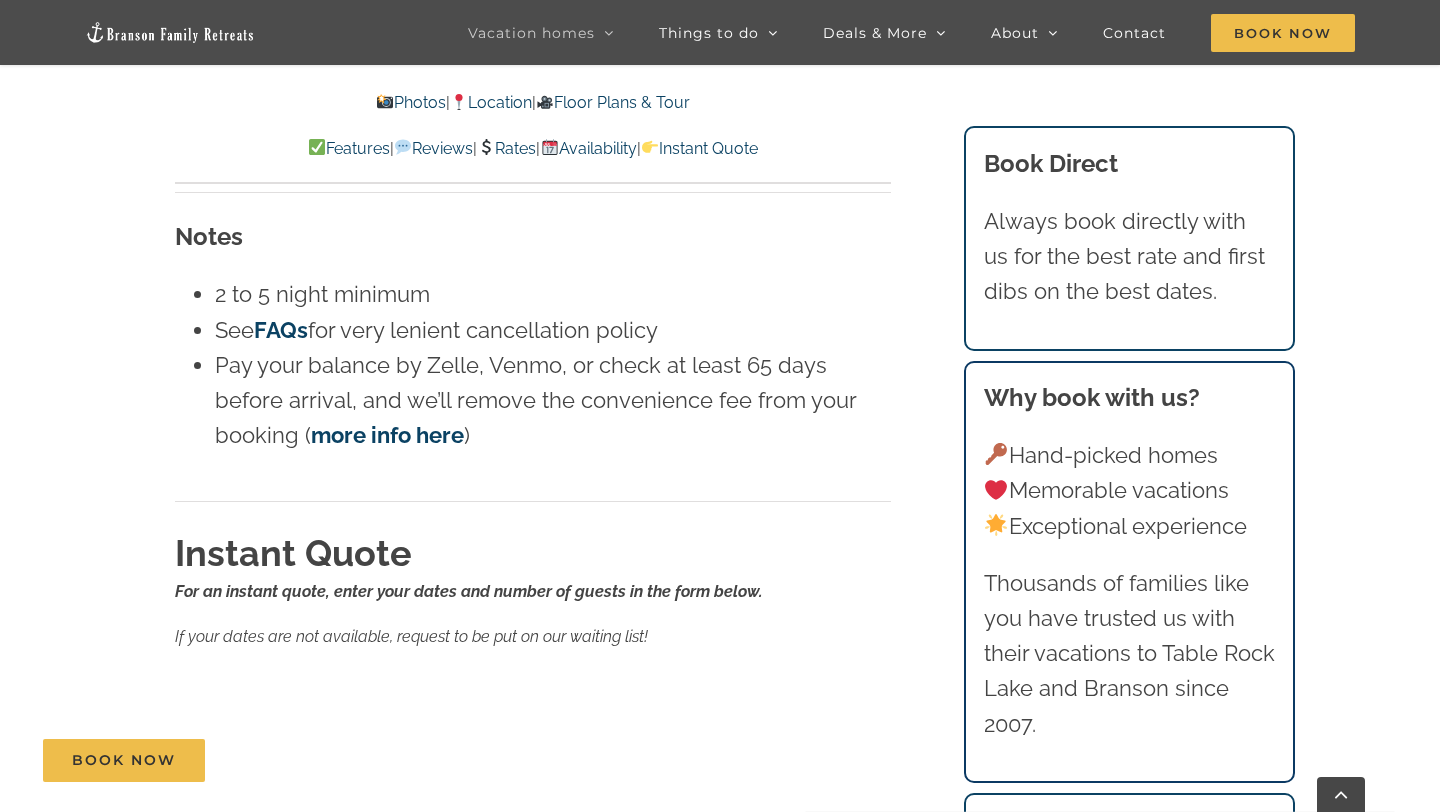 scroll, scrollTop: 12064, scrollLeft: 0, axis: vertical 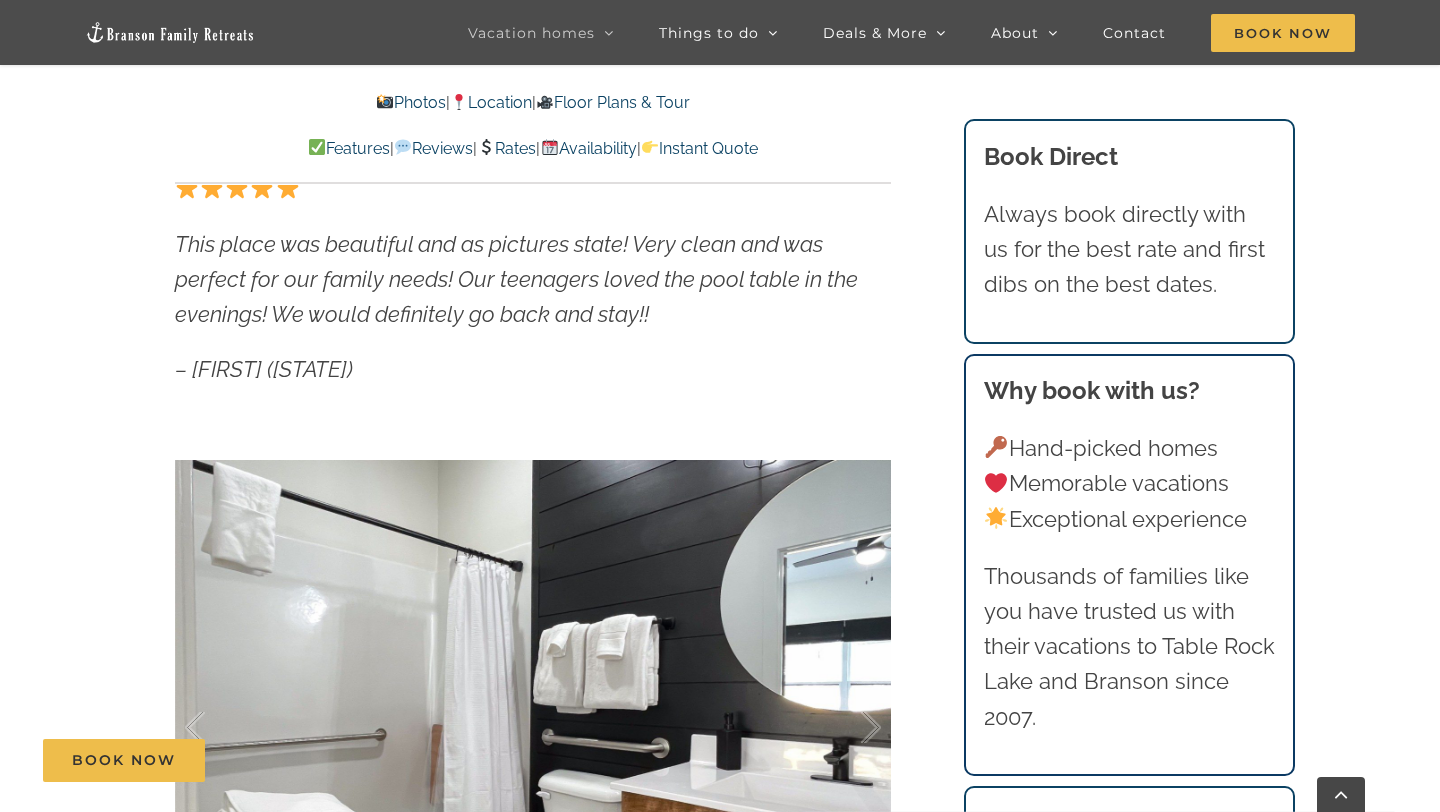 click on "Instant Quote" at bounding box center (699, 148) 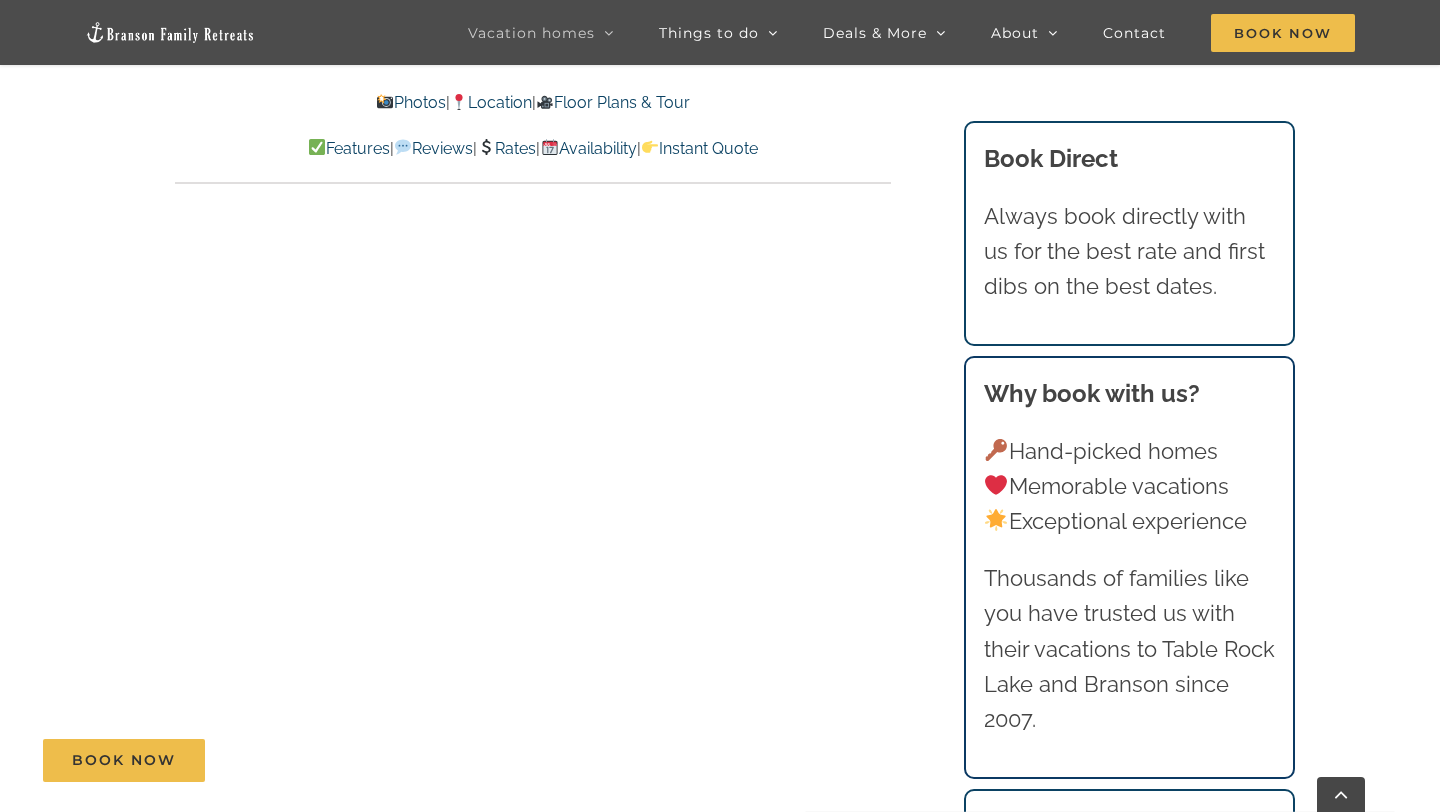 scroll, scrollTop: 11856, scrollLeft: 0, axis: vertical 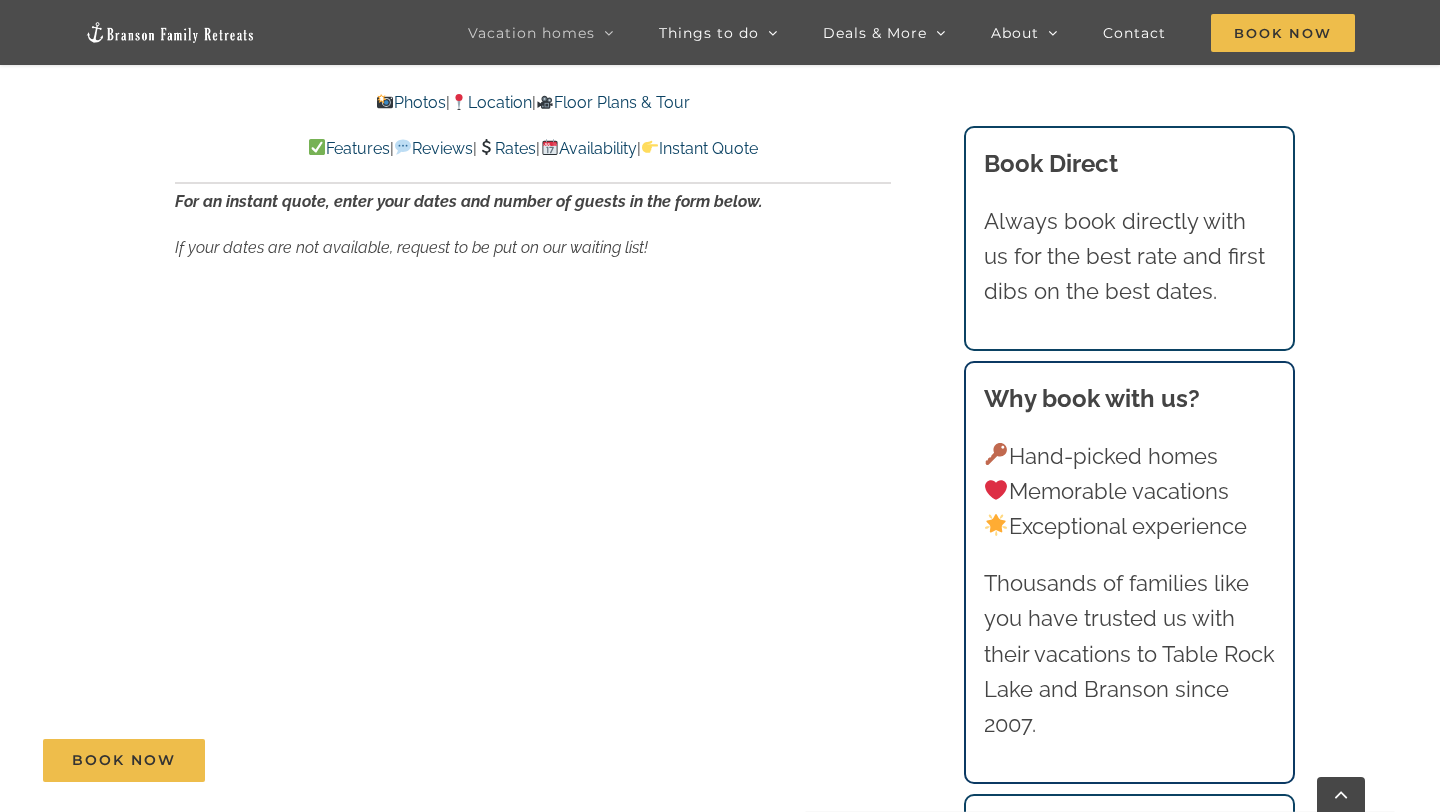 click on "Mini Wildflower at Table Rock Lake | Branson Family Retreats [EMAIL] [DATETIME]
Photos    |     Location    |     Floor Plans & Tour
Features    |     Reviews    |     Rates    |     Availability    |     Instant Quote
Photos  |   Location  |   Floor Plans & Tour
Features  |   Reviews  |   Rates  |   Availability  |   Instant Quote
Mini Wildflower Sitting pretty at Table Rock Lake
This place was beautiful and as pictures state! Very clean and was perfect for our family needs! Our teenagers loved the pool table in the evenings! We would definitely go back and stay!!
– [FIRST] ([STATE])
1  /  41 07-Wildflower-Lodge-at-Table-Rock-Lake-Branson-Family-Retreats-vacation-home-rental-1149-scaled" at bounding box center (720, -4834) 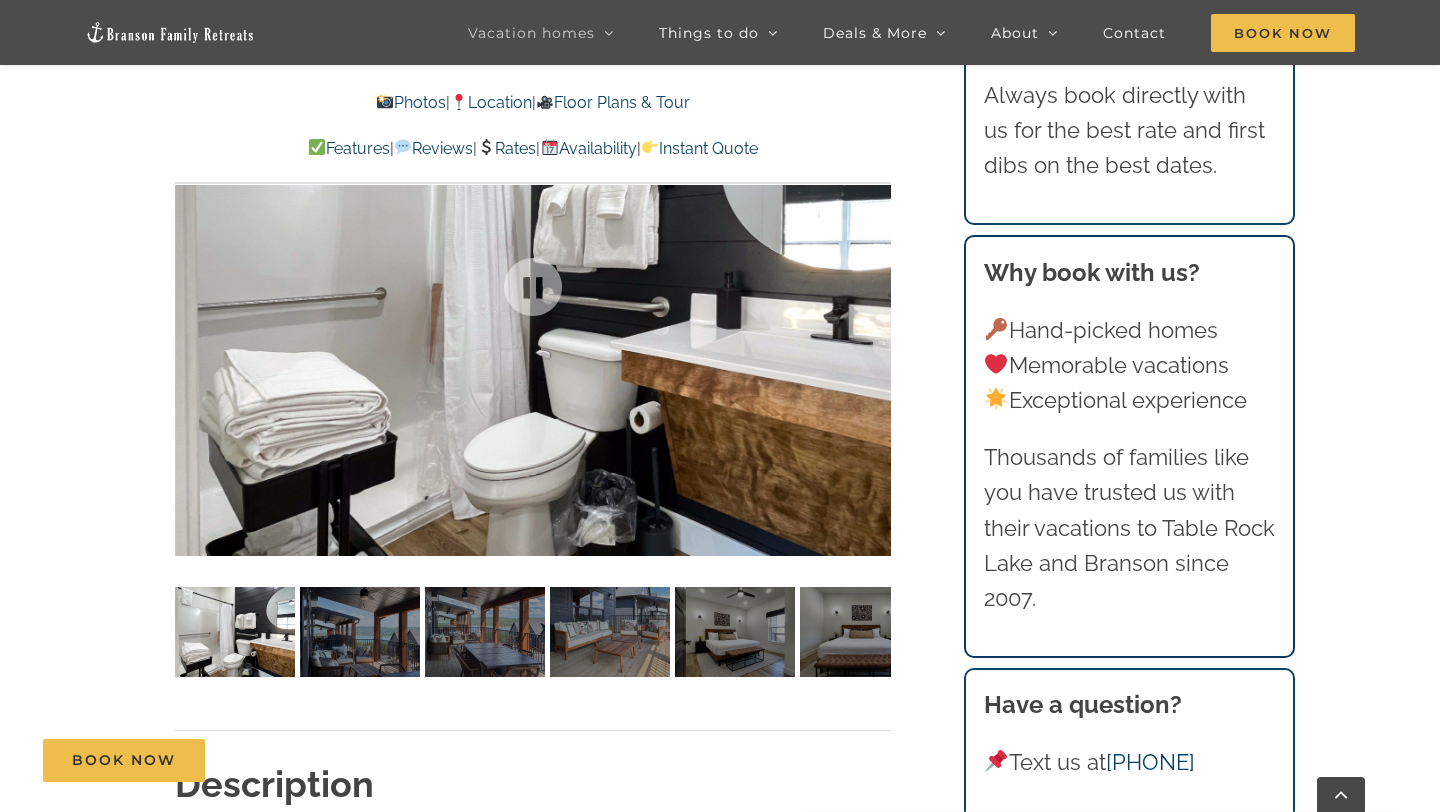 scroll, scrollTop: 1459, scrollLeft: 0, axis: vertical 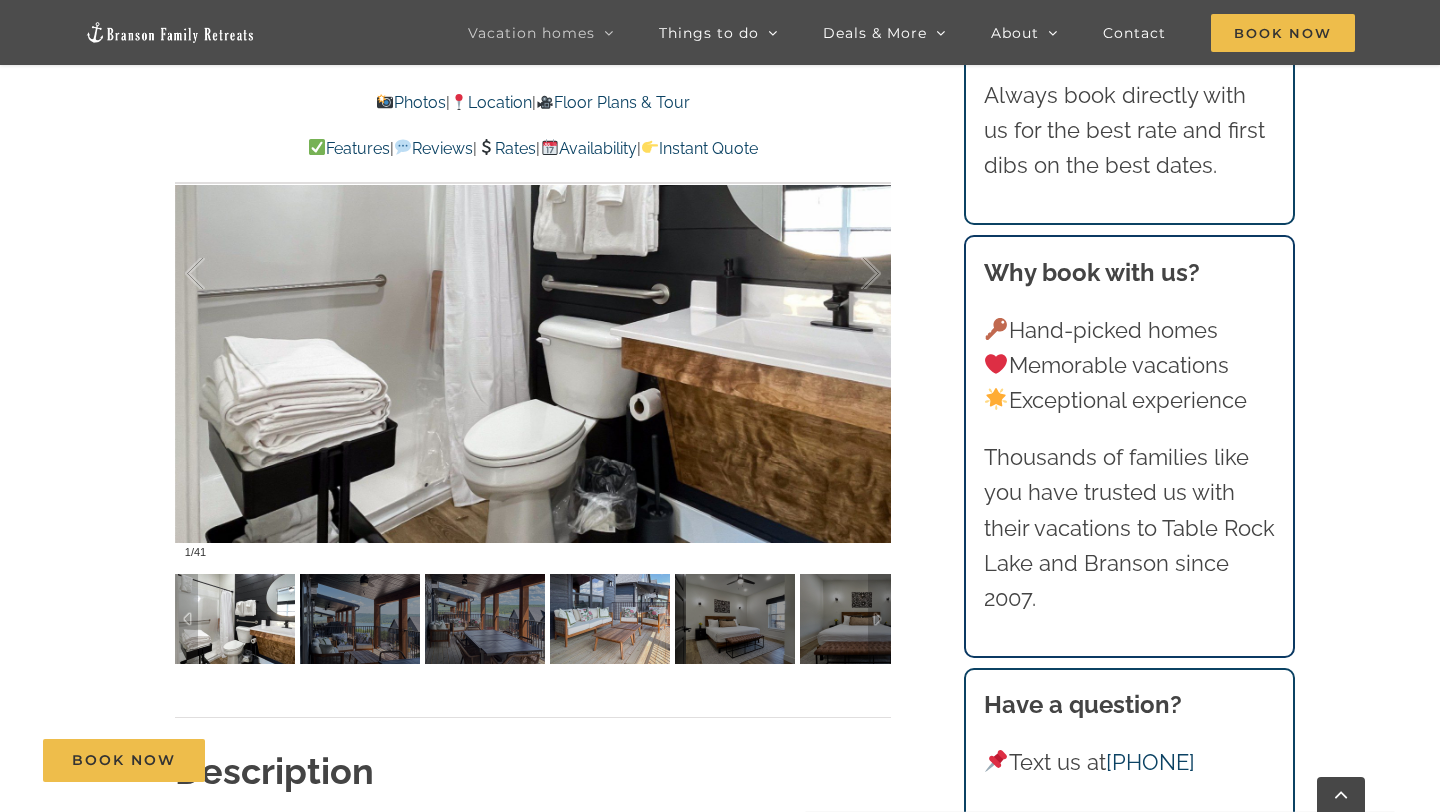click at bounding box center [610, 619] 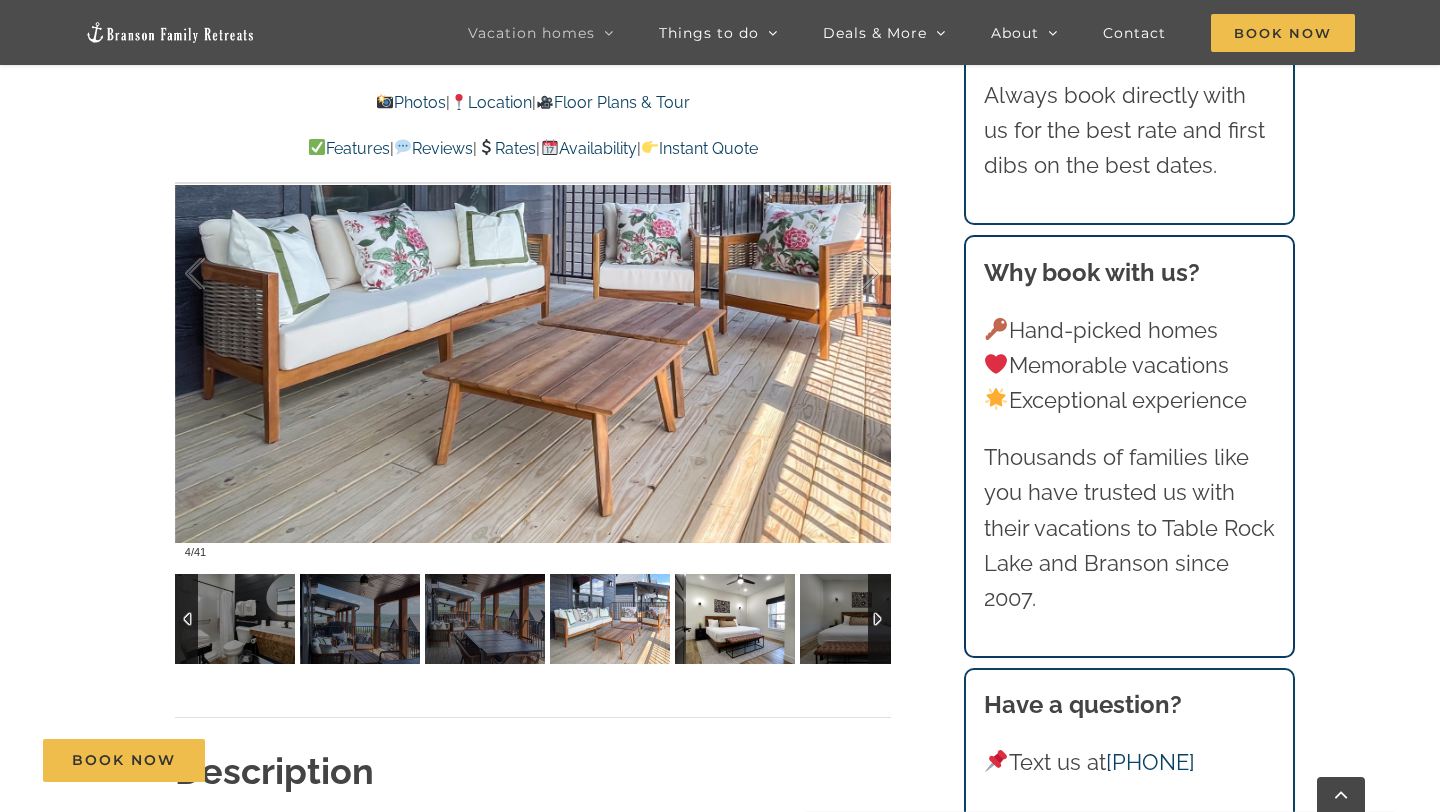 click at bounding box center [735, 619] 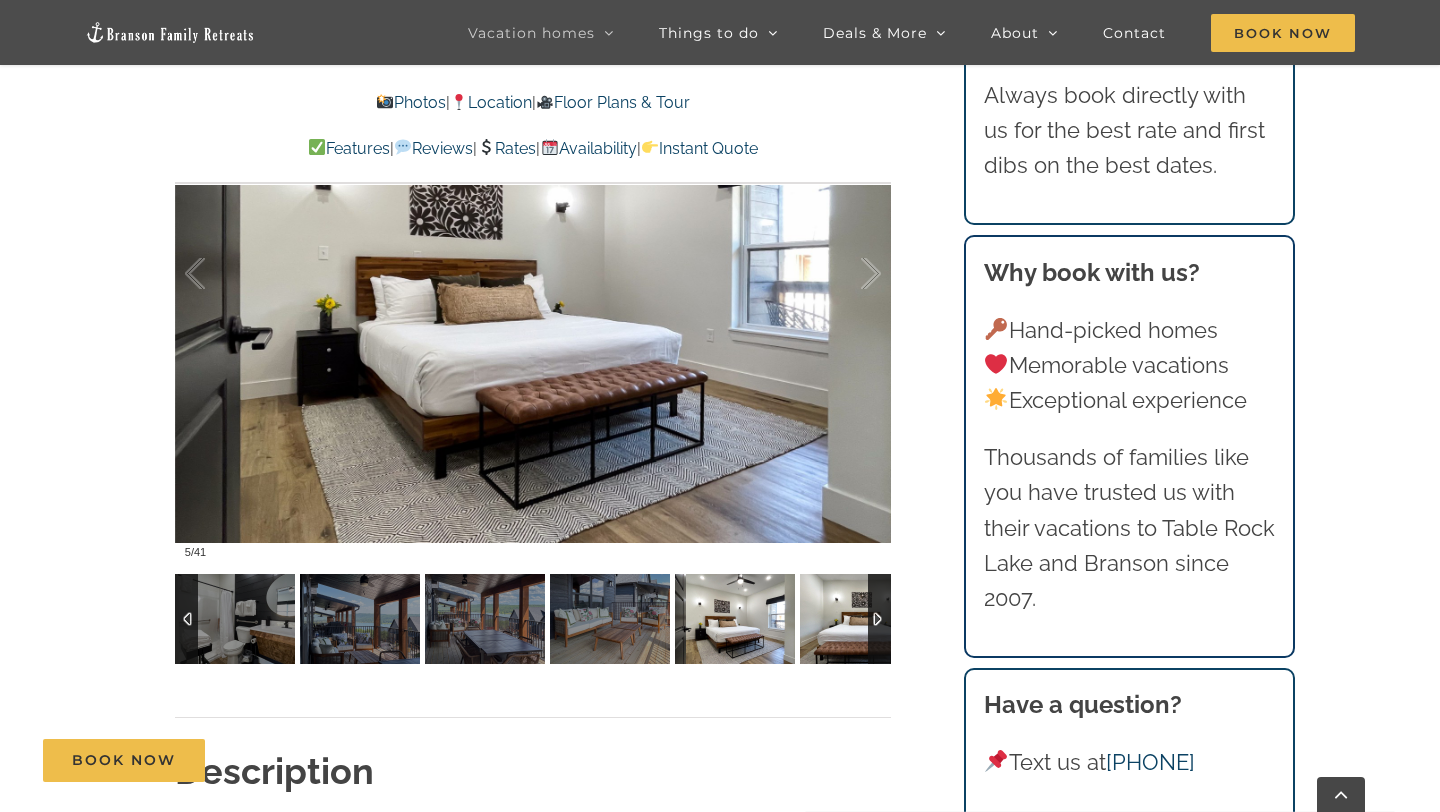 click at bounding box center (860, 619) 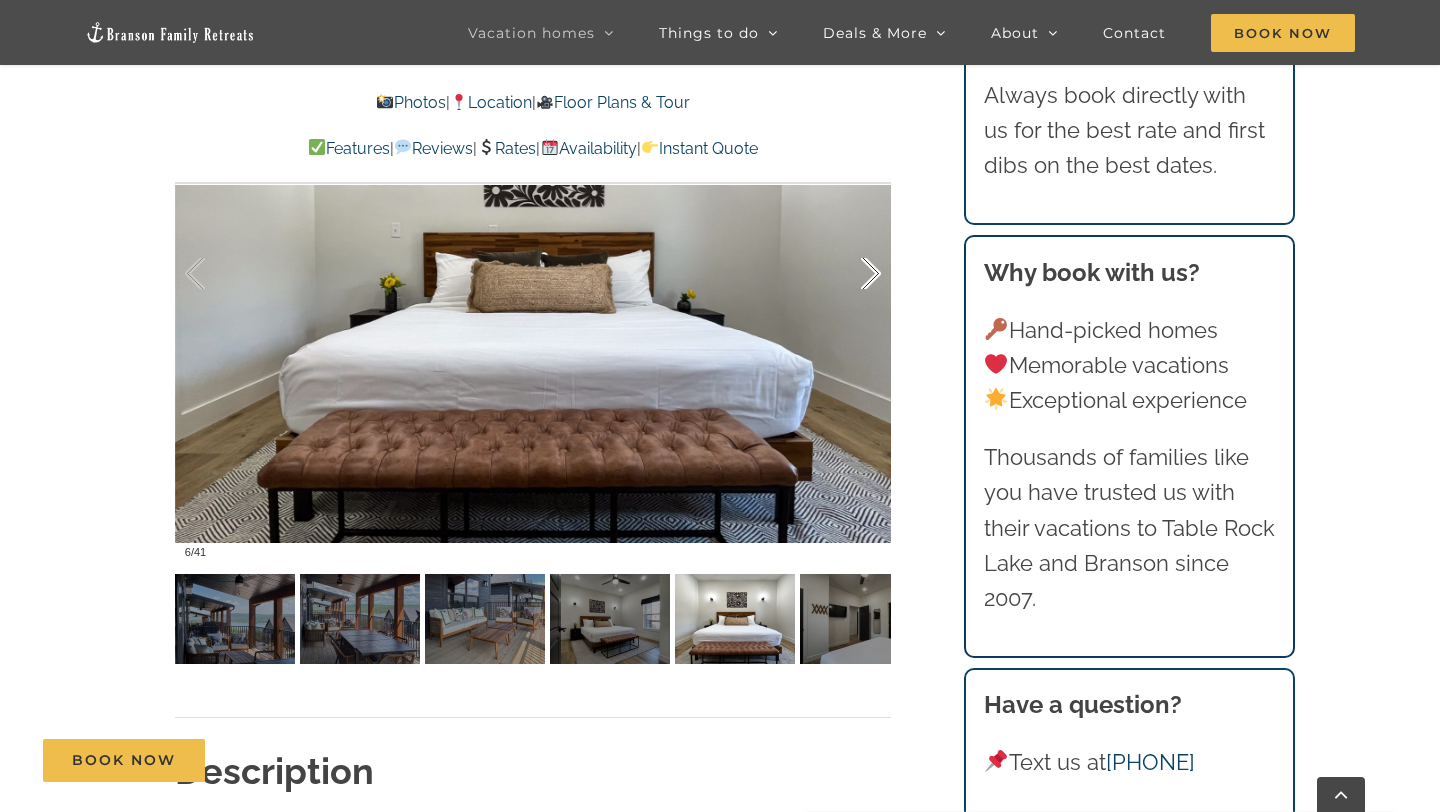 click at bounding box center (850, 274) 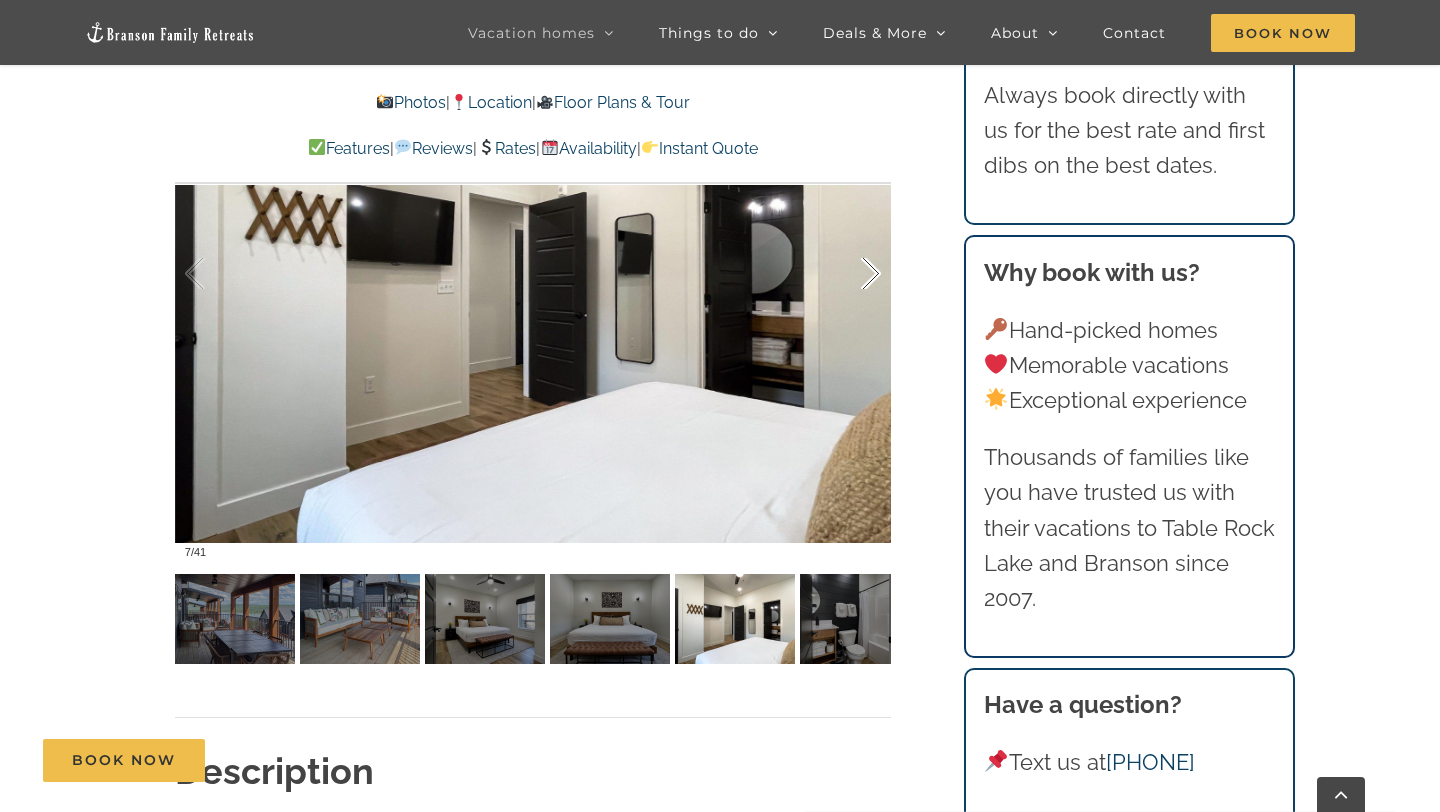 click at bounding box center (850, 274) 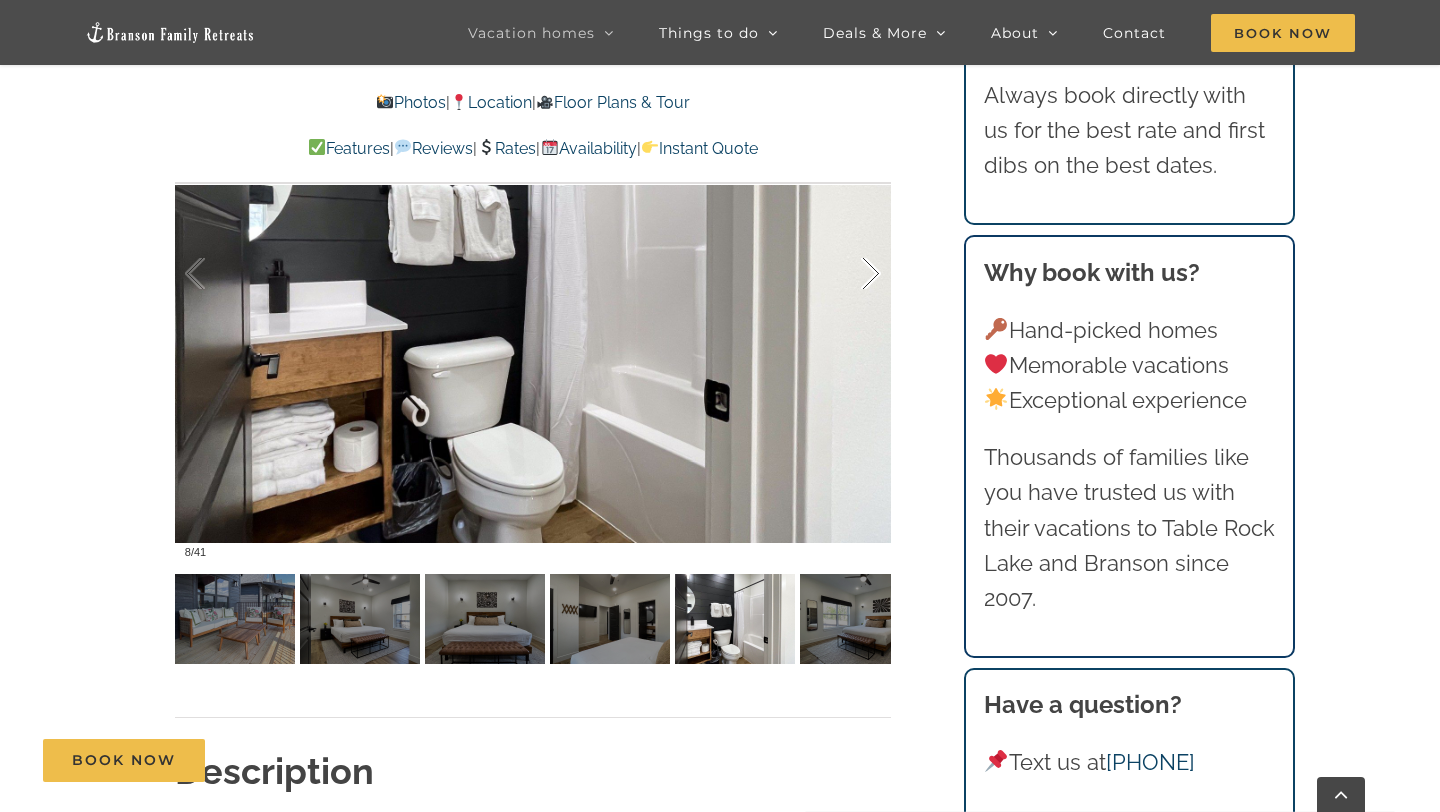 click at bounding box center (850, 274) 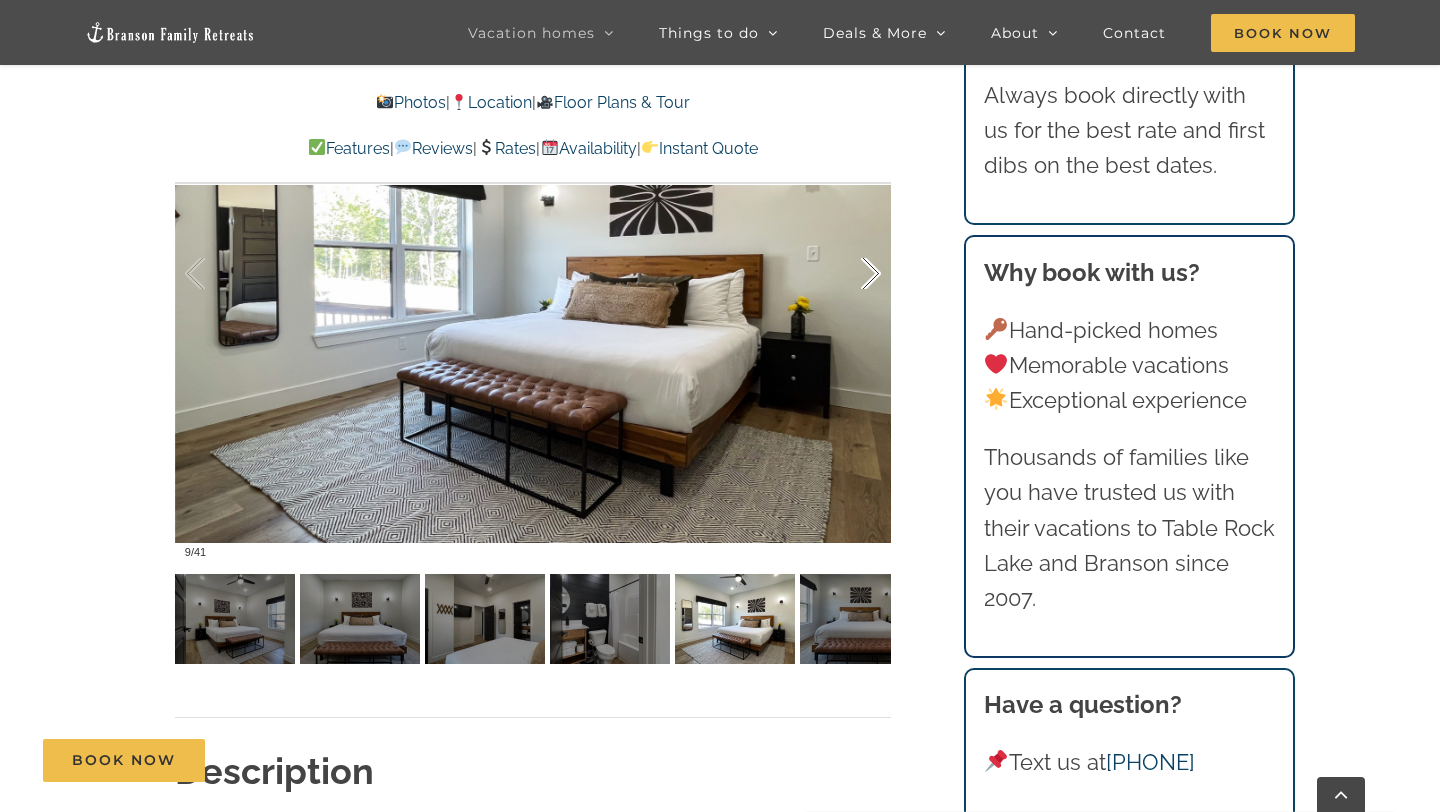 click at bounding box center [850, 274] 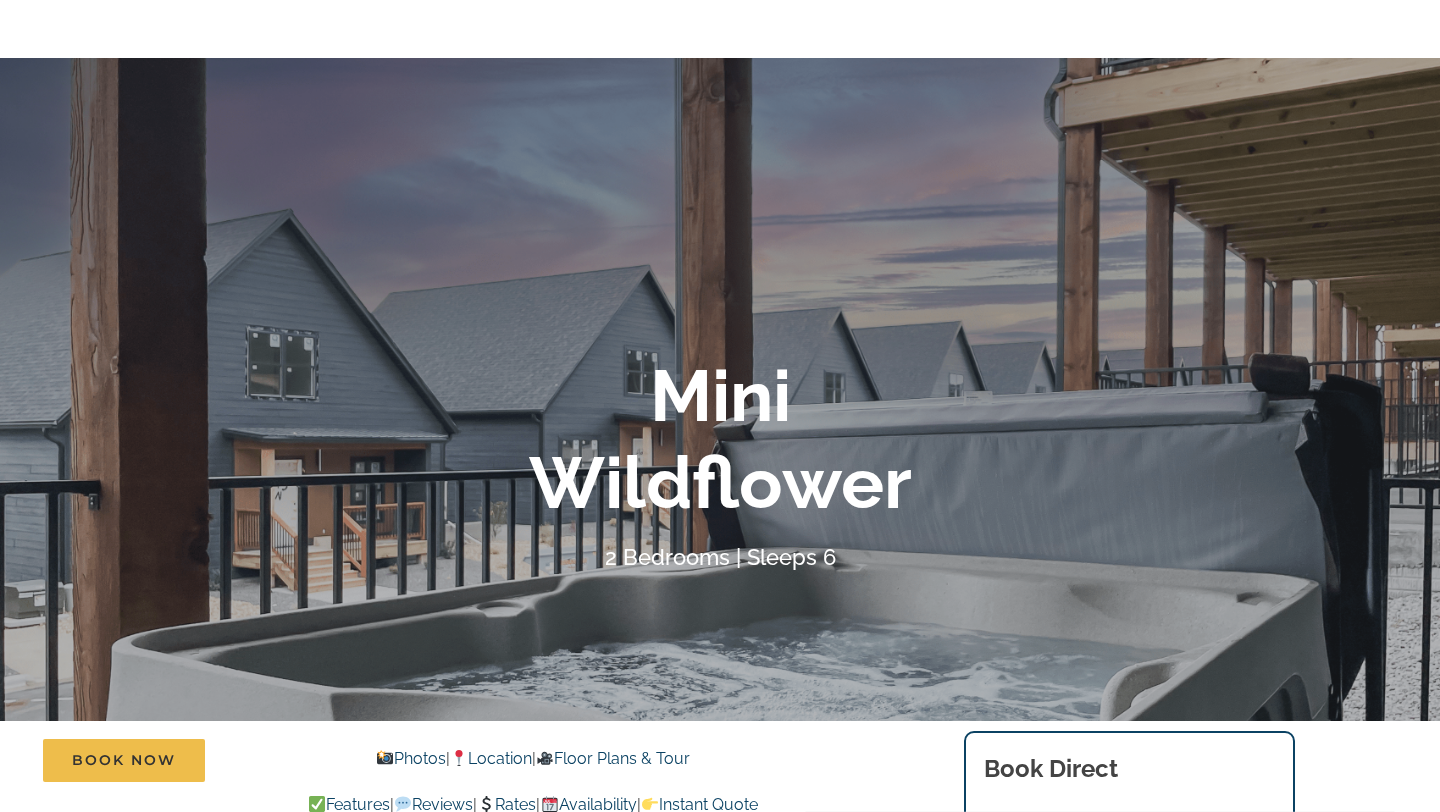 scroll, scrollTop: 0, scrollLeft: 0, axis: both 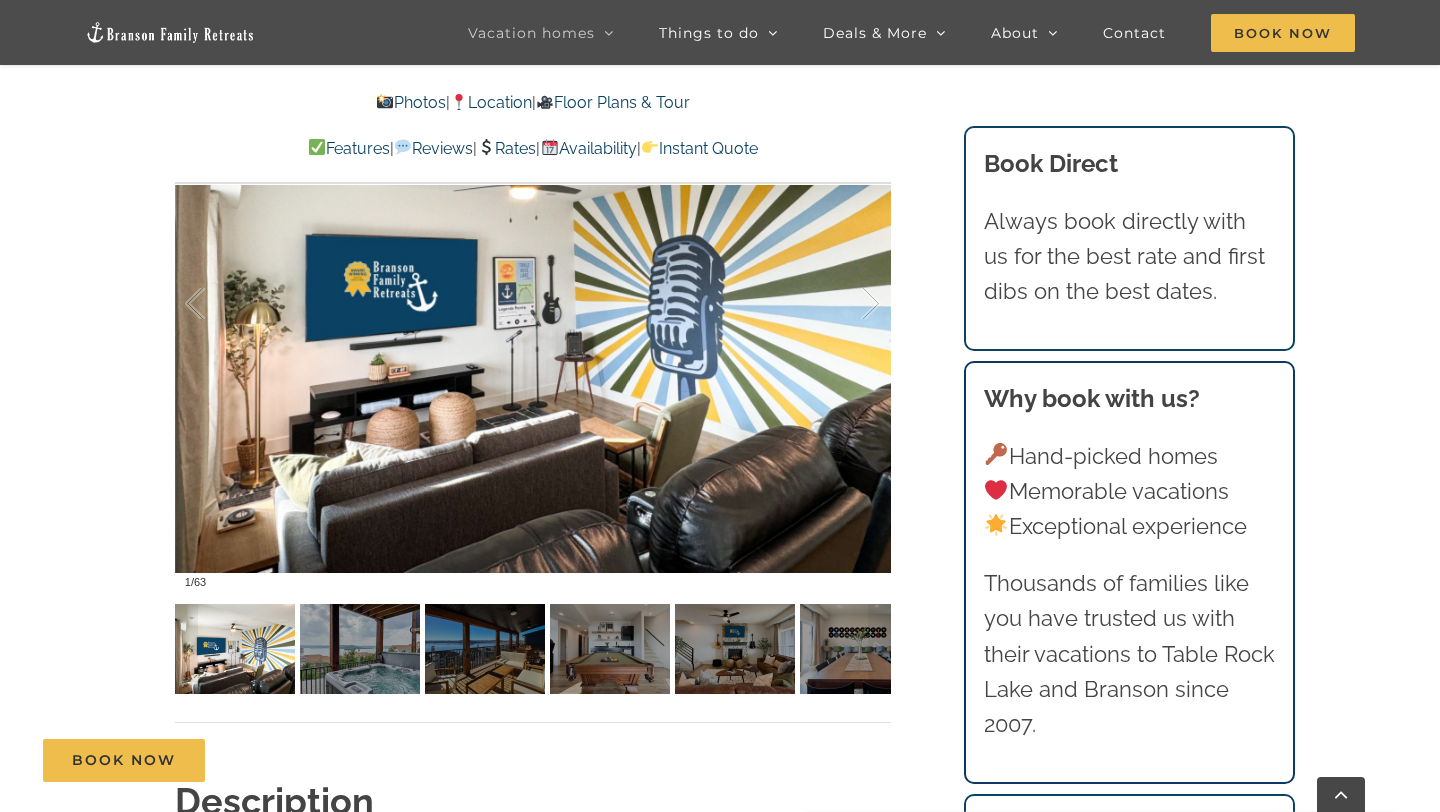 click on "Legends Pointe A Branson vacation home that’s music to your ears
A very clean home. Beautiful area. We want to find a vacation home here now lol. Owners were very responsive to anything that came up. What we brought up they fixed right away. Just book it, they’ve built a lovely place for you and your family and friends.
– Daniel (Arkansas)
1  /  63 06a-Legends-Pointe-vacation-home-rental-Table-Rock-Lake-copy-scaled" at bounding box center (533, 185) 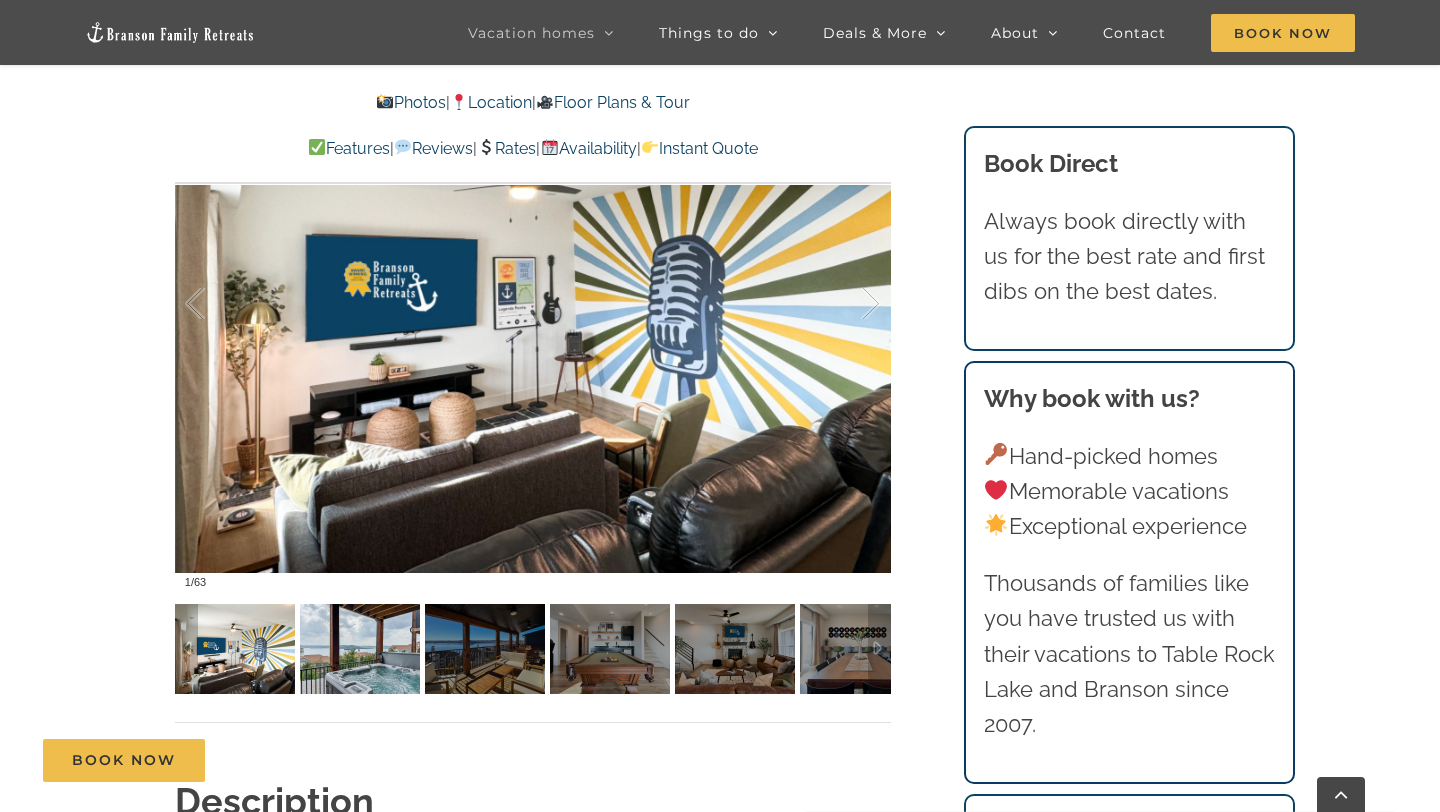 click at bounding box center (360, 649) 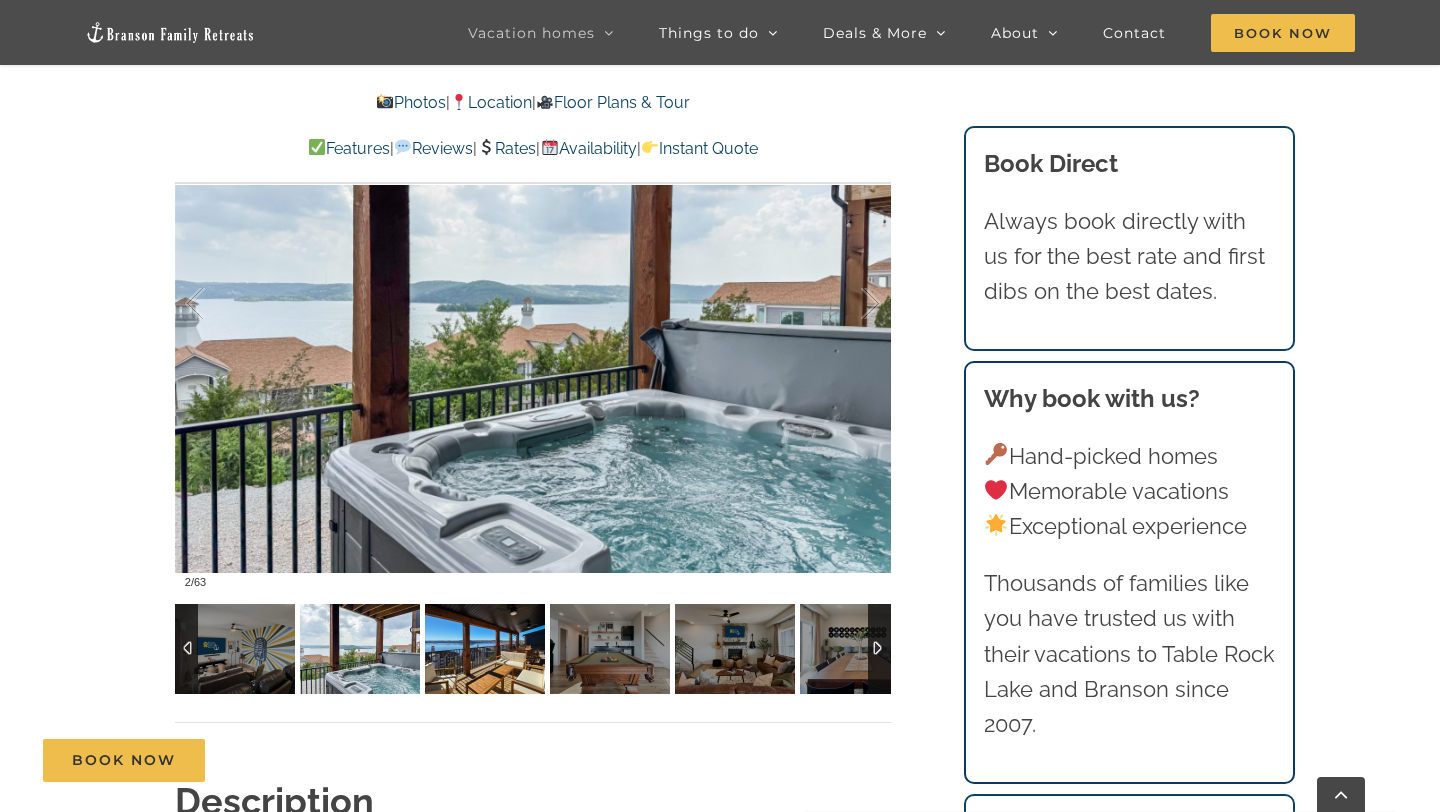 click at bounding box center [485, 649] 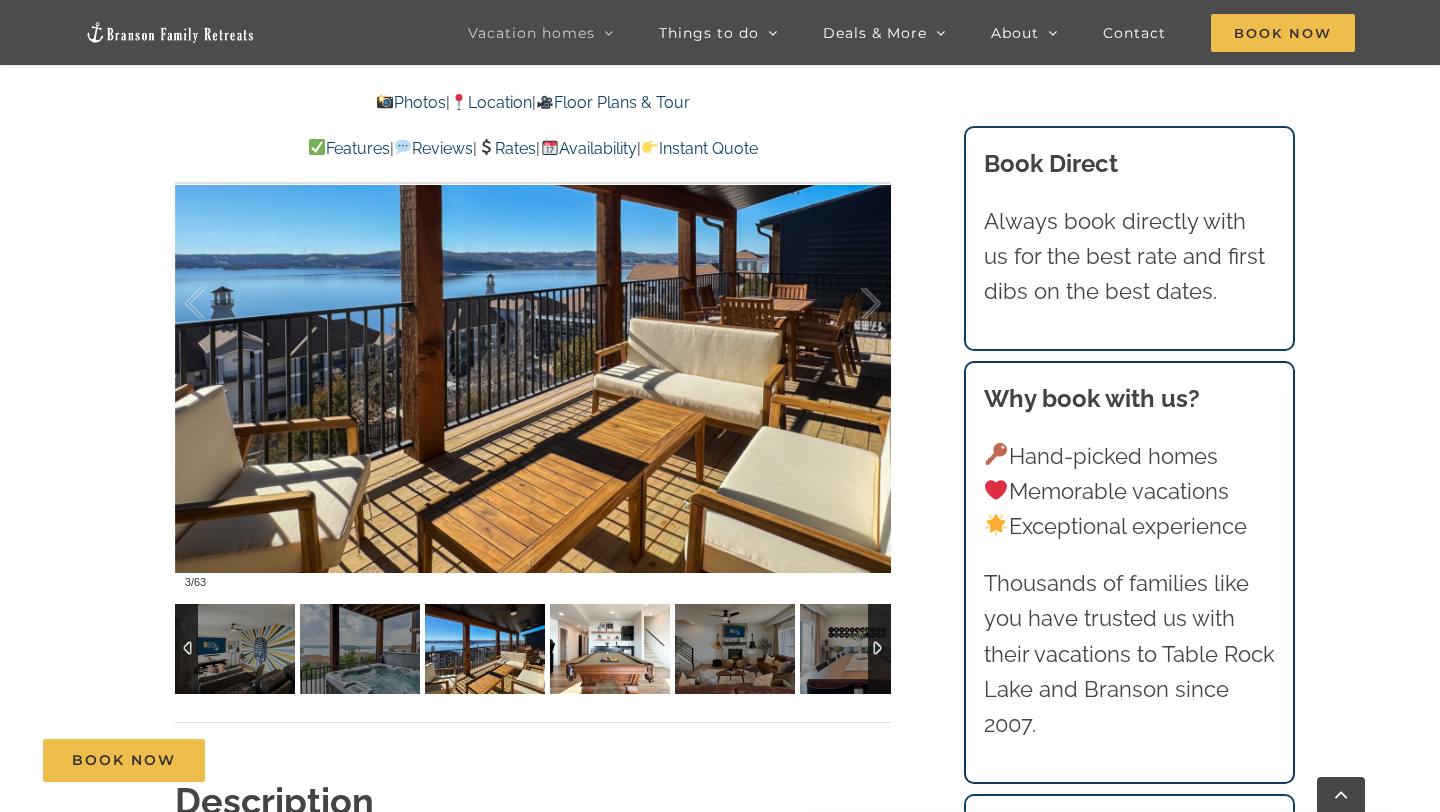 click at bounding box center [610, 649] 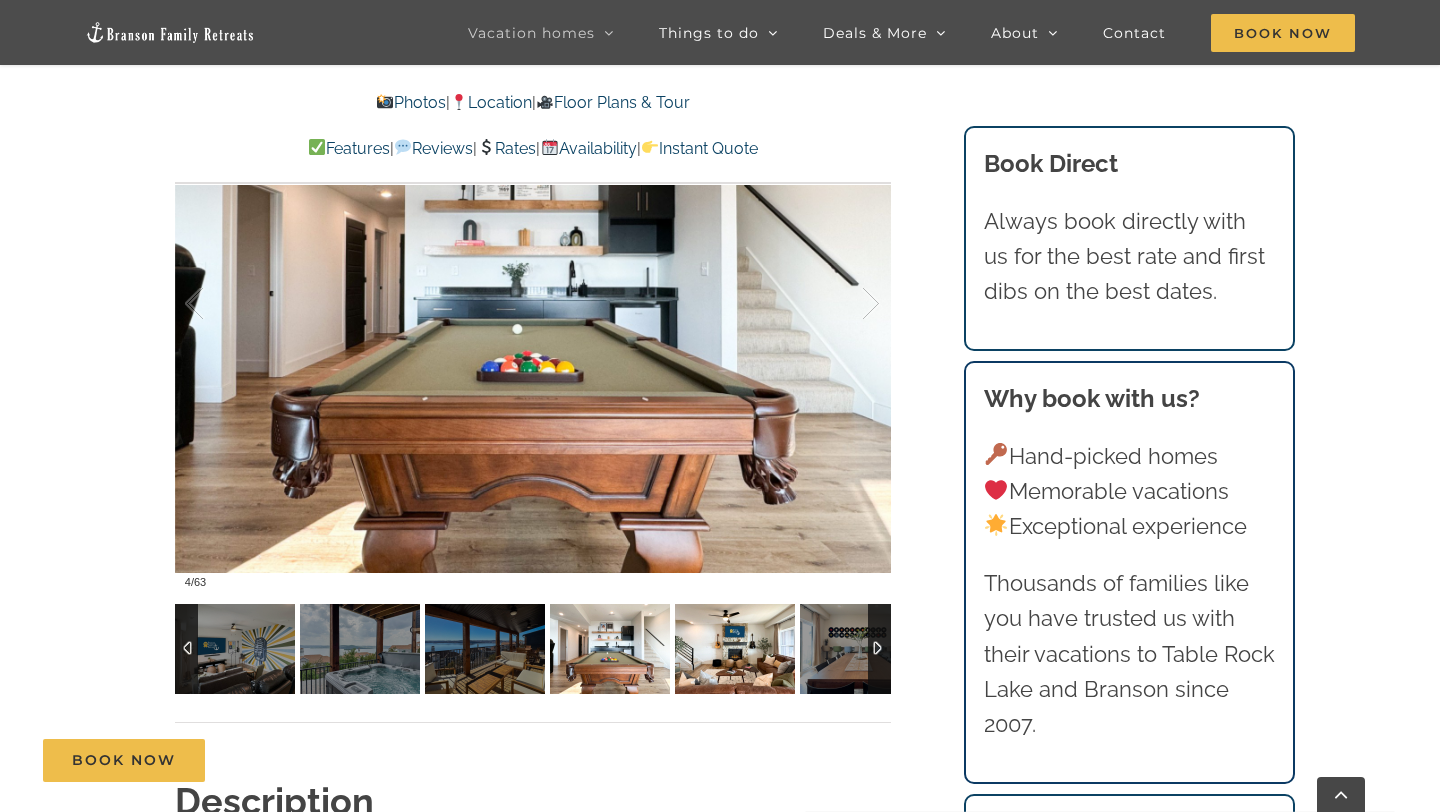 click at bounding box center (735, 649) 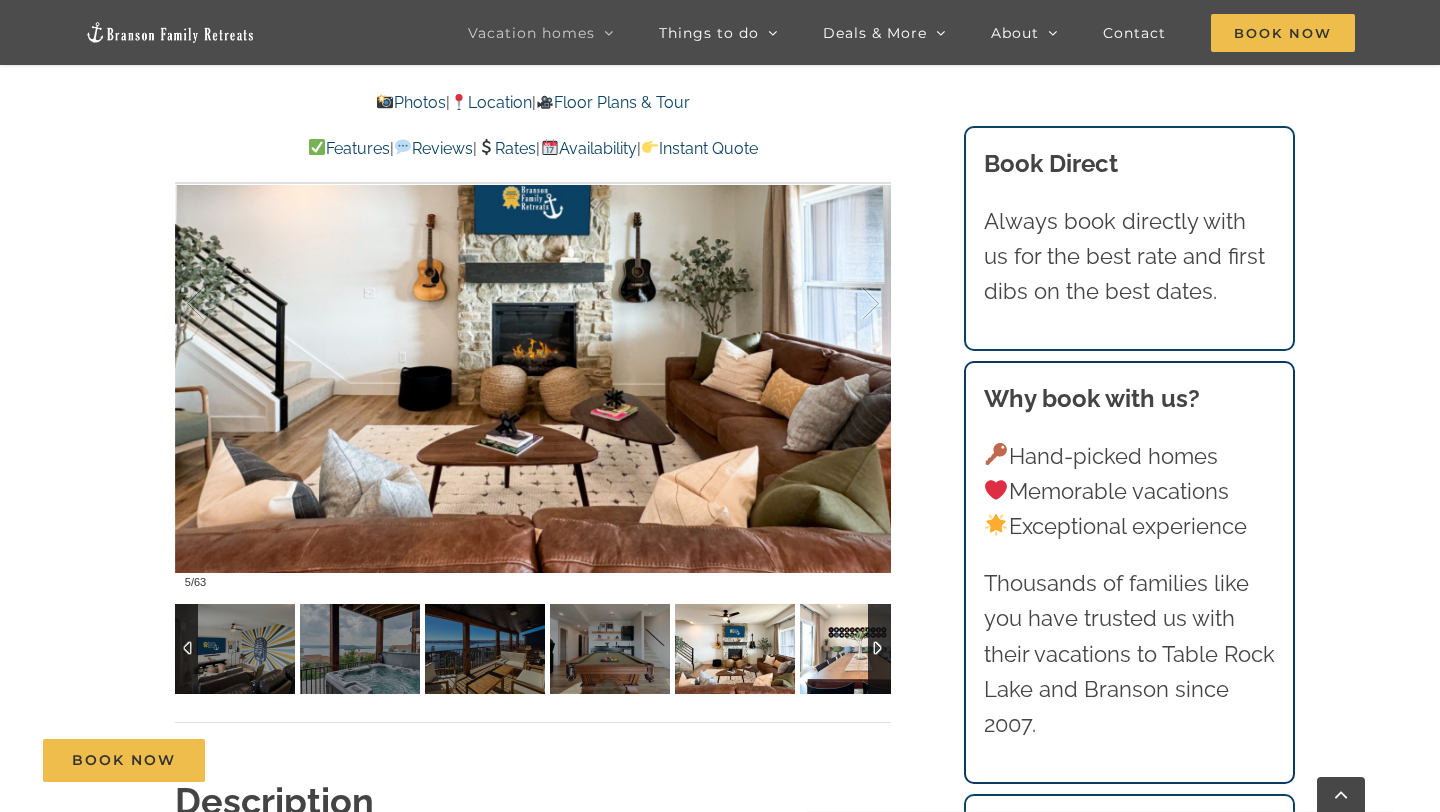 click at bounding box center (860, 649) 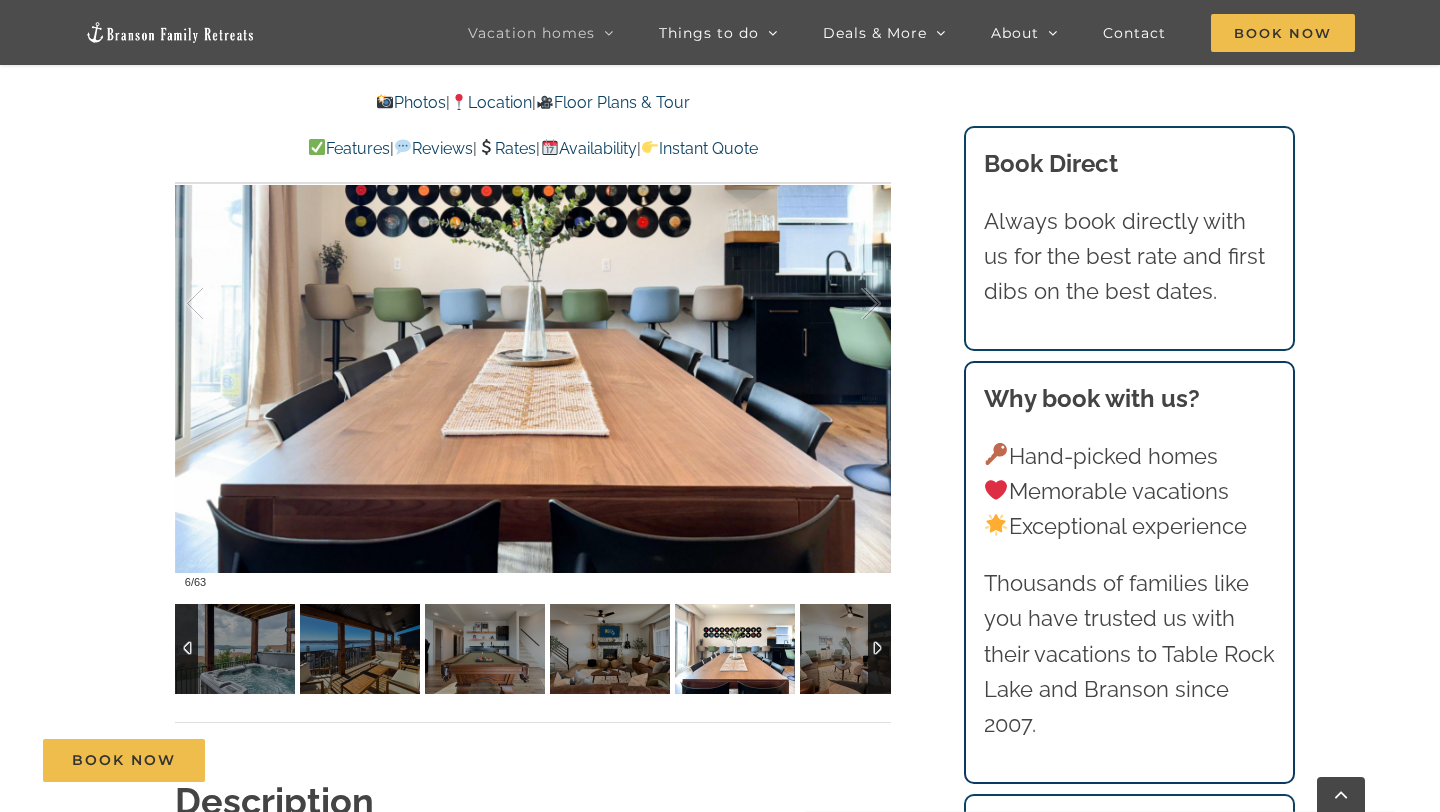 click at bounding box center [879, 649] 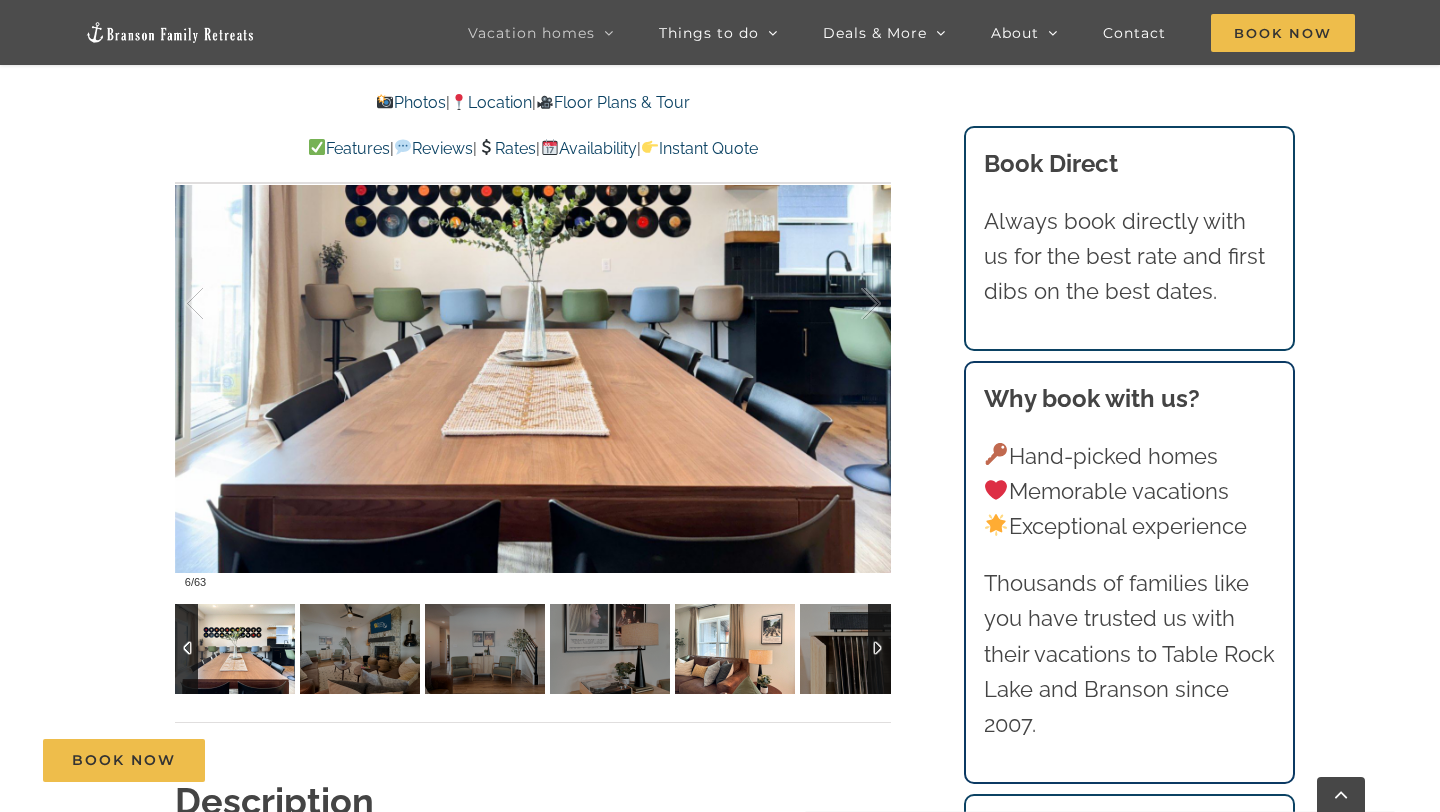 click at bounding box center [735, 649] 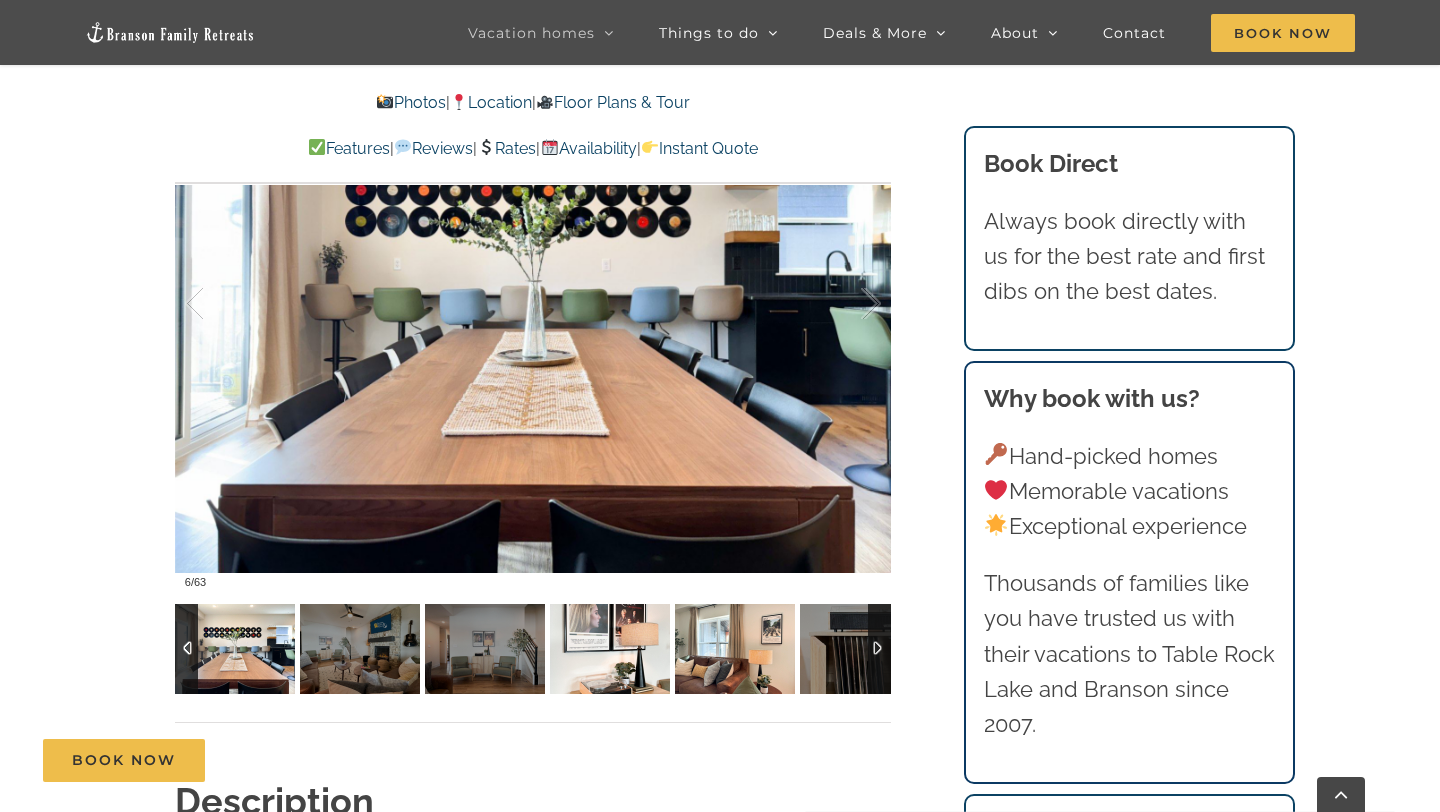 click at bounding box center (610, 649) 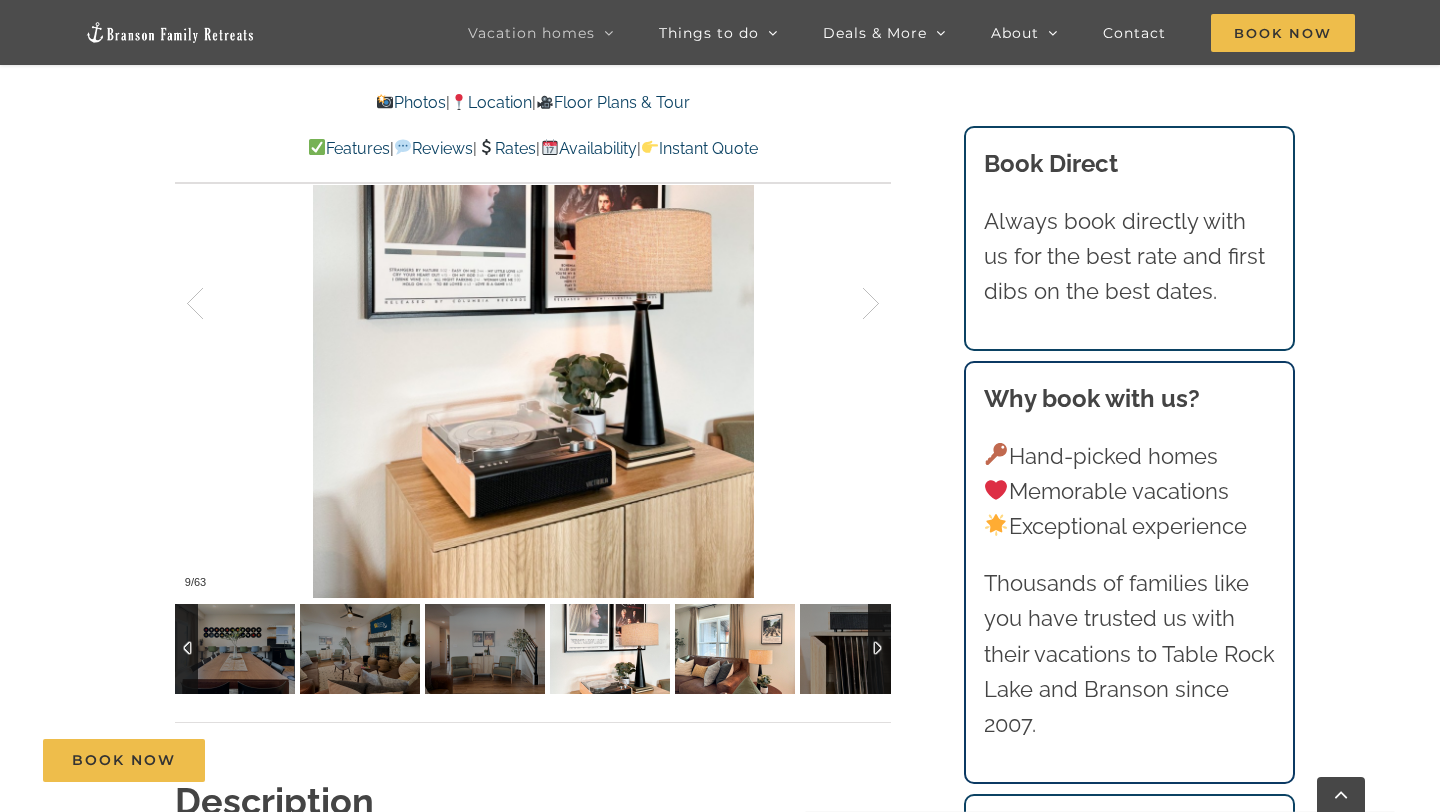 click at bounding box center (735, 649) 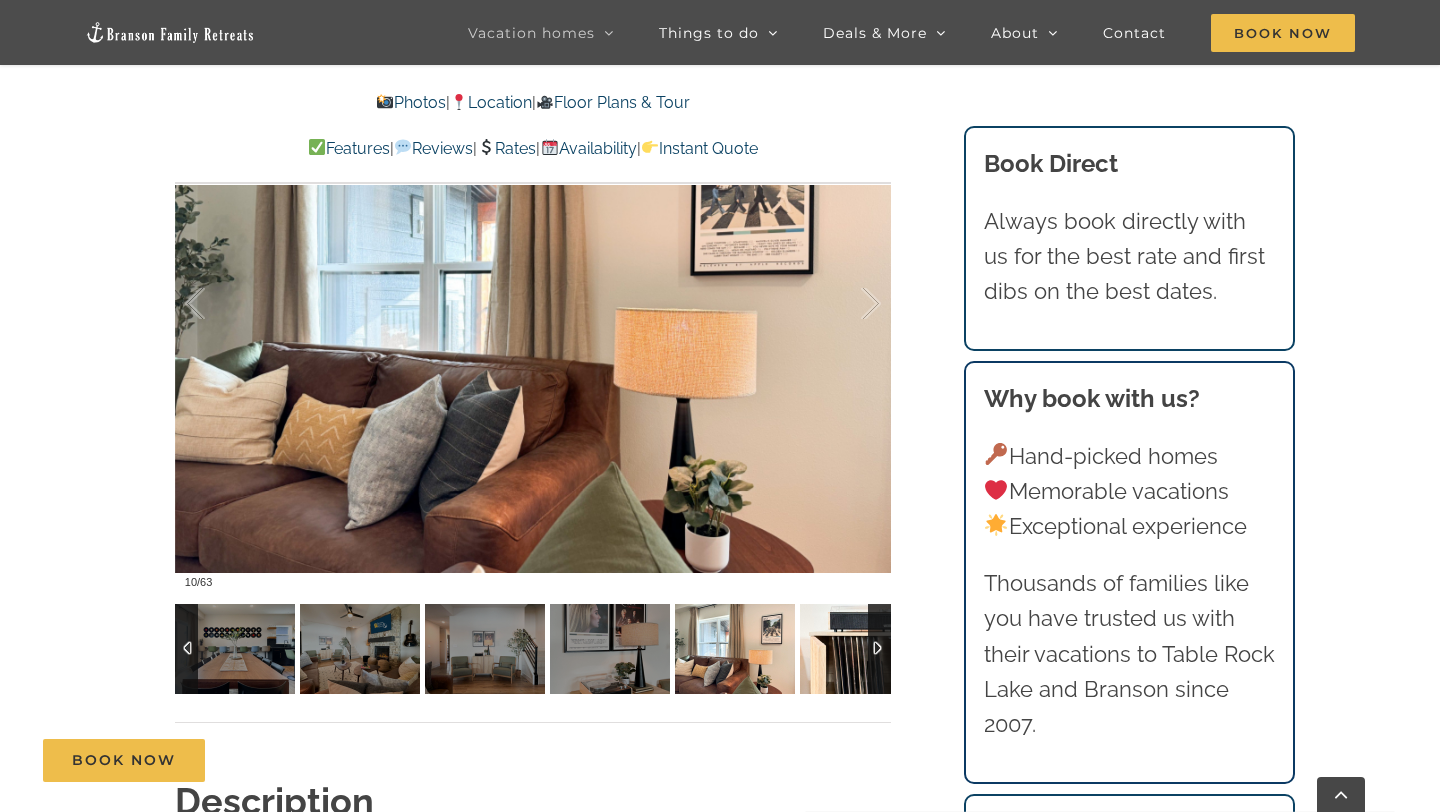 click at bounding box center (860, 649) 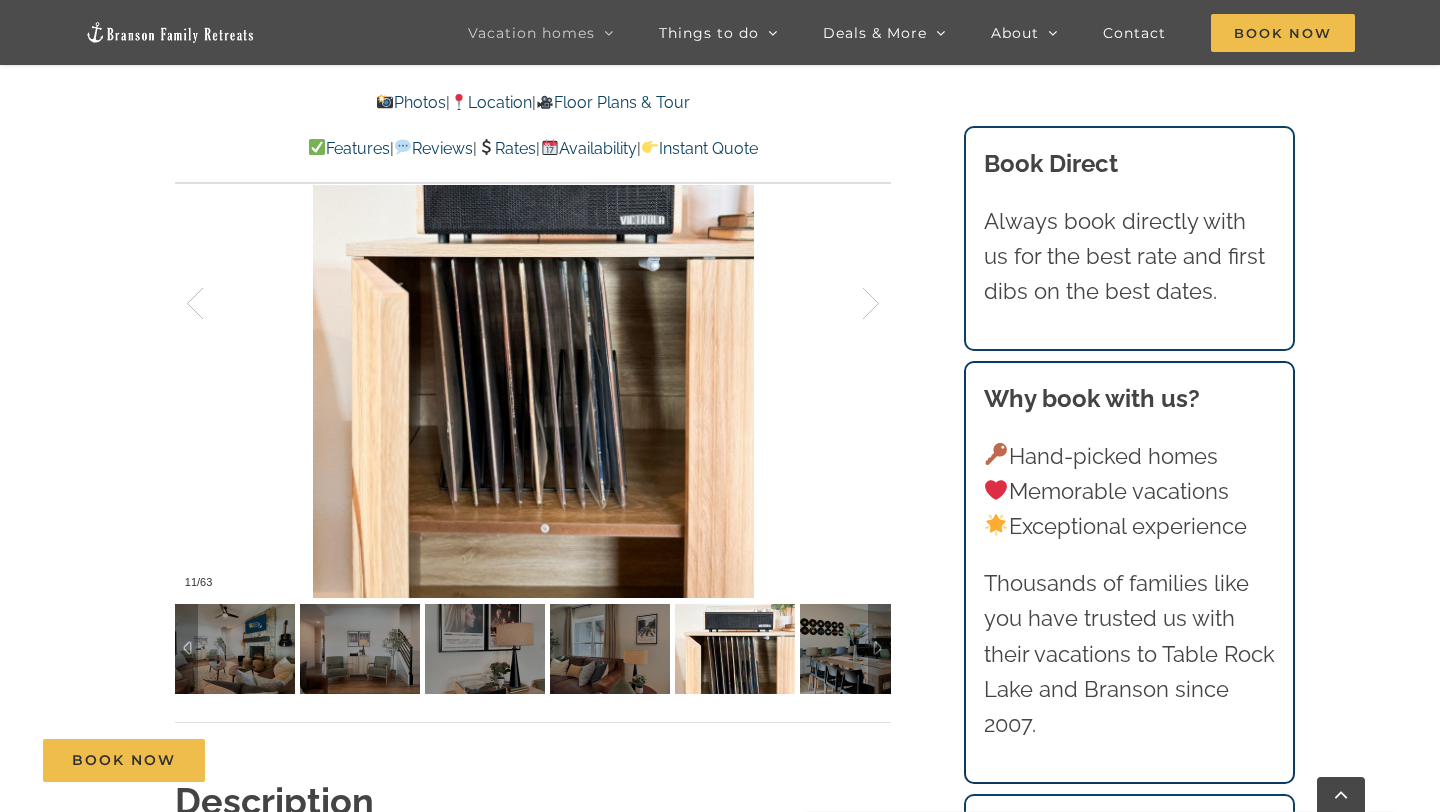 click at bounding box center (879, 649) 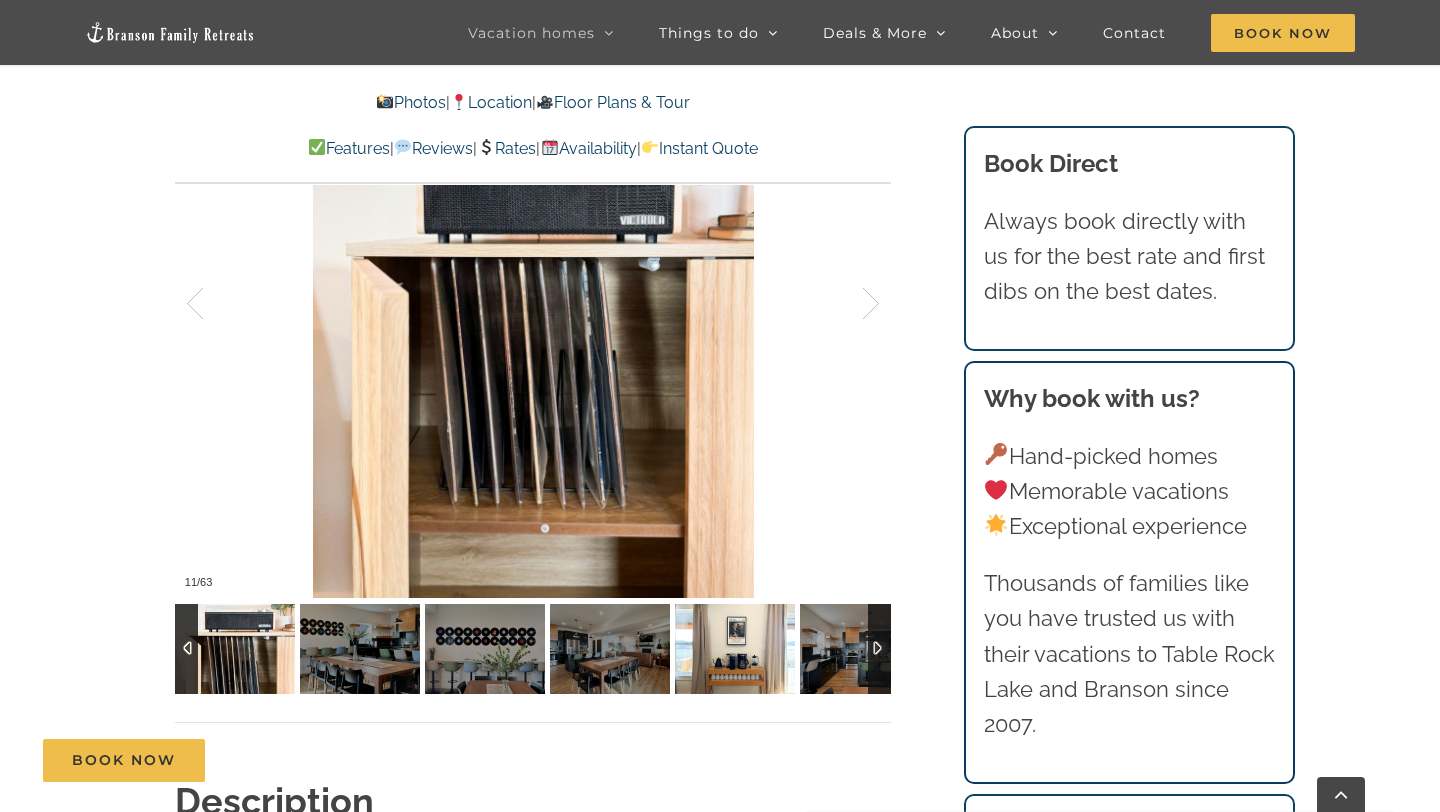 click at bounding box center [735, 649] 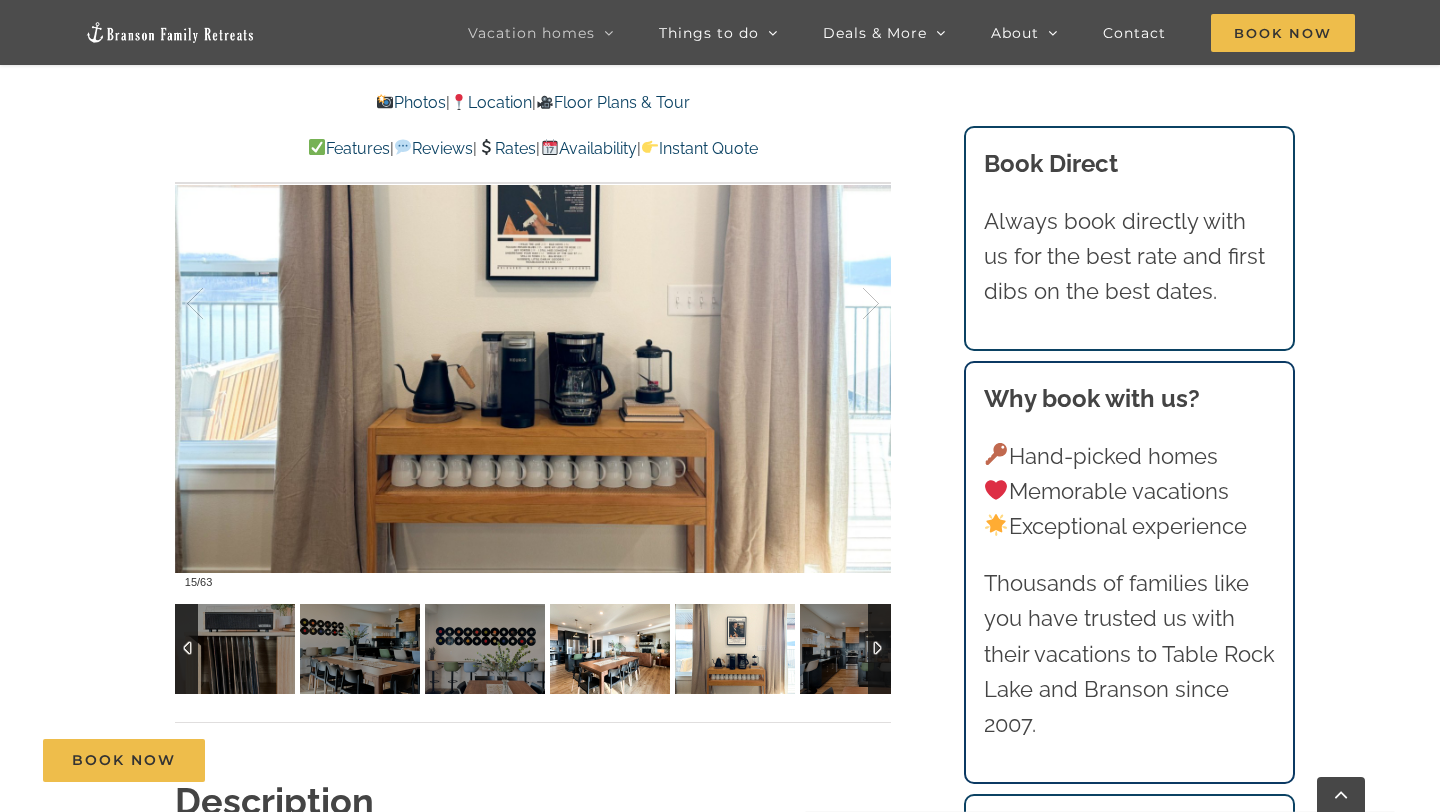 click at bounding box center (610, 649) 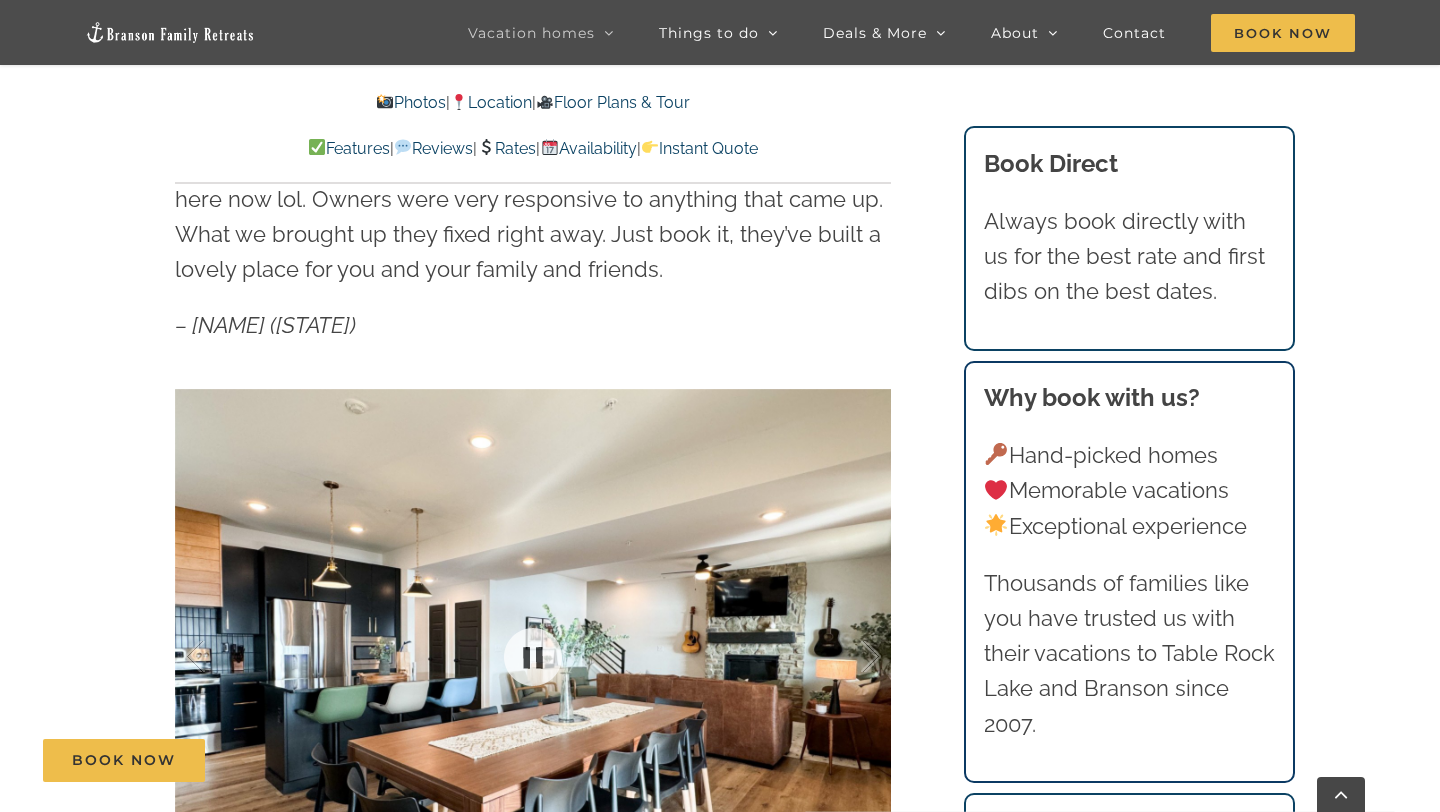 scroll, scrollTop: 974, scrollLeft: 0, axis: vertical 